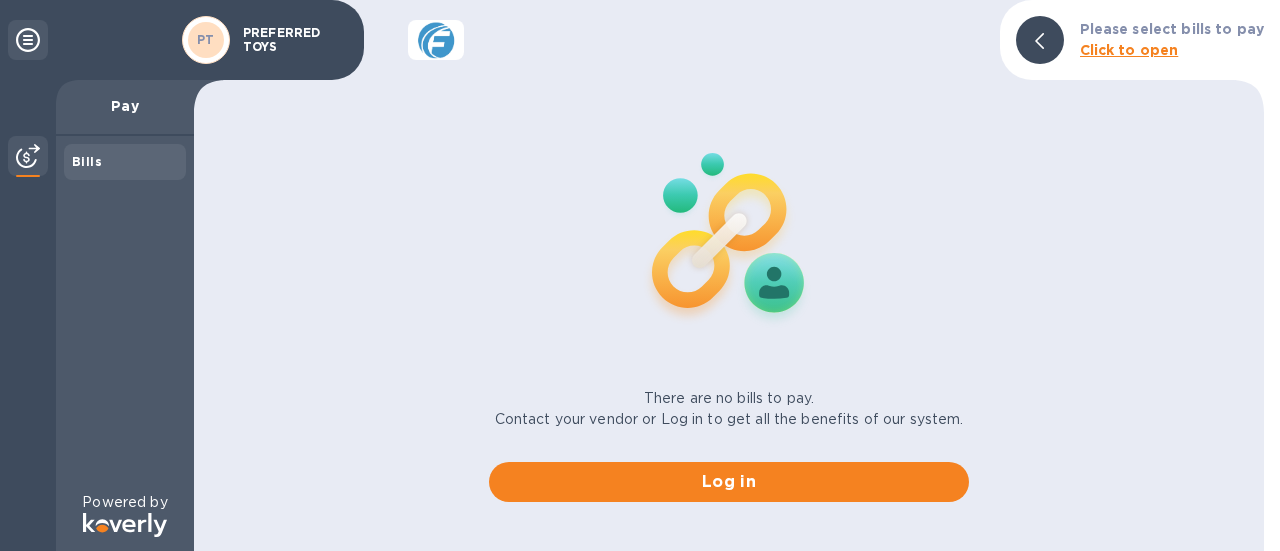 scroll, scrollTop: 0, scrollLeft: 0, axis: both 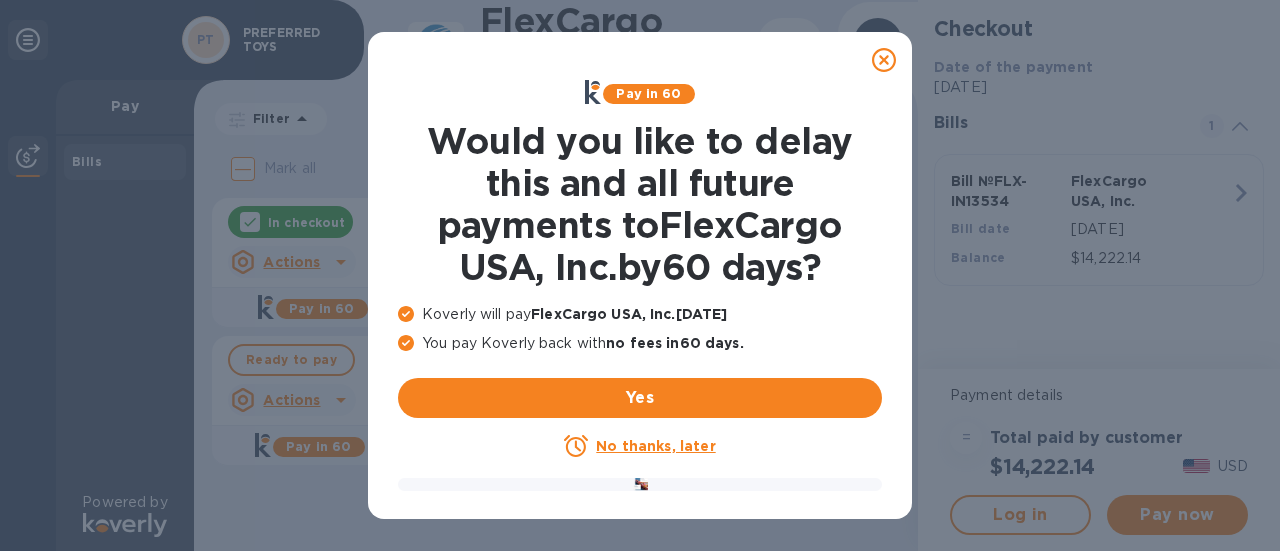click on "No thanks, later" at bounding box center (655, 446) 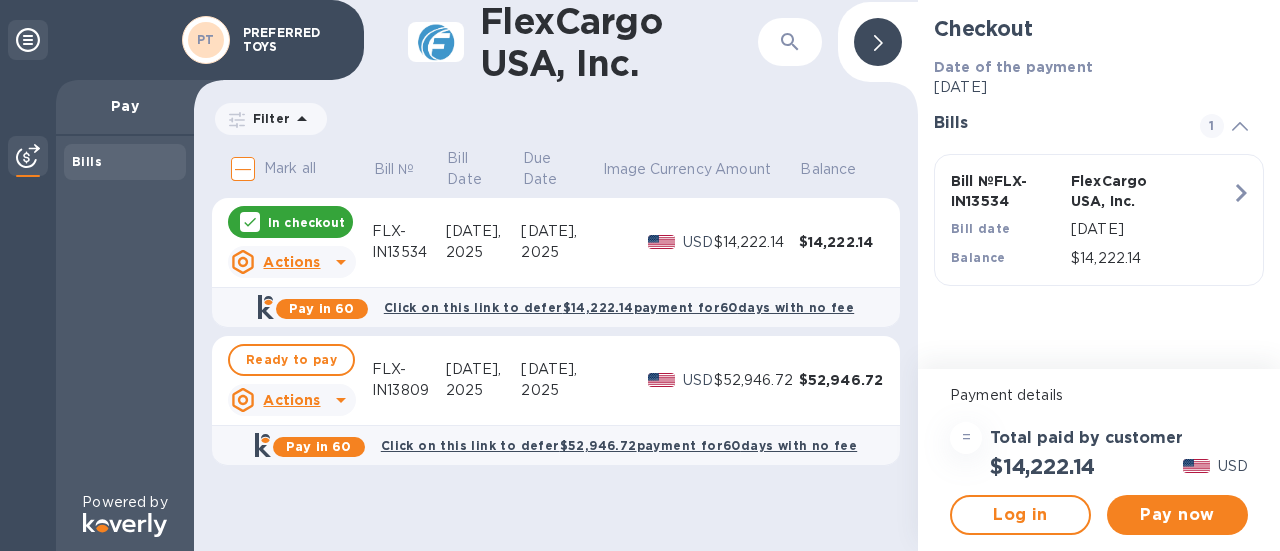 click on "Actions" at bounding box center (291, 400) 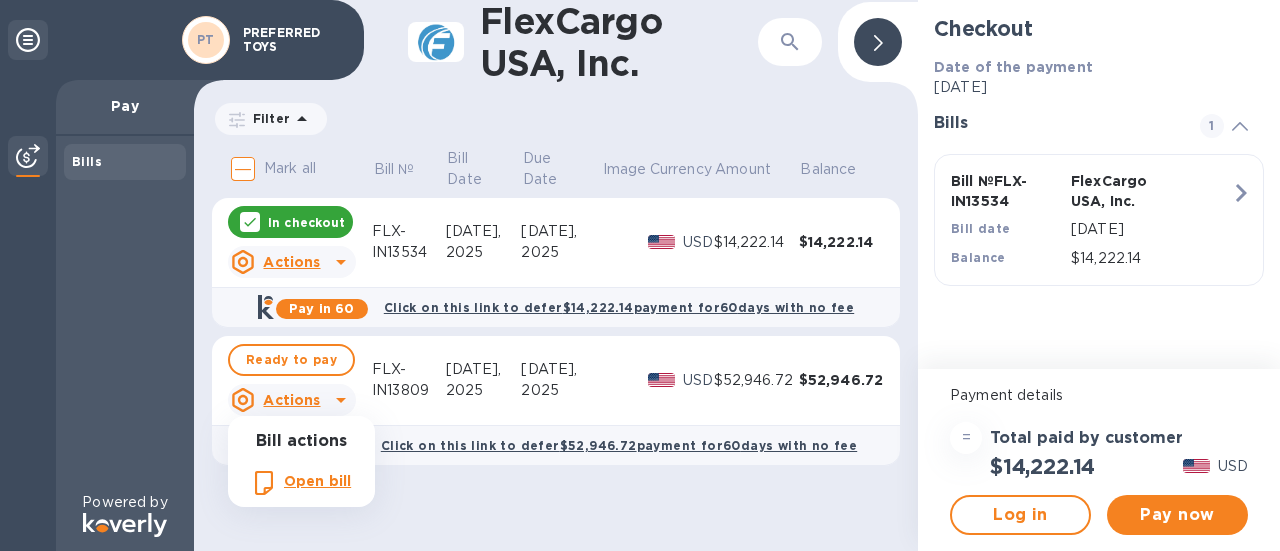 click on "Open bill" at bounding box center (317, 481) 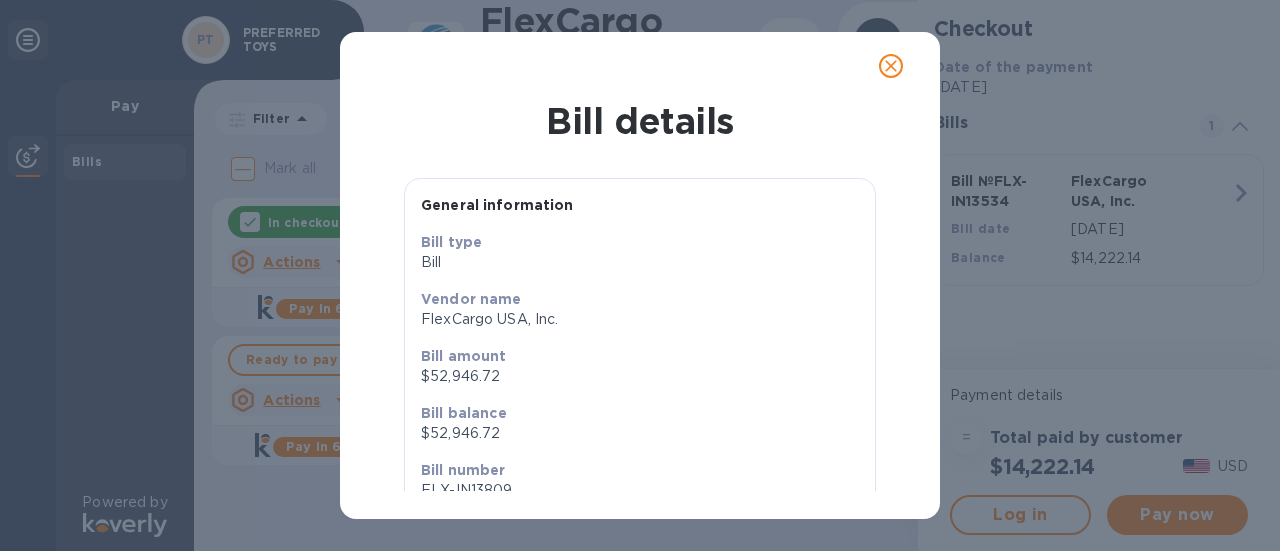 scroll, scrollTop: 160, scrollLeft: 0, axis: vertical 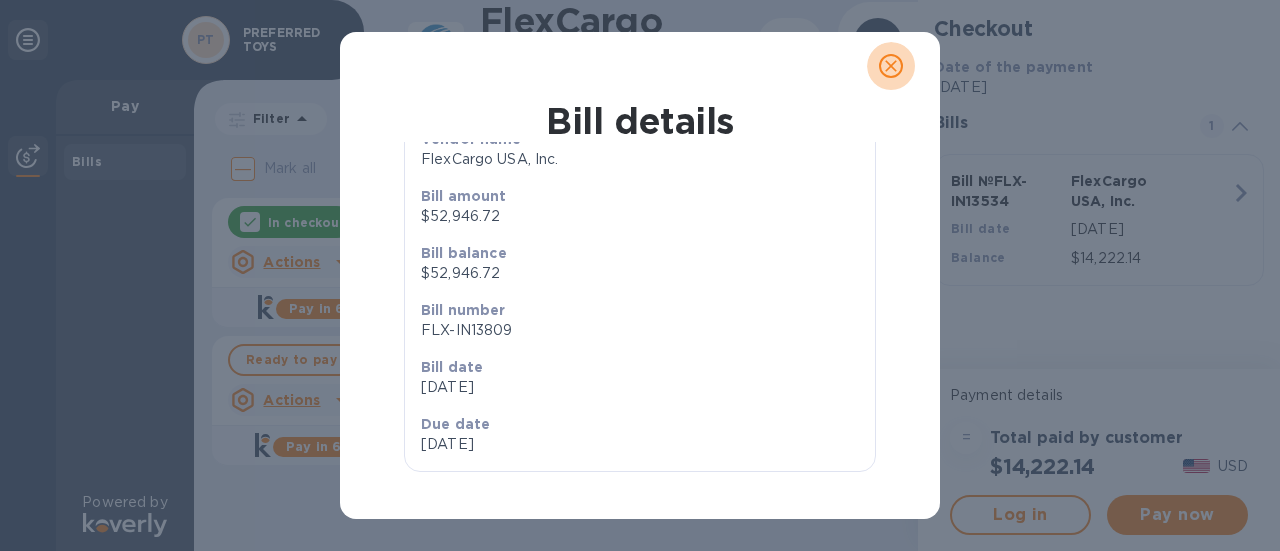 click 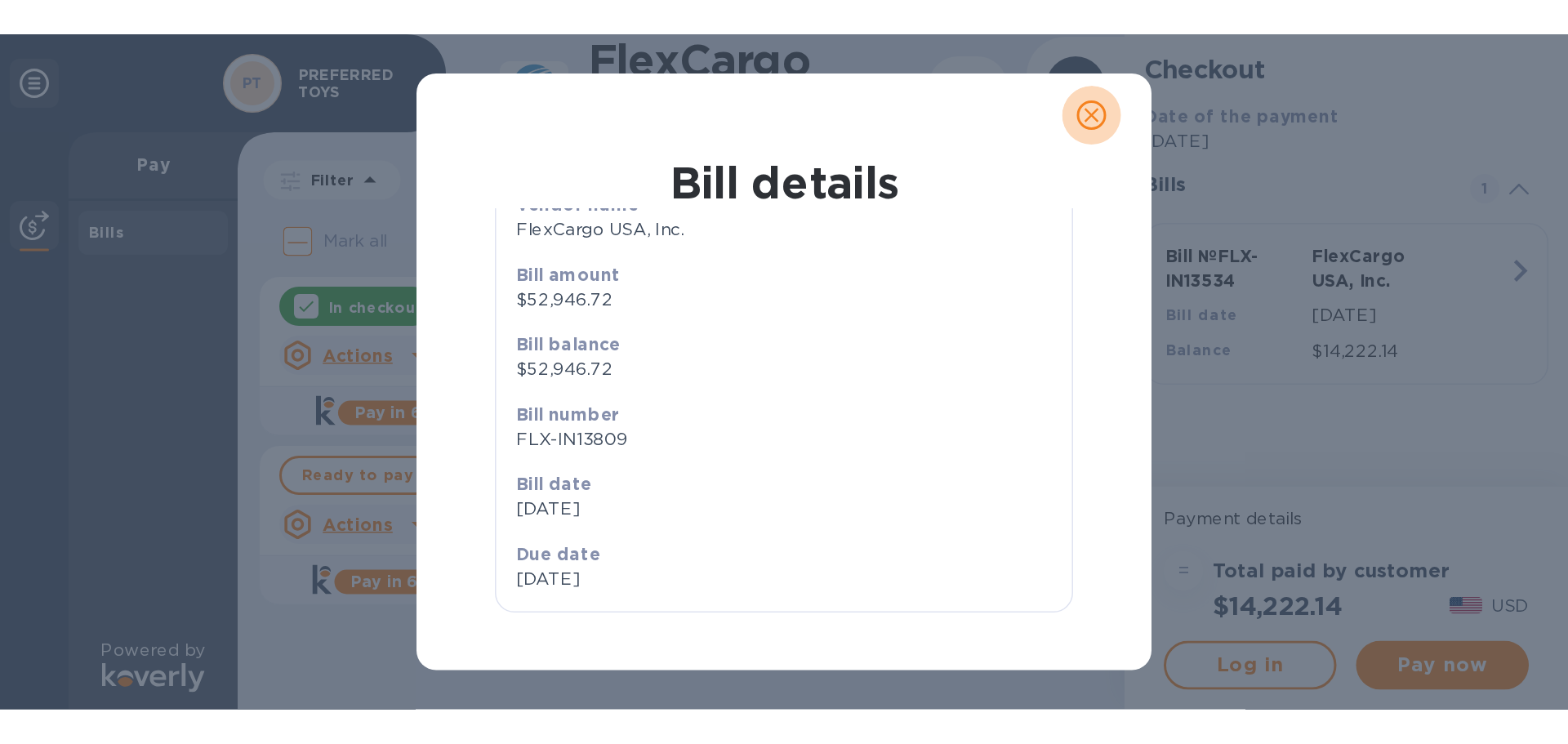 scroll, scrollTop: 96, scrollLeft: 0, axis: vertical 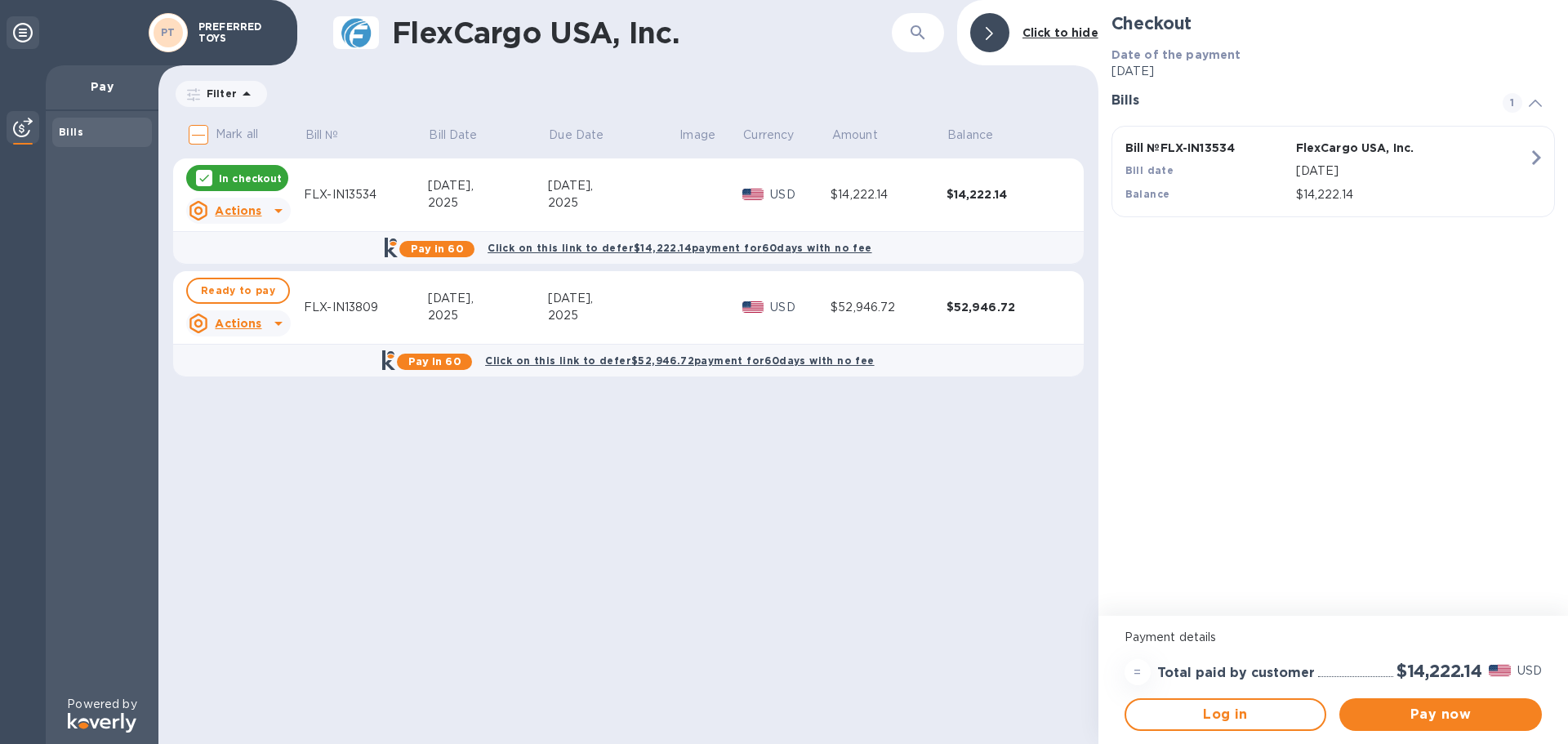 click on "Actions" at bounding box center [238, 323] 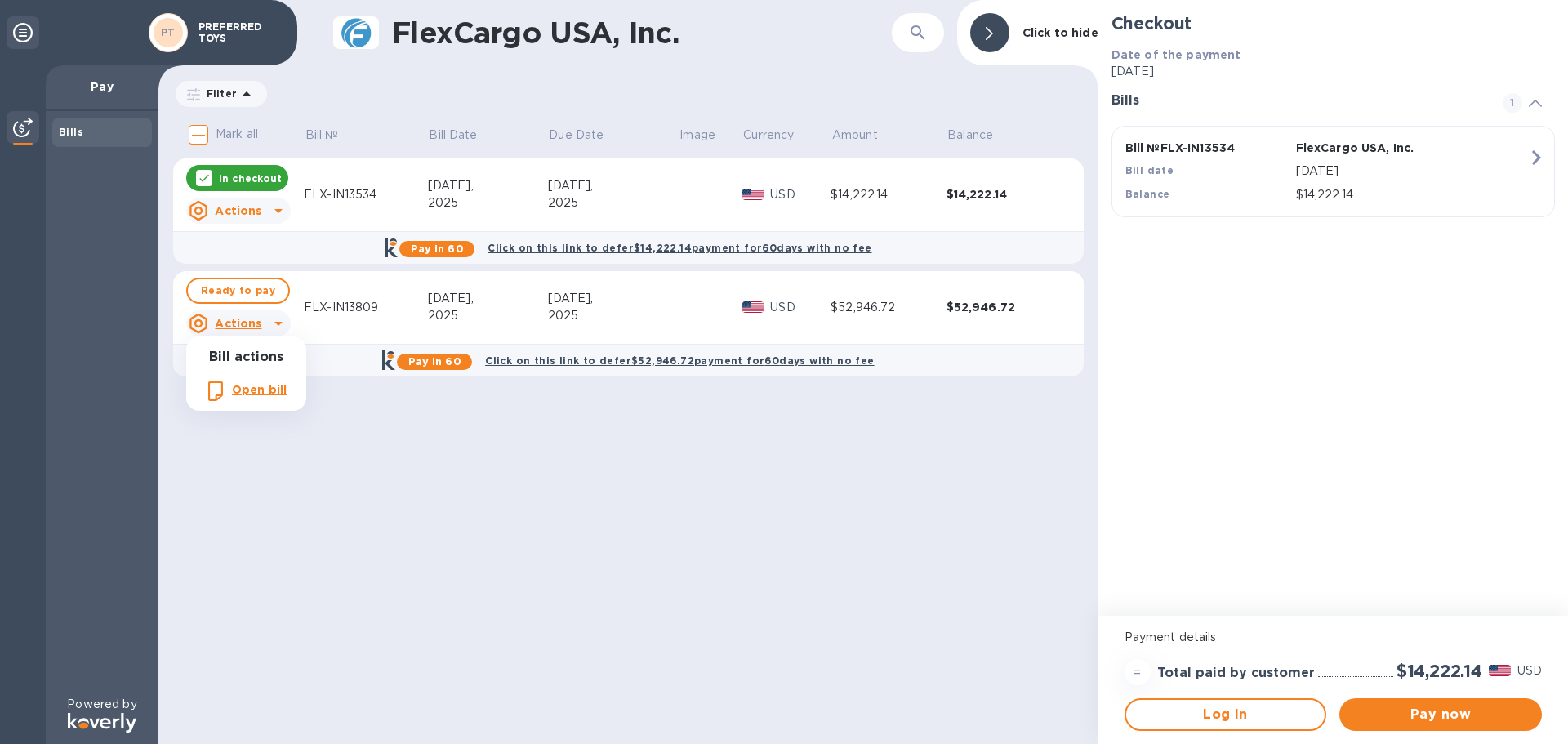 click at bounding box center (784, 372) 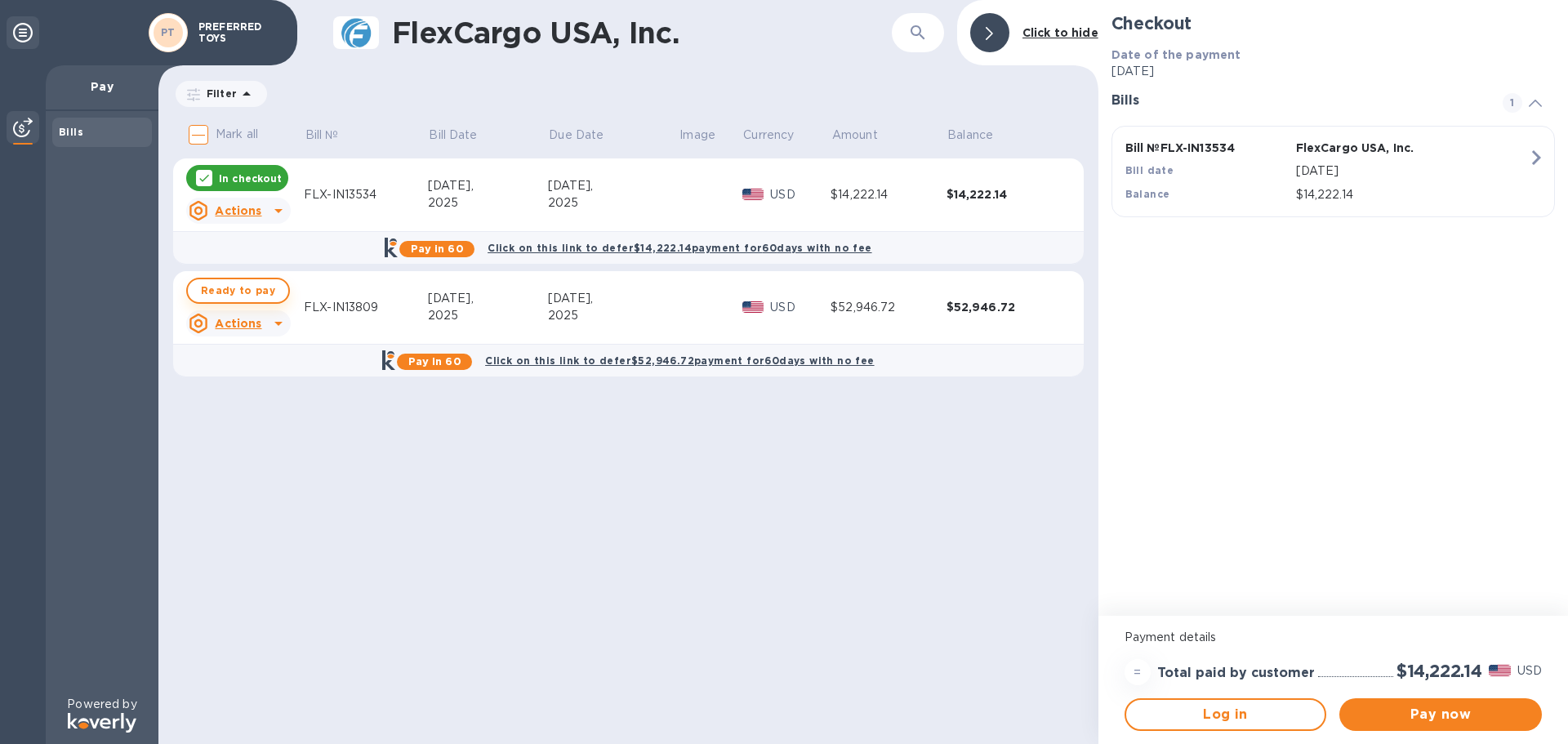 click on "Ready to pay" at bounding box center [238, 291] 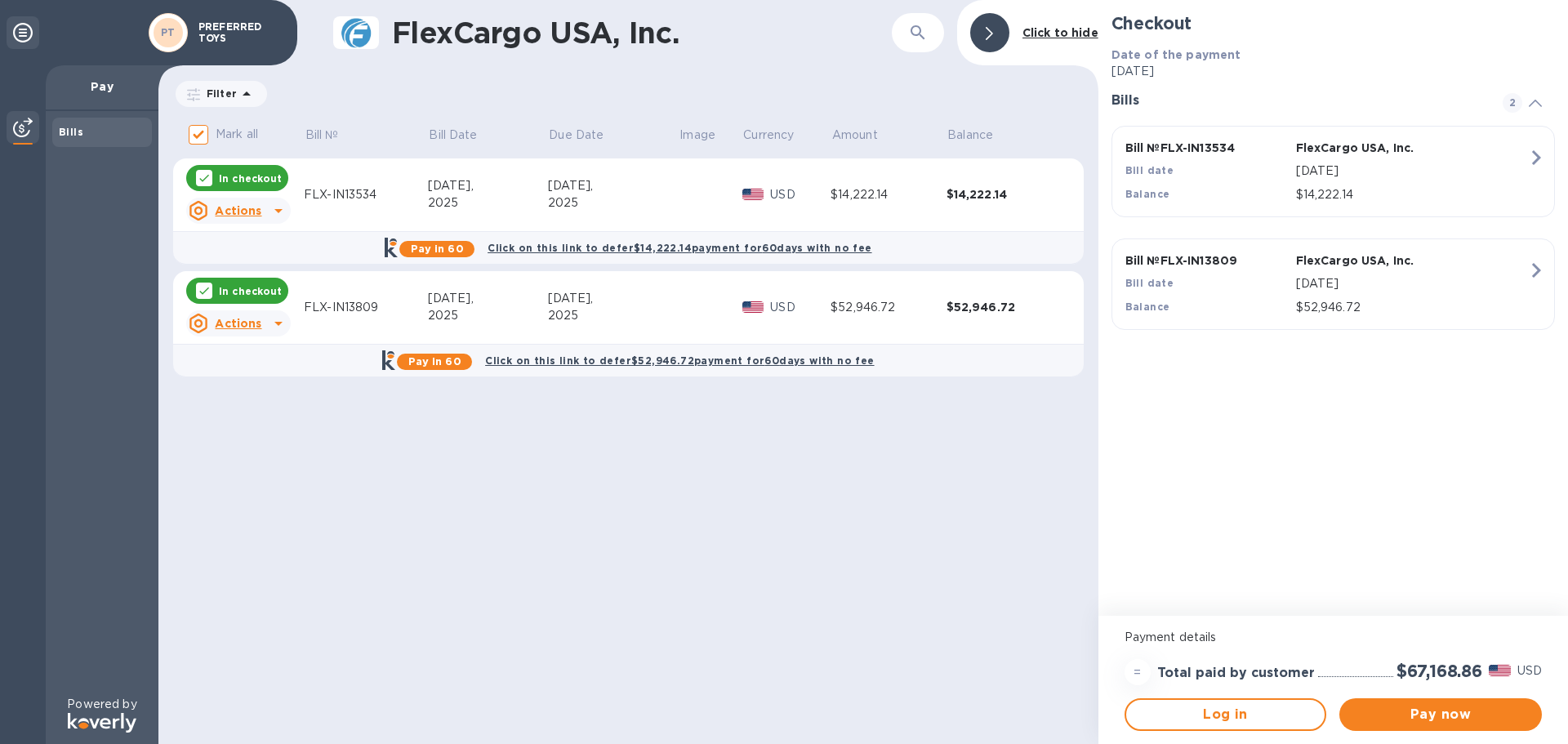 click on "In checkout" at bounding box center [250, 291] 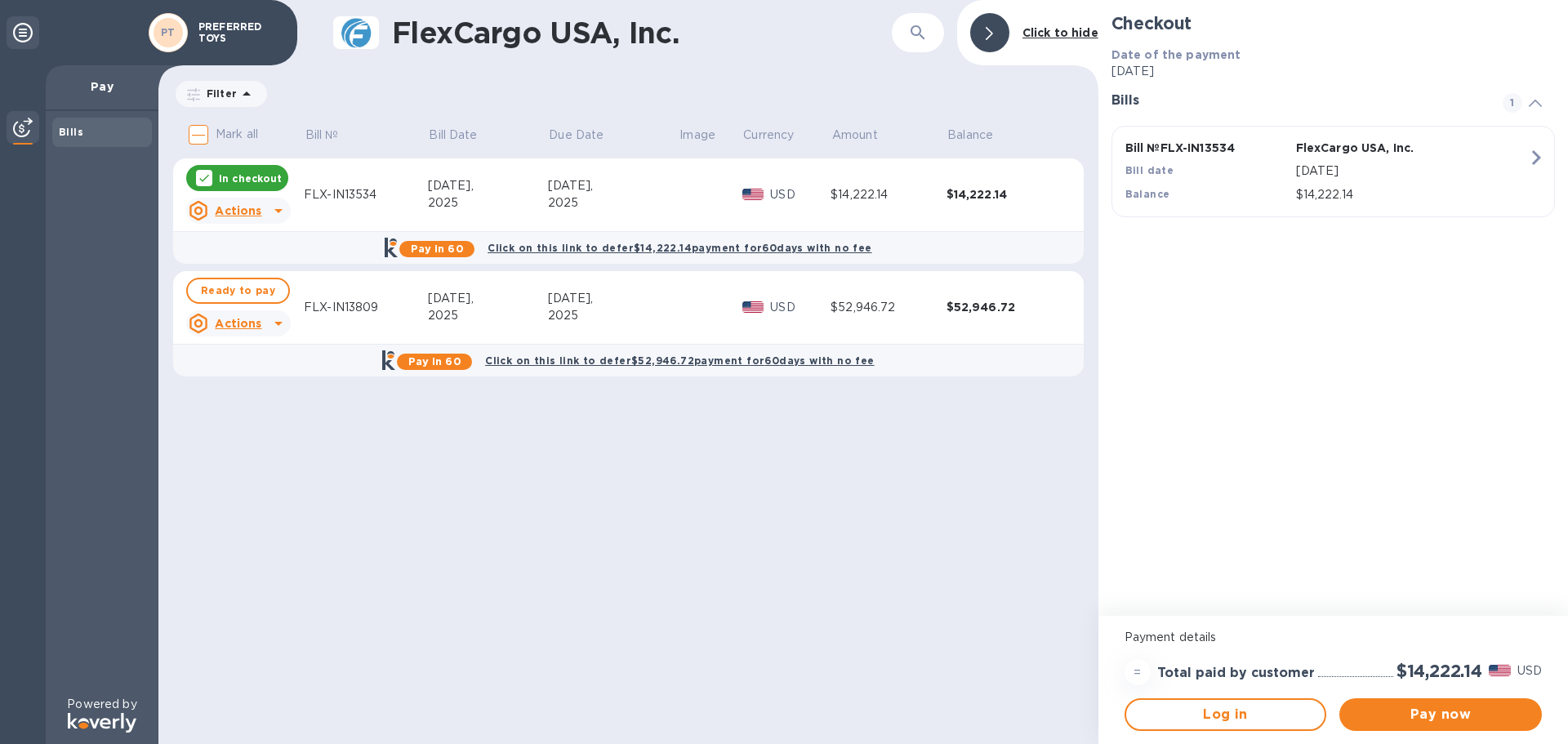 click on "In checkout" at bounding box center (250, 178) 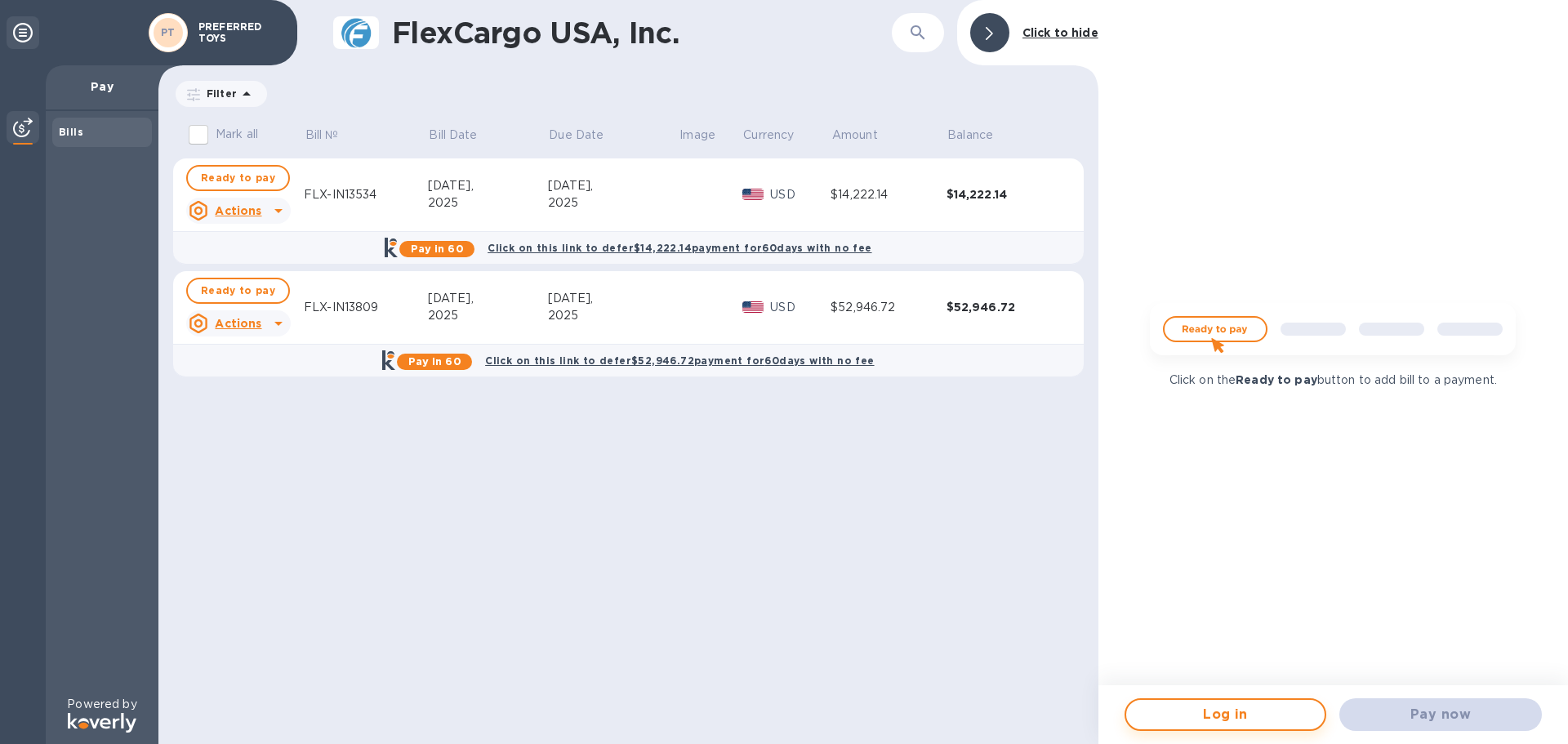 click on "Log in" at bounding box center [1226, 715] 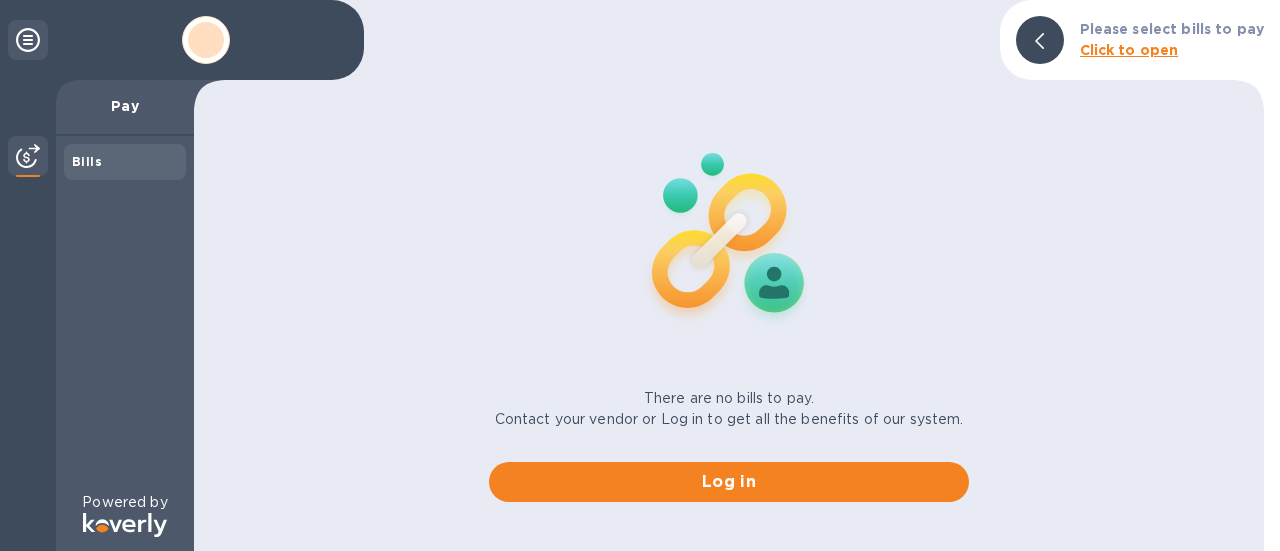 scroll, scrollTop: 0, scrollLeft: 0, axis: both 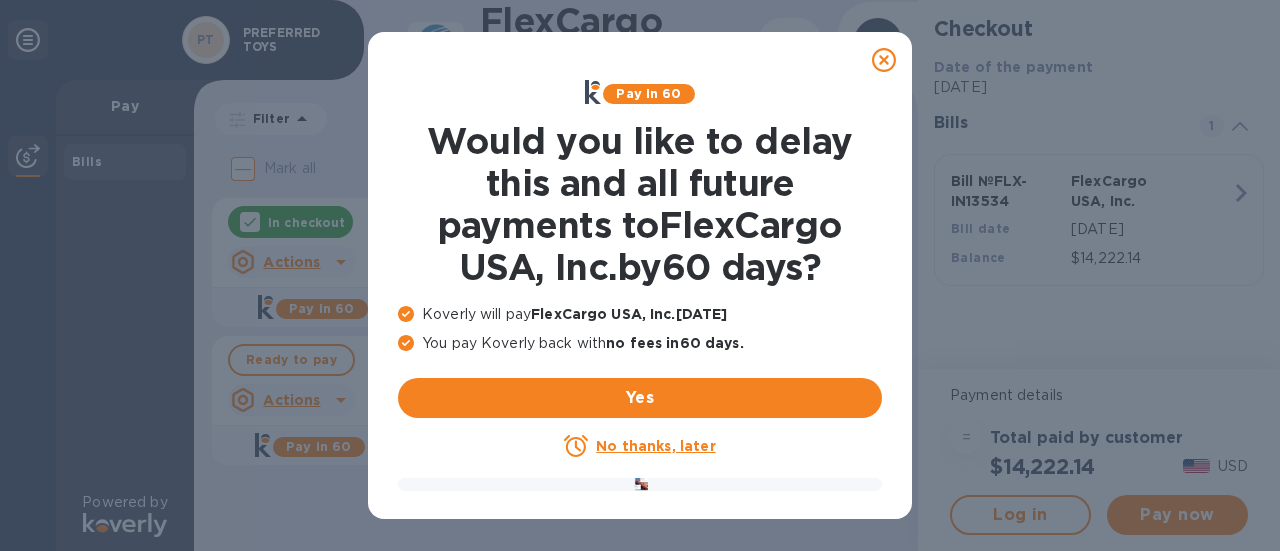click on "No thanks, later" at bounding box center (655, 446) 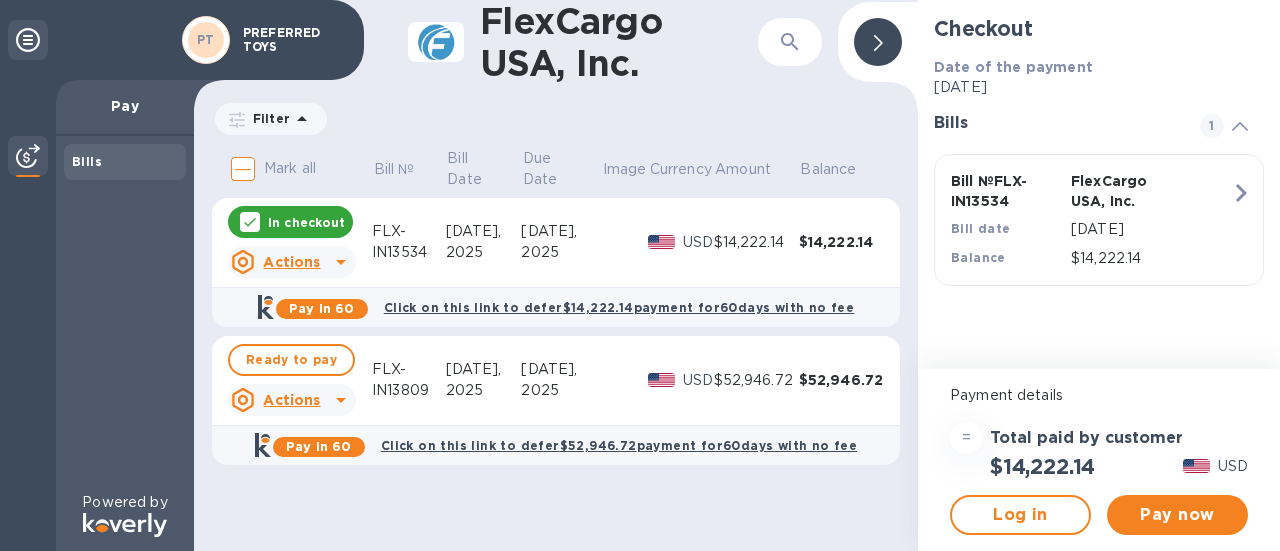 click on "Pay in 60" at bounding box center [318, 446] 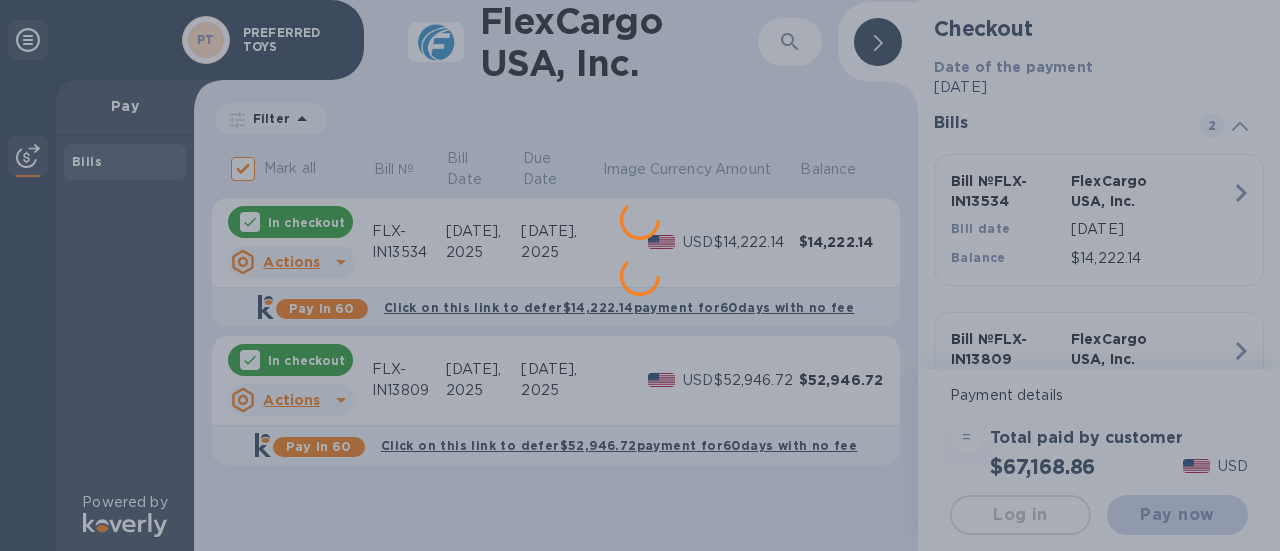 scroll, scrollTop: 0, scrollLeft: 0, axis: both 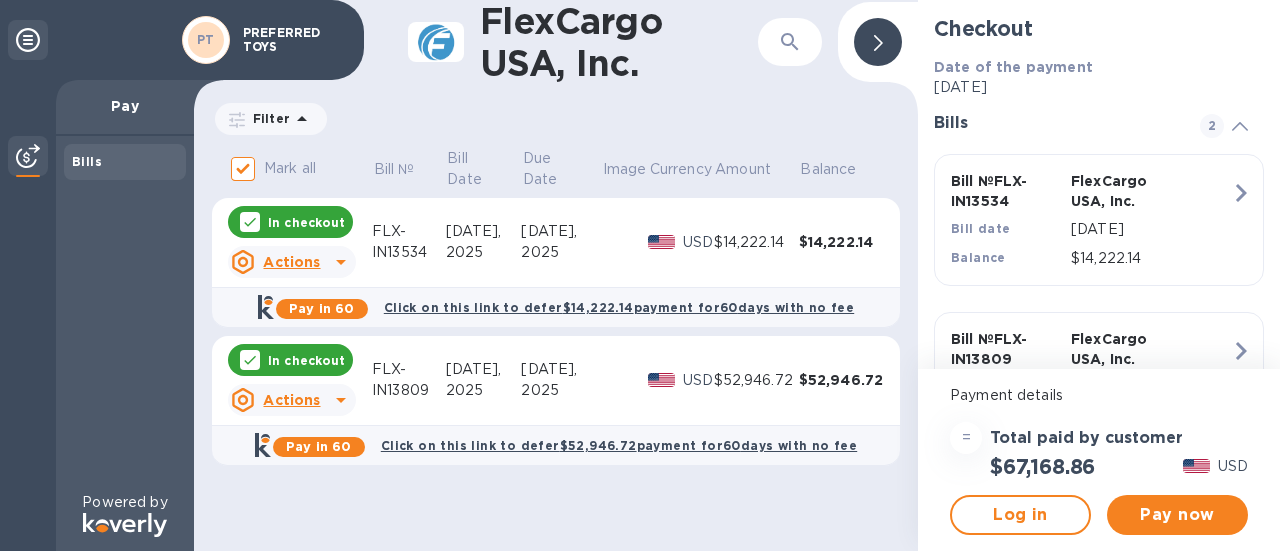 click 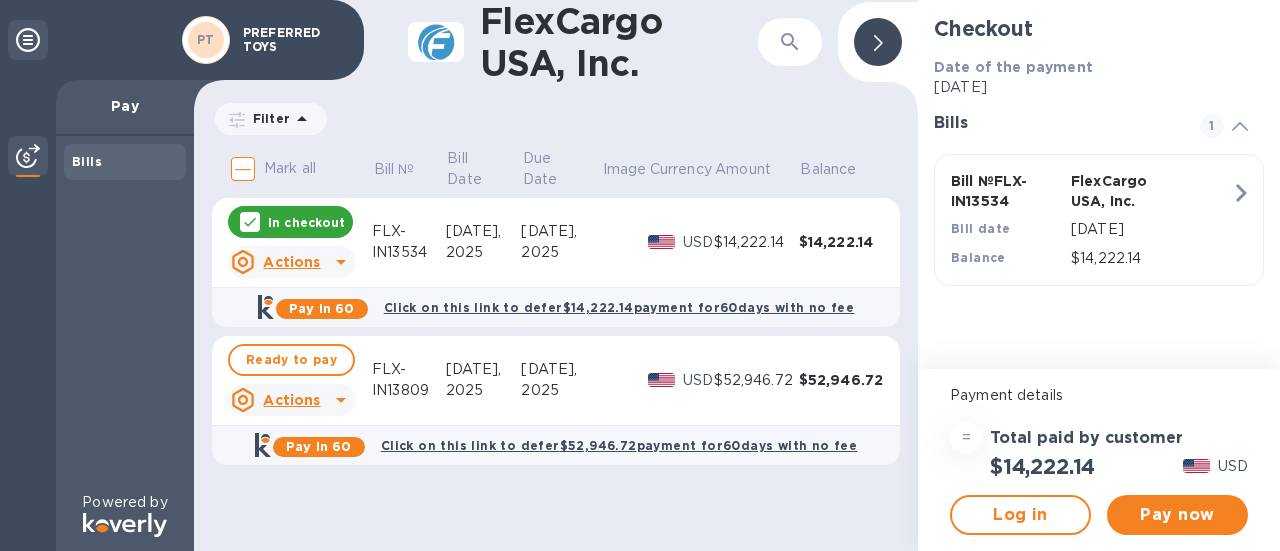 click at bounding box center [250, 222] 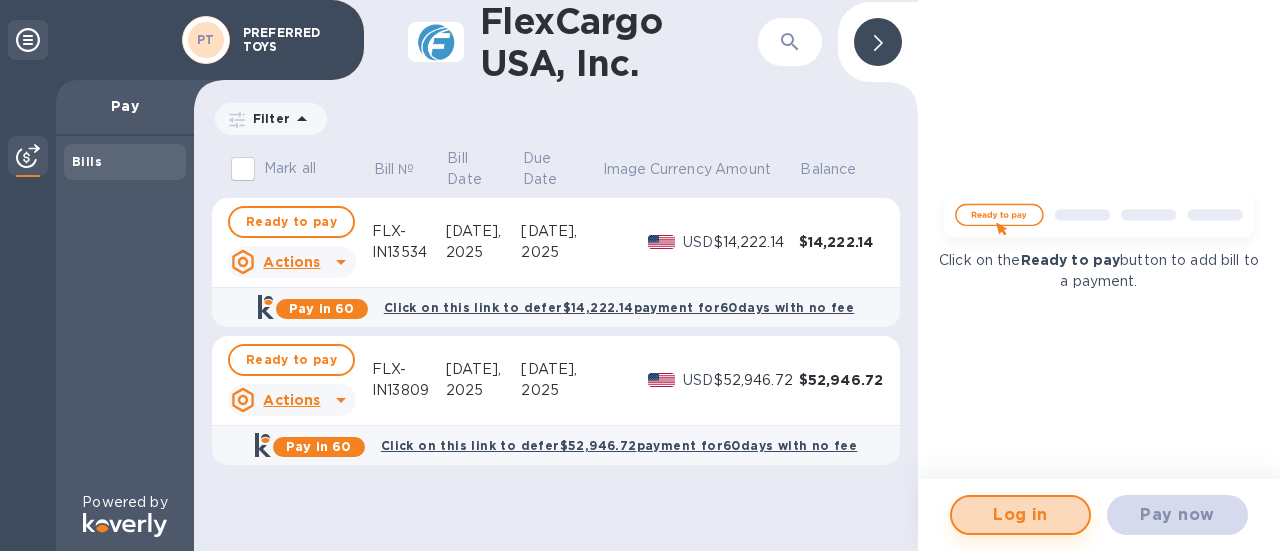 click on "Log in" at bounding box center [1020, 515] 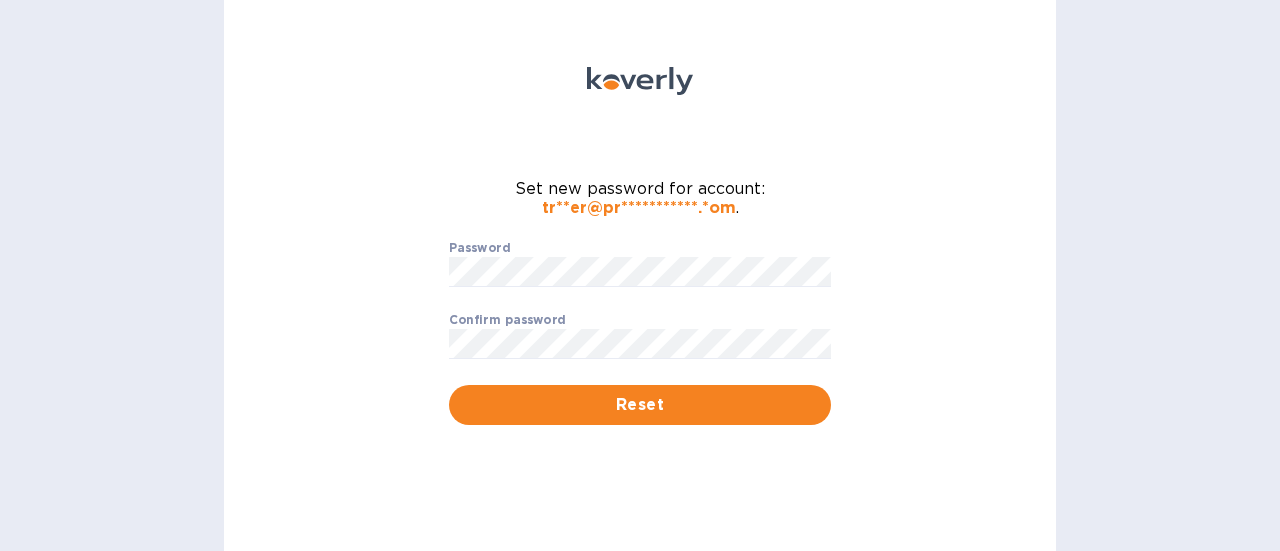 scroll, scrollTop: 0, scrollLeft: 0, axis: both 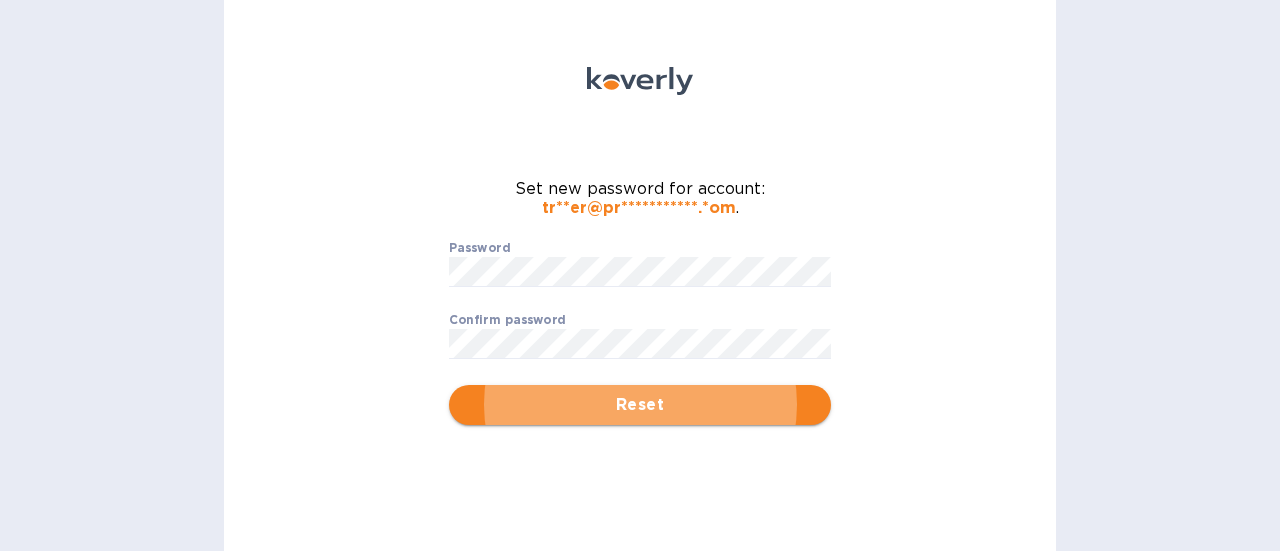 click on "Reset" at bounding box center (640, 405) 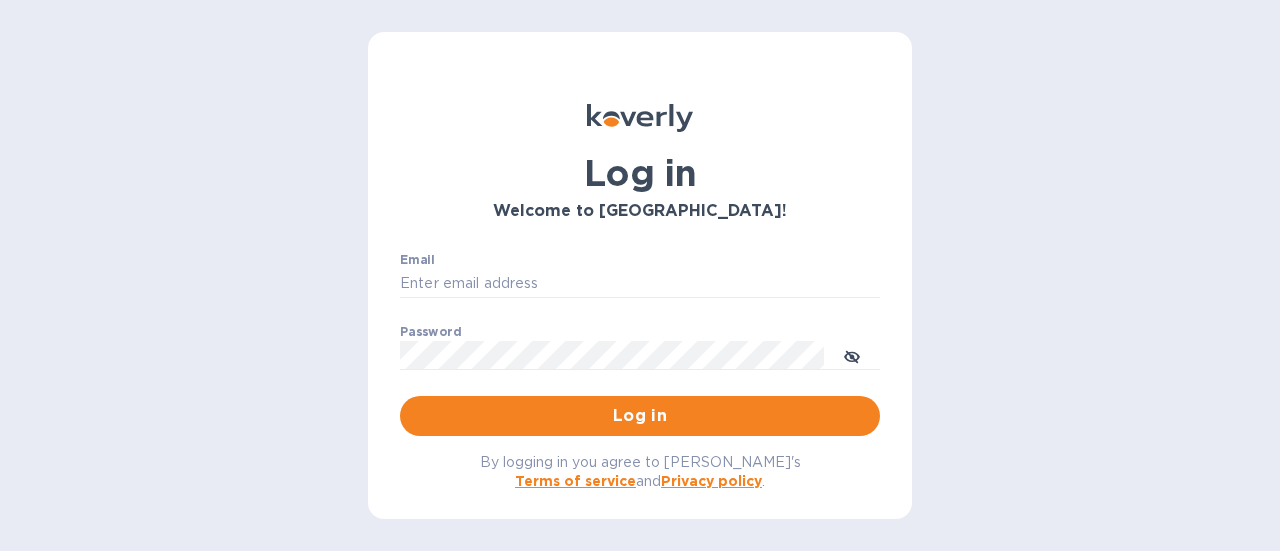 type on "[PERSON_NAME][EMAIL_ADDRESS][DOMAIN_NAME]" 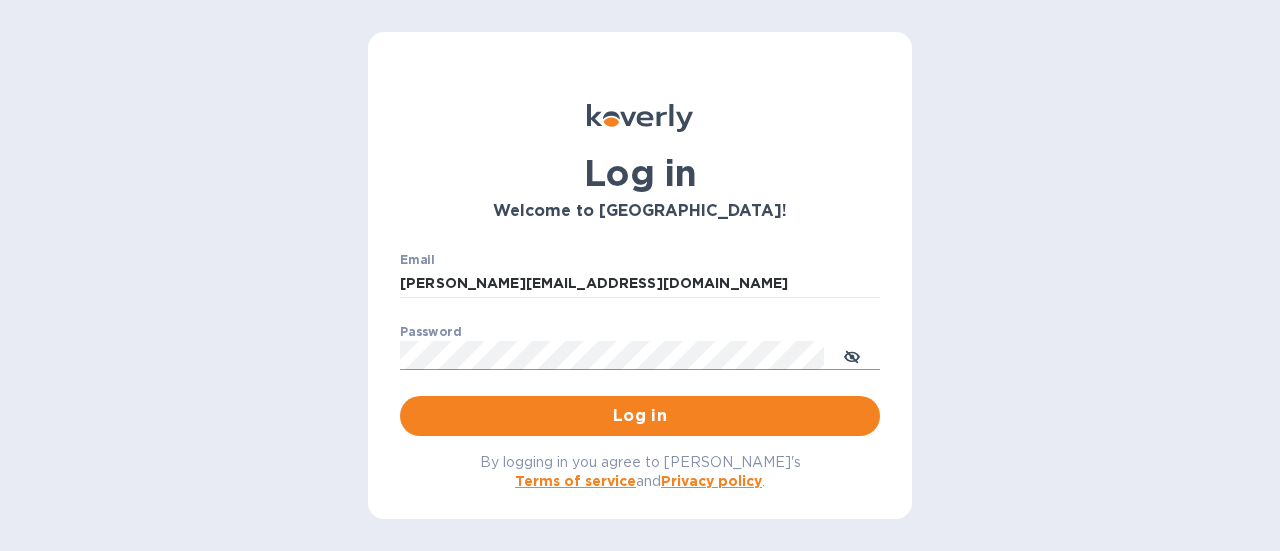 click 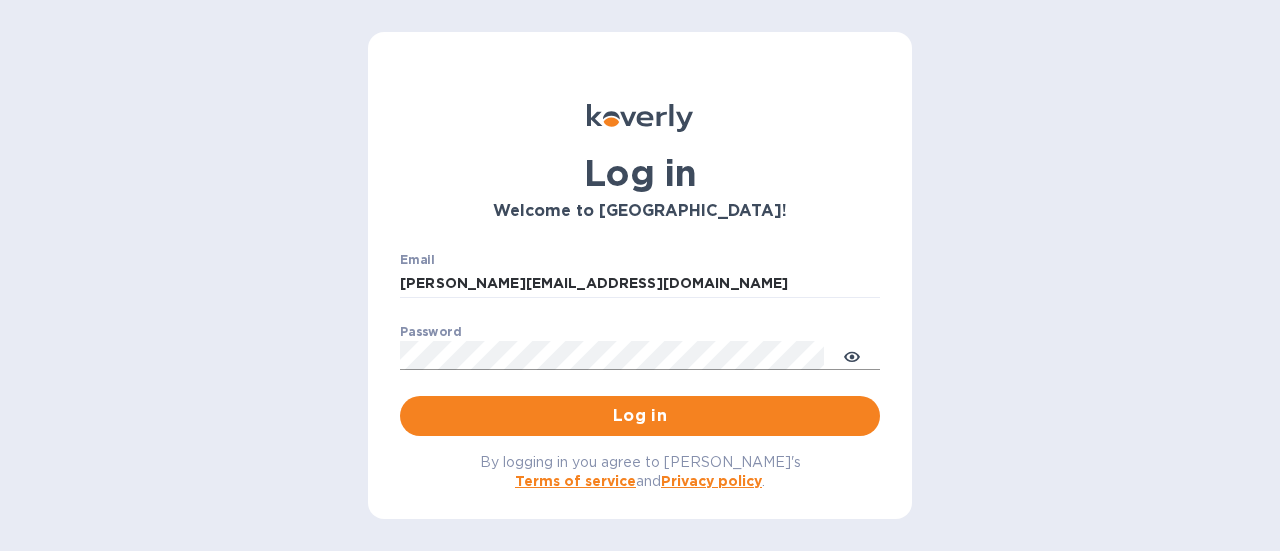 click on "Log in" at bounding box center [640, 416] 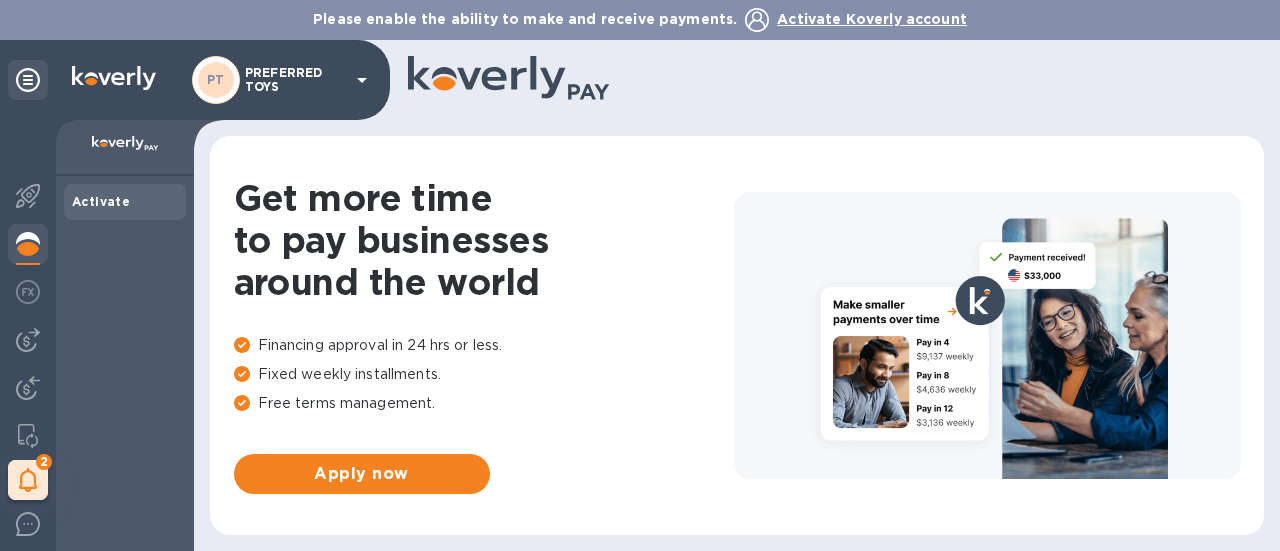click on "Activate Koverly account" at bounding box center (872, 19) 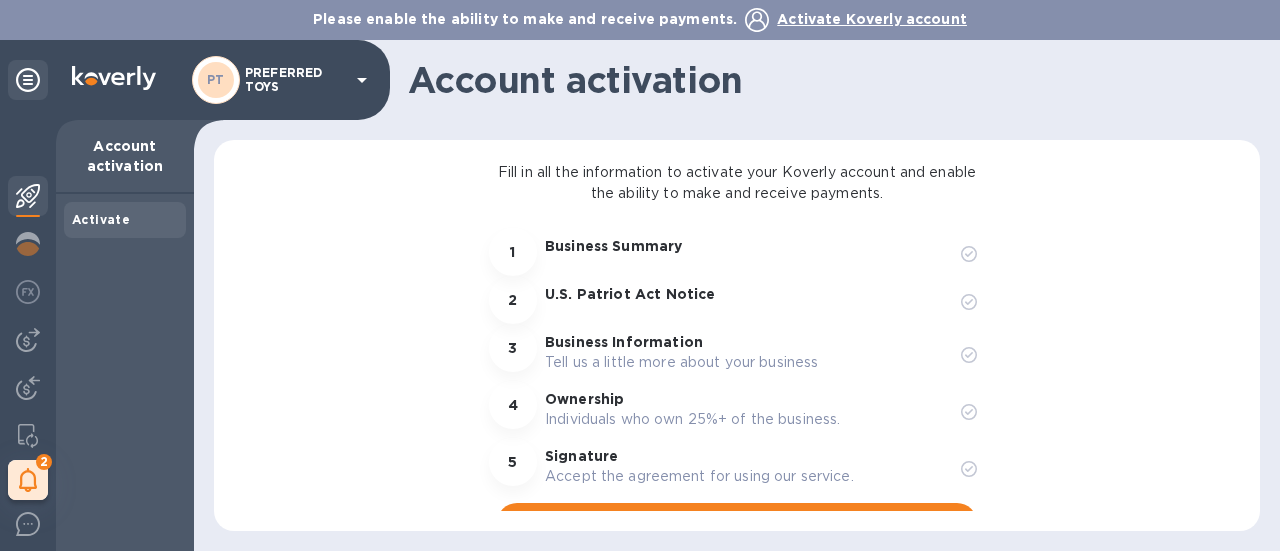 scroll, scrollTop: 112, scrollLeft: 0, axis: vertical 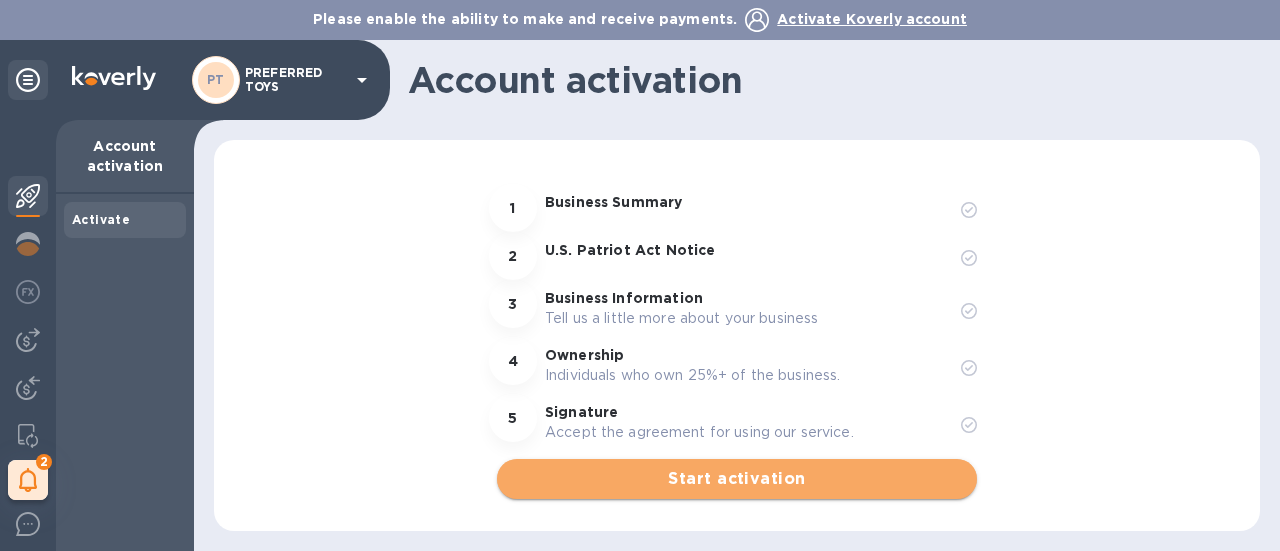 click on "Start activation" at bounding box center (737, 479) 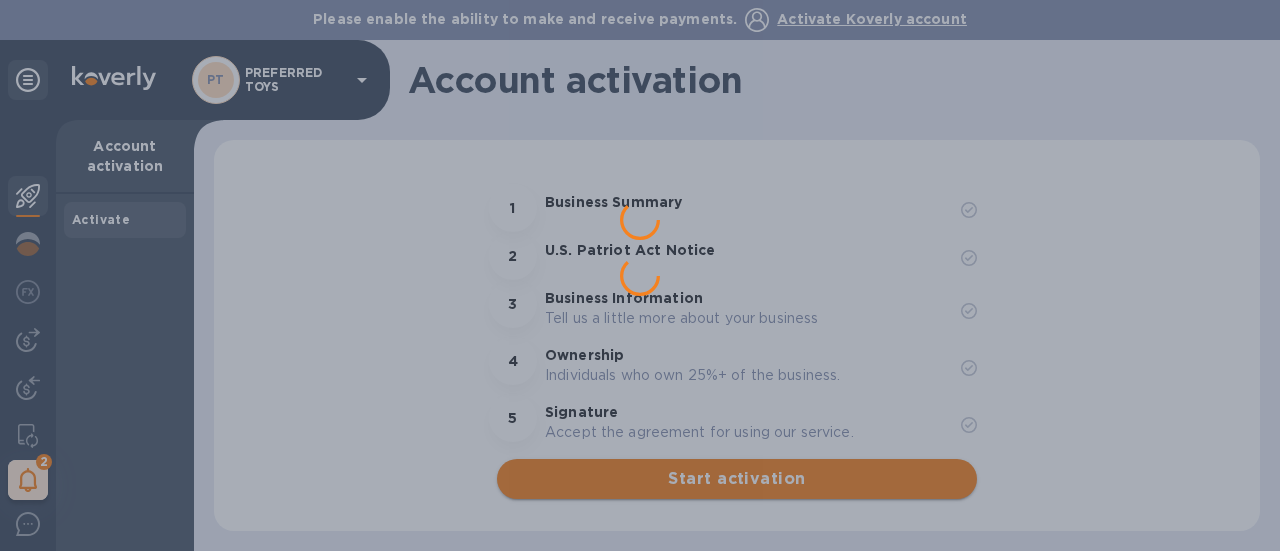 scroll, scrollTop: 0, scrollLeft: 0, axis: both 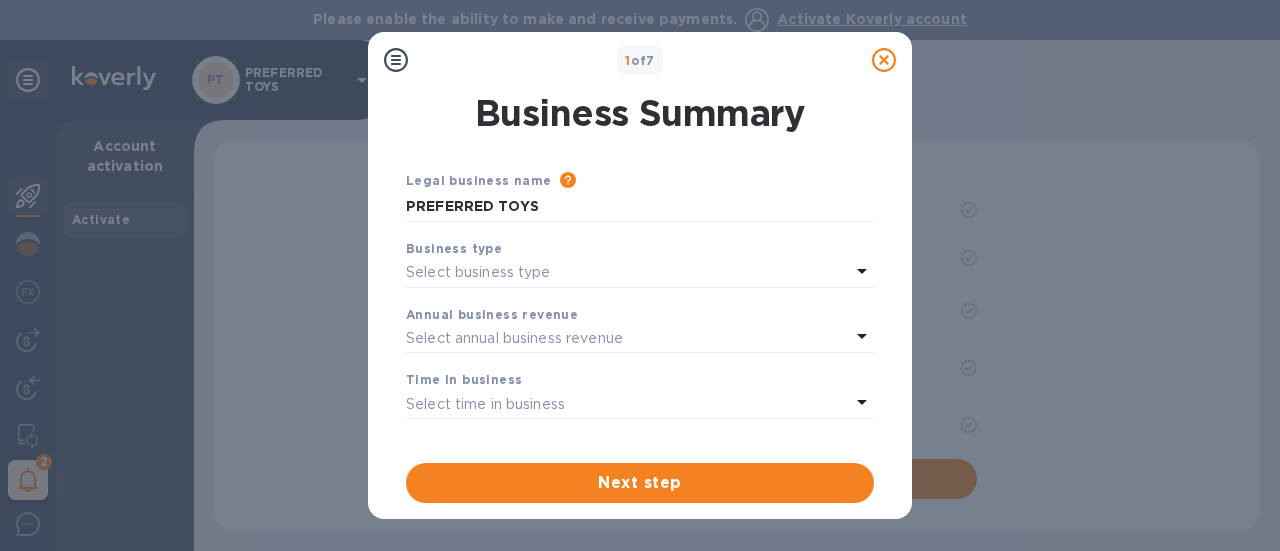 click on "Select business type" at bounding box center (628, 273) 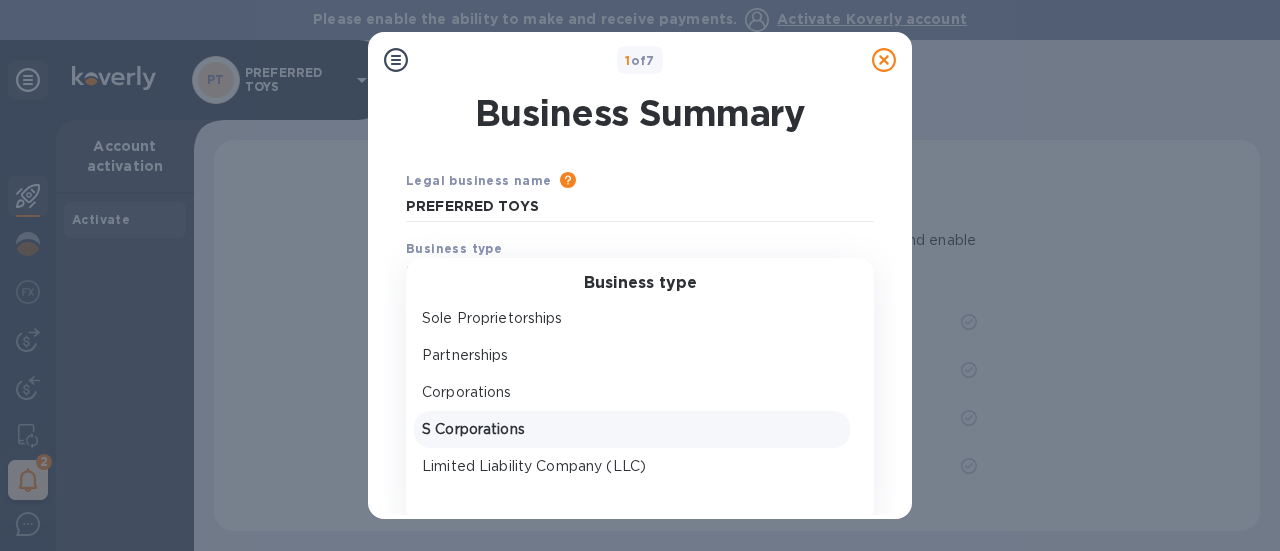 click on "S Corporations" at bounding box center [632, 429] 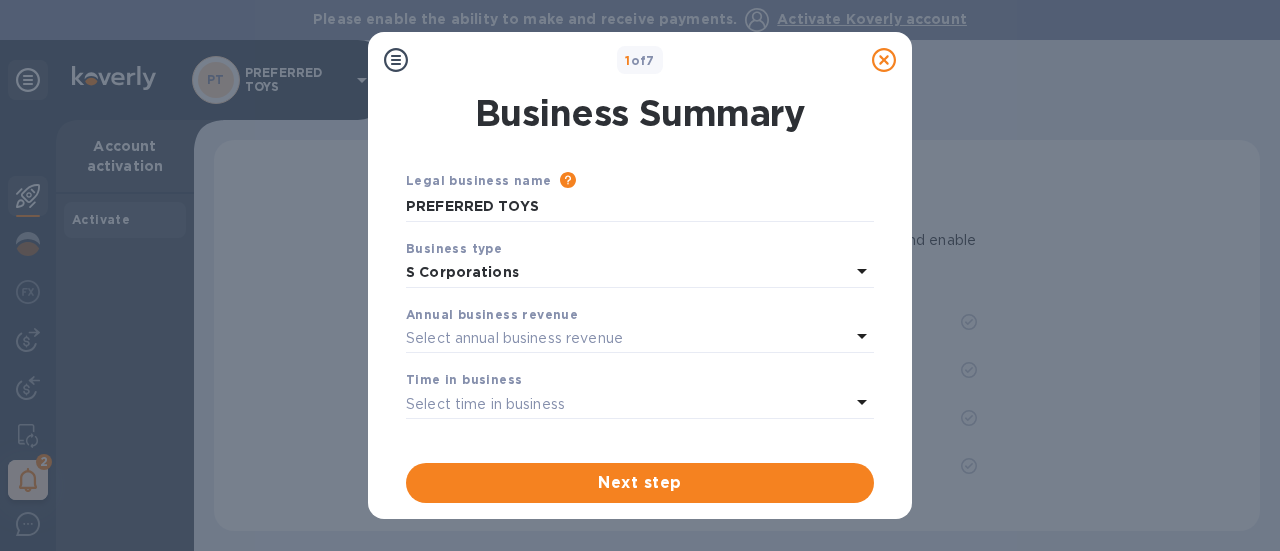 click on "Select annual business revenue" at bounding box center (628, 338) 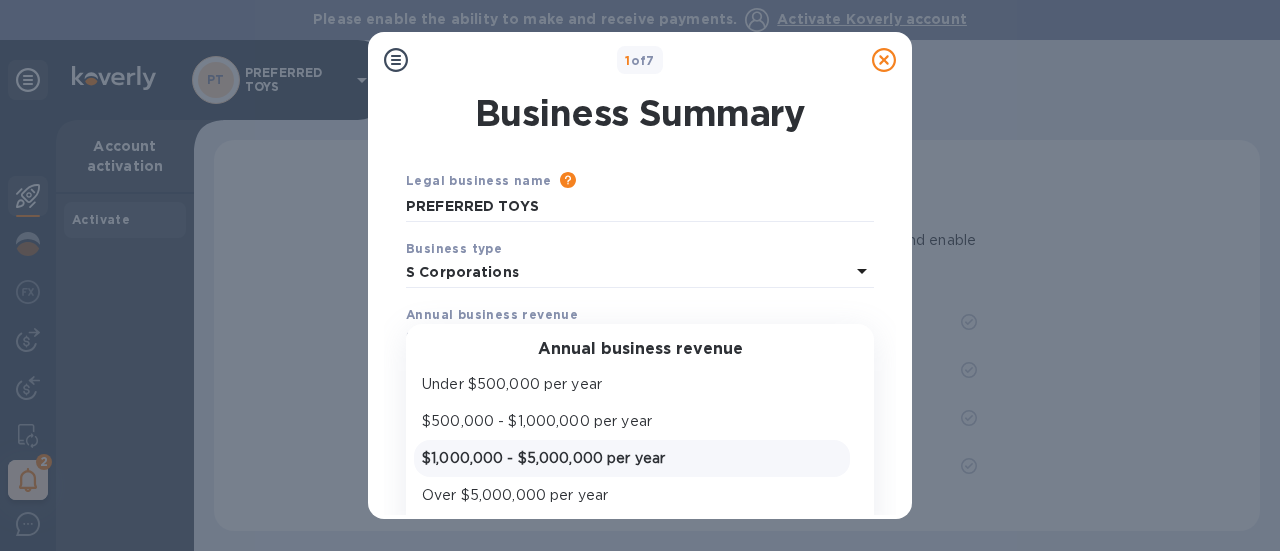 click on "$1,000,000 - $5,000,000 per year" at bounding box center [632, 458] 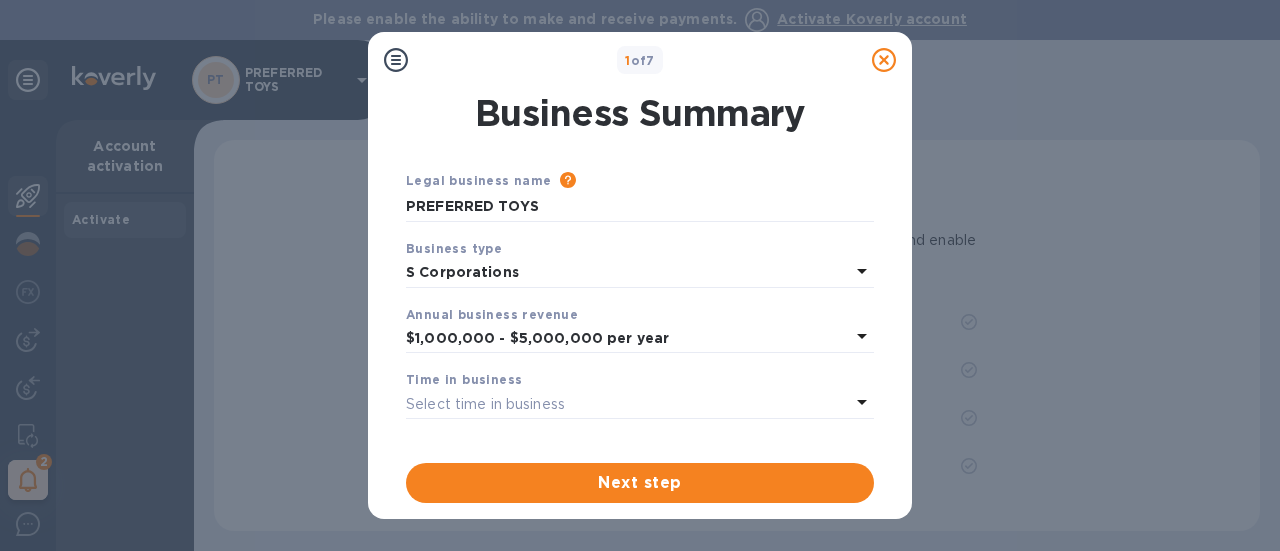 click on "Select time in business" at bounding box center (628, 404) 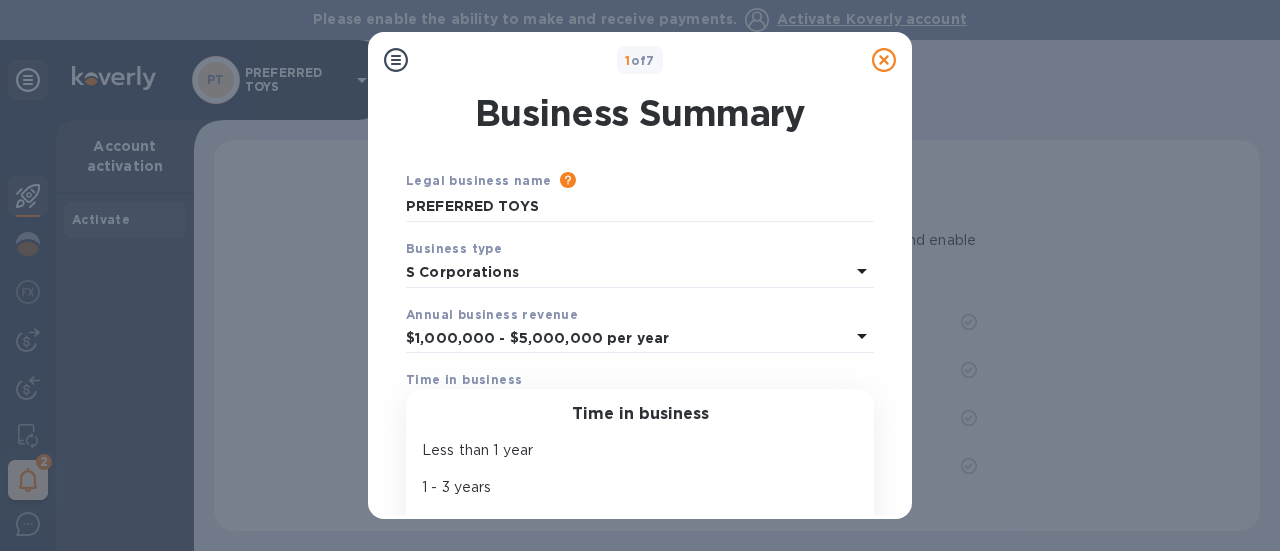 scroll, scrollTop: 96, scrollLeft: 0, axis: vertical 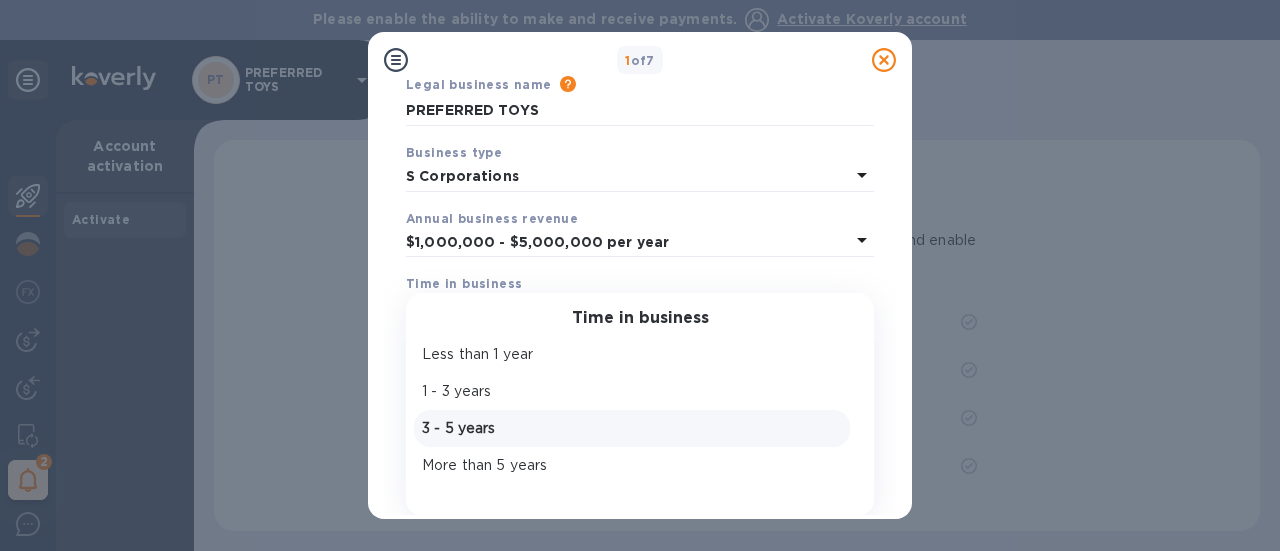 click on "3 - 5 years" at bounding box center (632, 428) 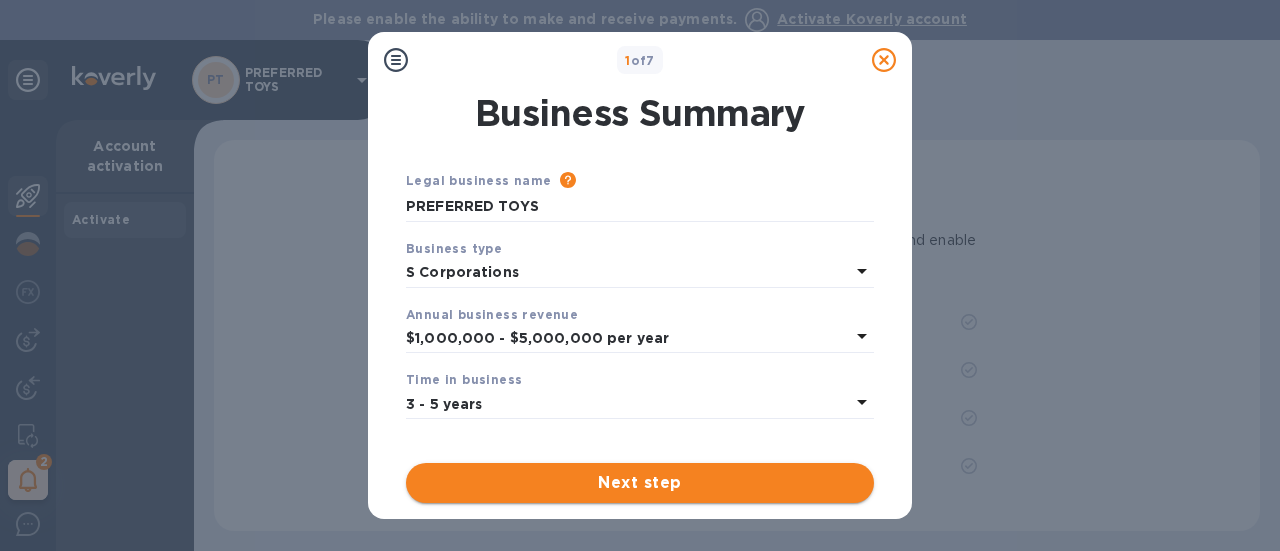 click on "Next step" at bounding box center (640, 483) 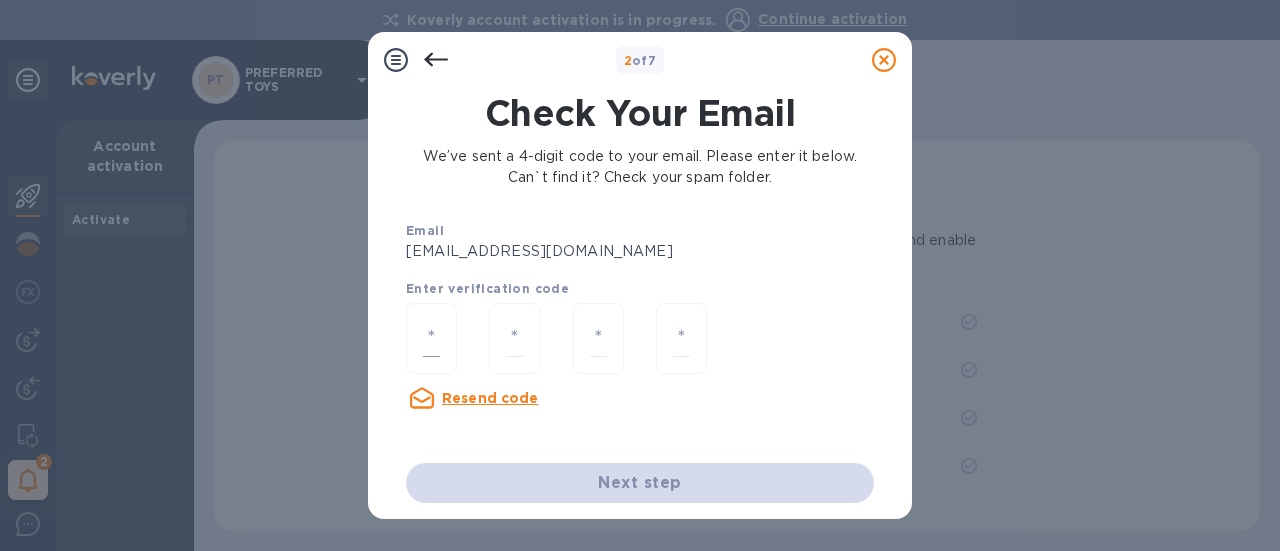 click at bounding box center [431, 338] 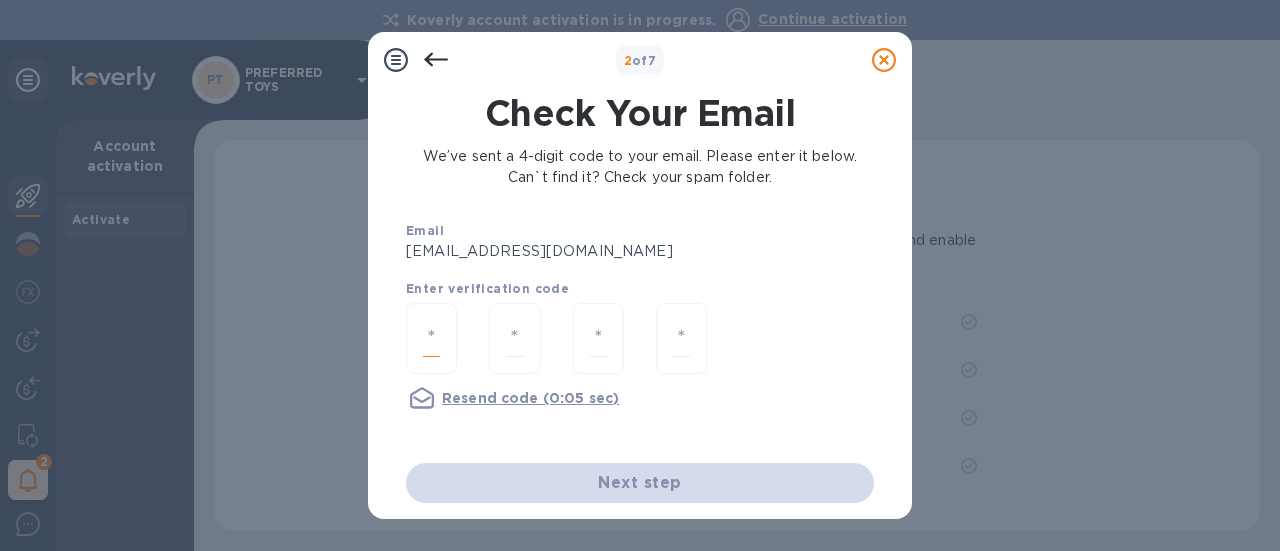 type on "6" 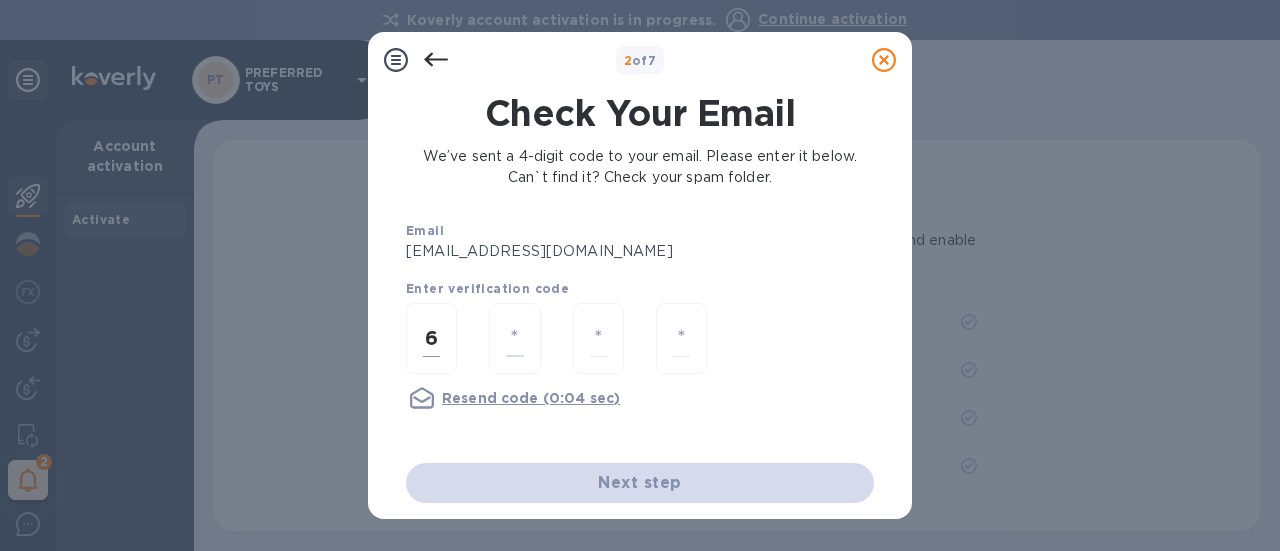 type on "3" 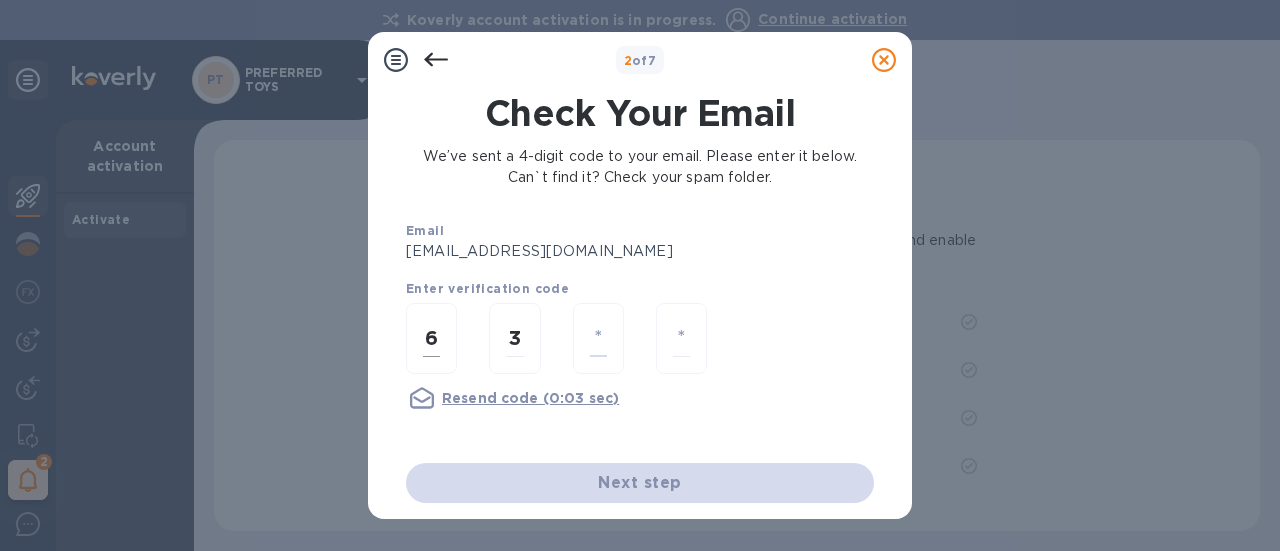 type on "8" 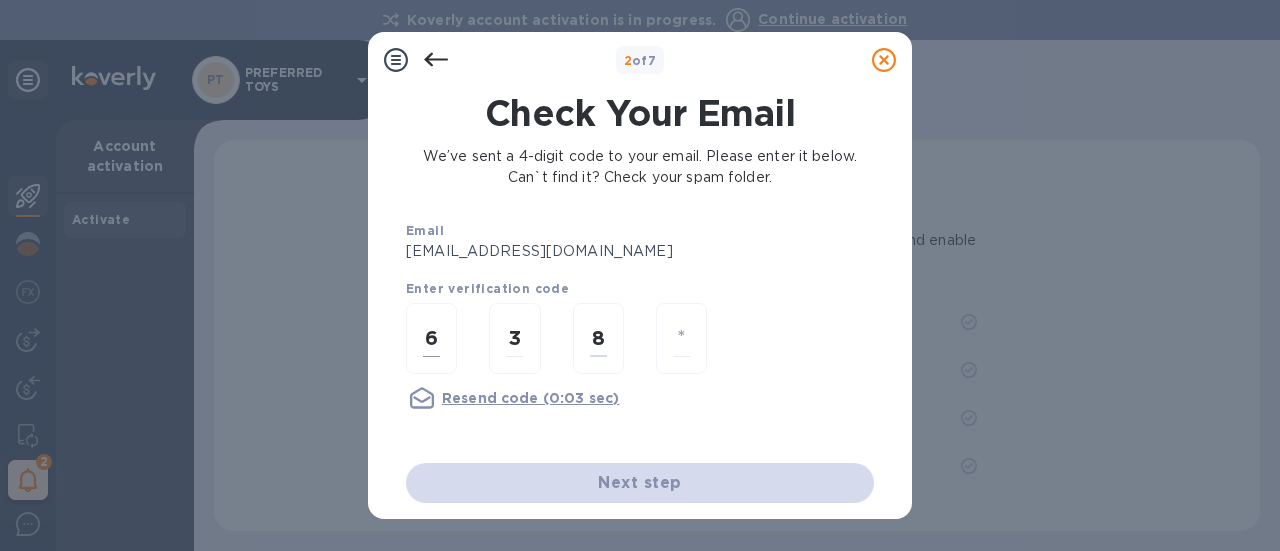 type on "9" 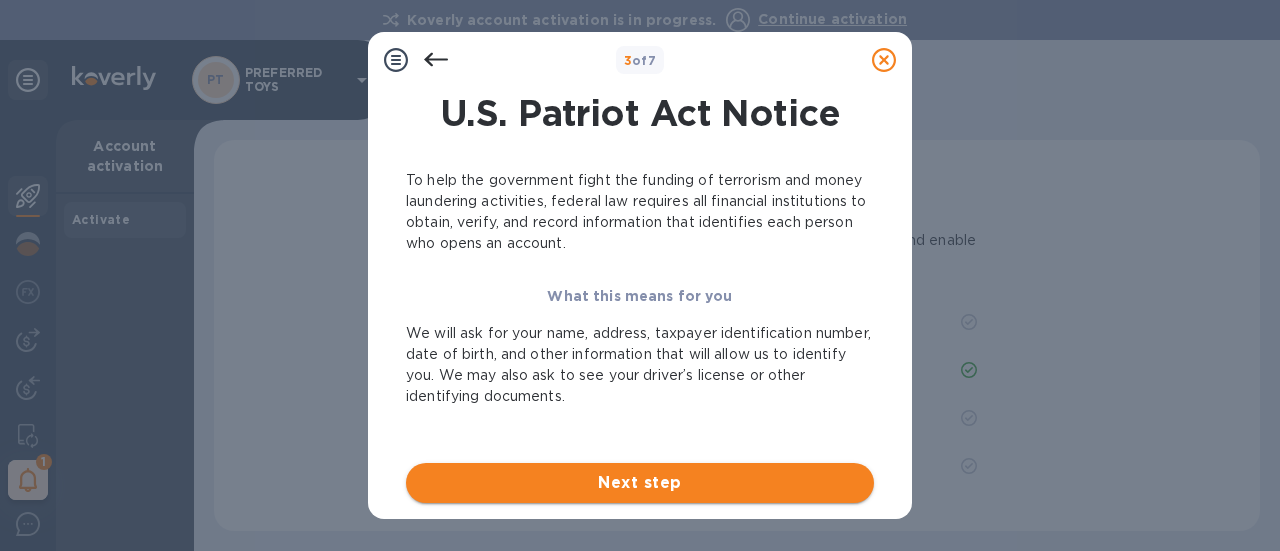 click on "Next step" at bounding box center (640, 483) 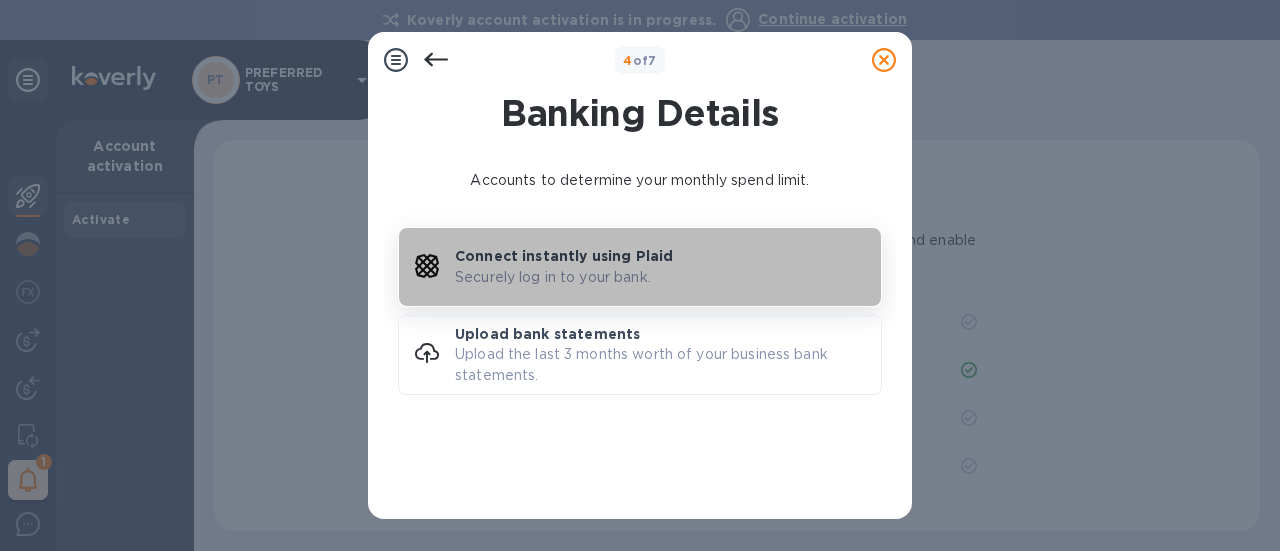click on "Securely log in to your bank." at bounding box center [553, 277] 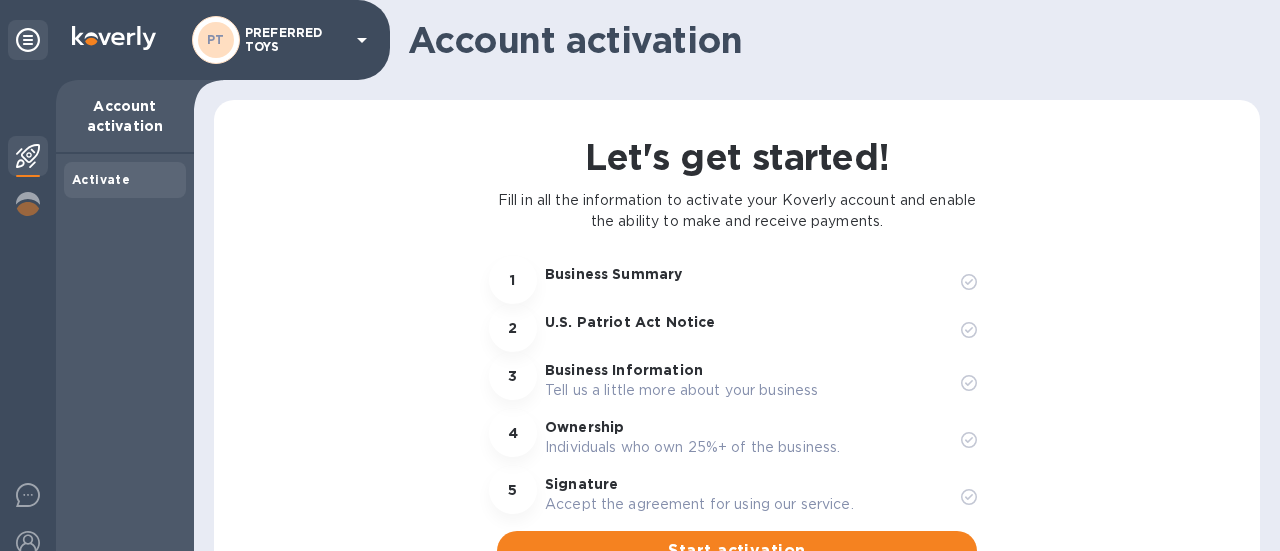 scroll, scrollTop: 0, scrollLeft: 0, axis: both 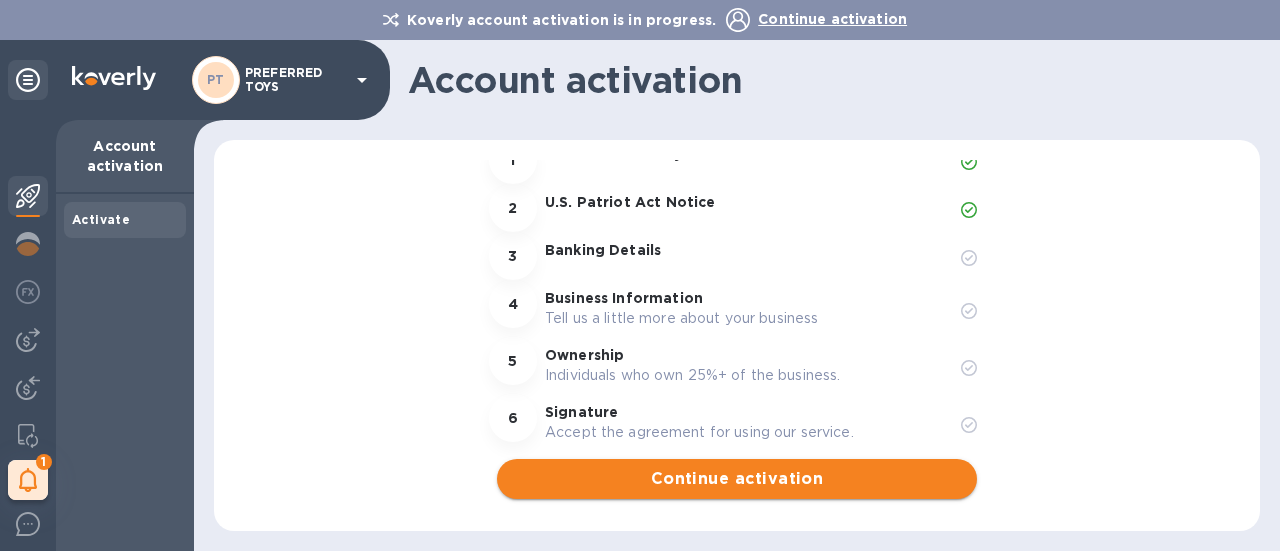 click on "Continue activation" at bounding box center [737, 479] 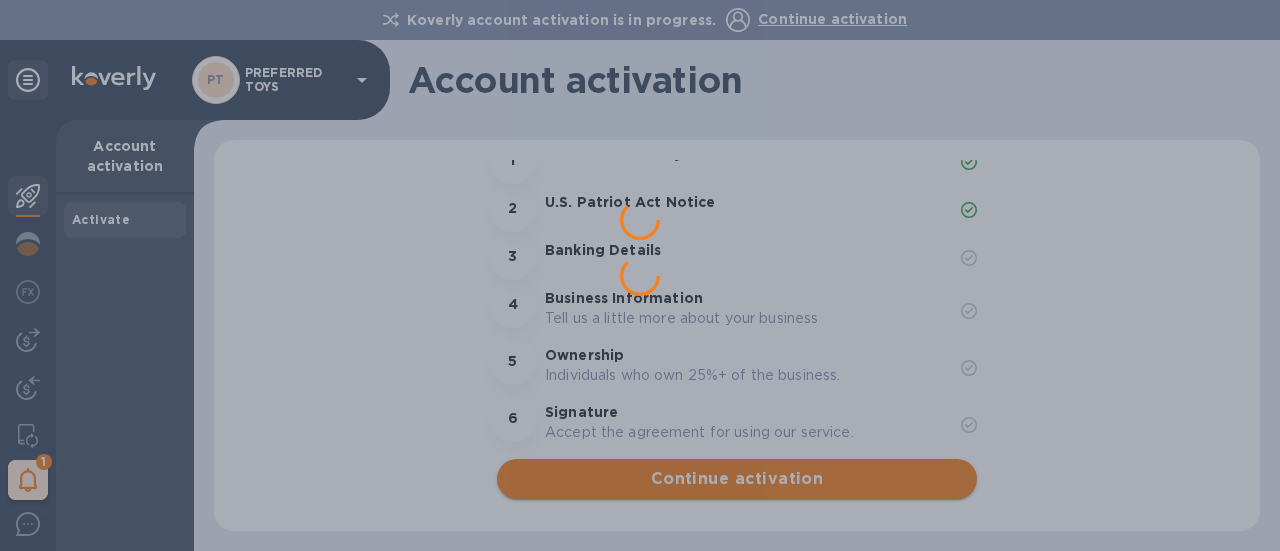 scroll, scrollTop: 0, scrollLeft: 0, axis: both 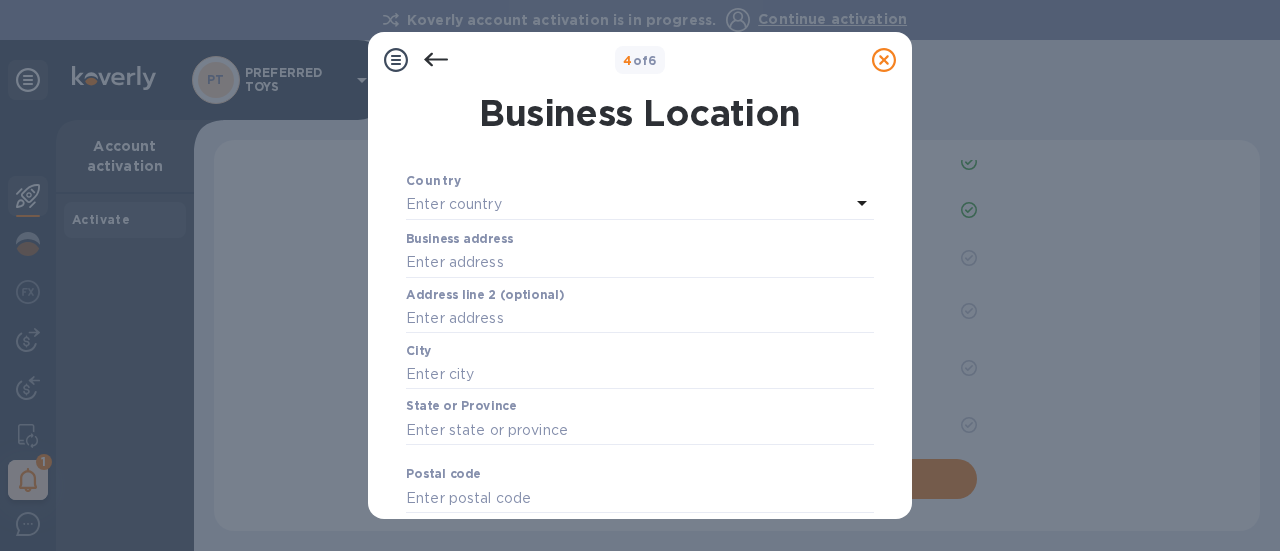 click on "Enter country" at bounding box center [628, 205] 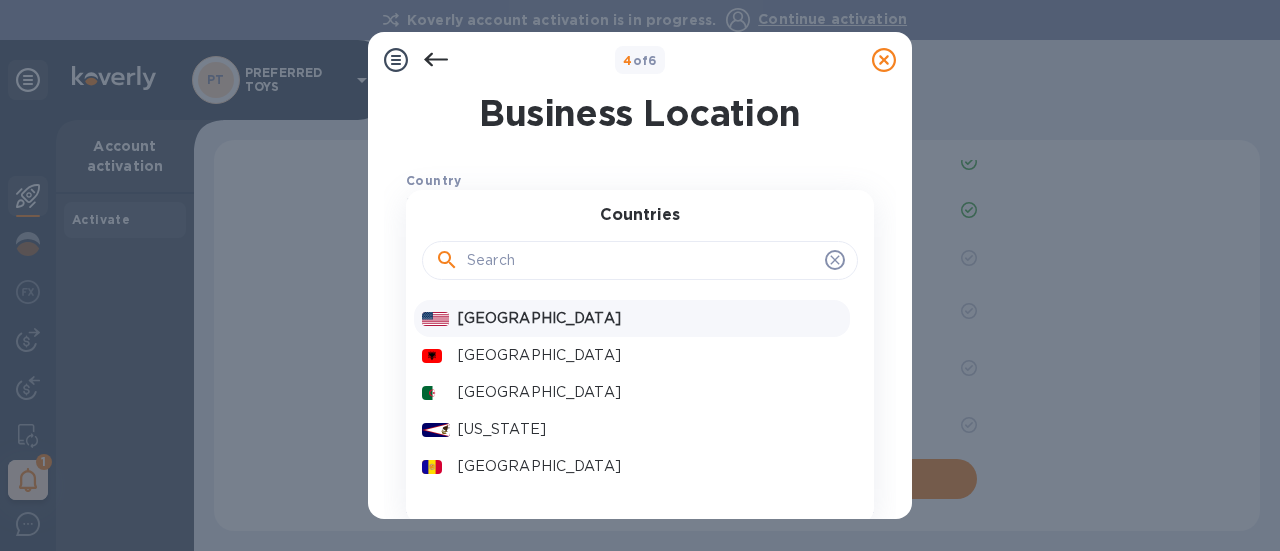 click on "United States" at bounding box center (650, 318) 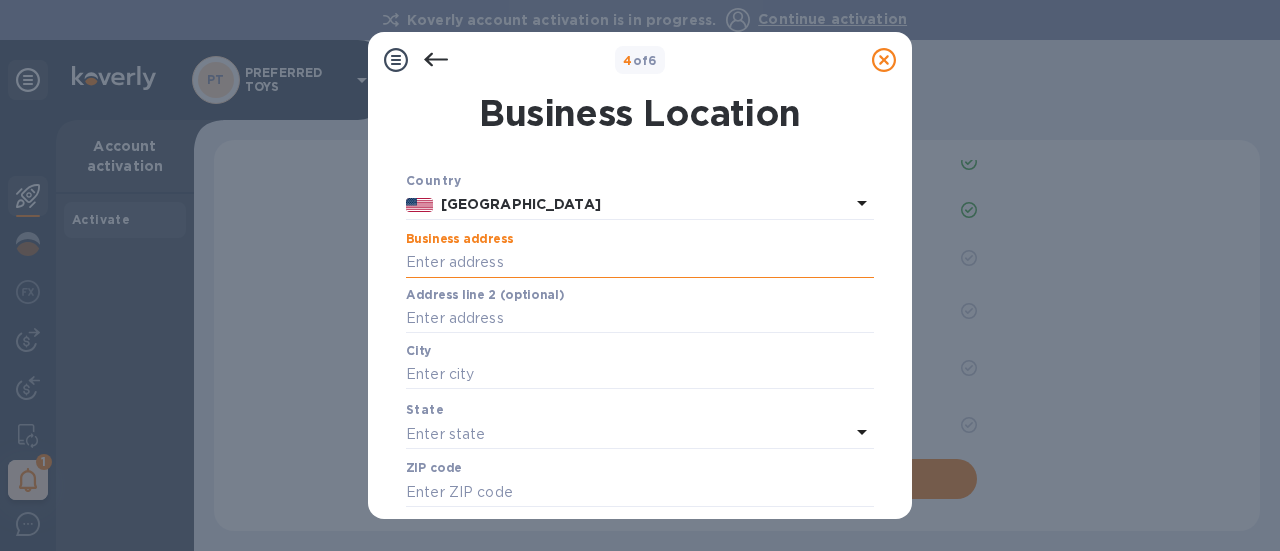 click at bounding box center (640, 263) 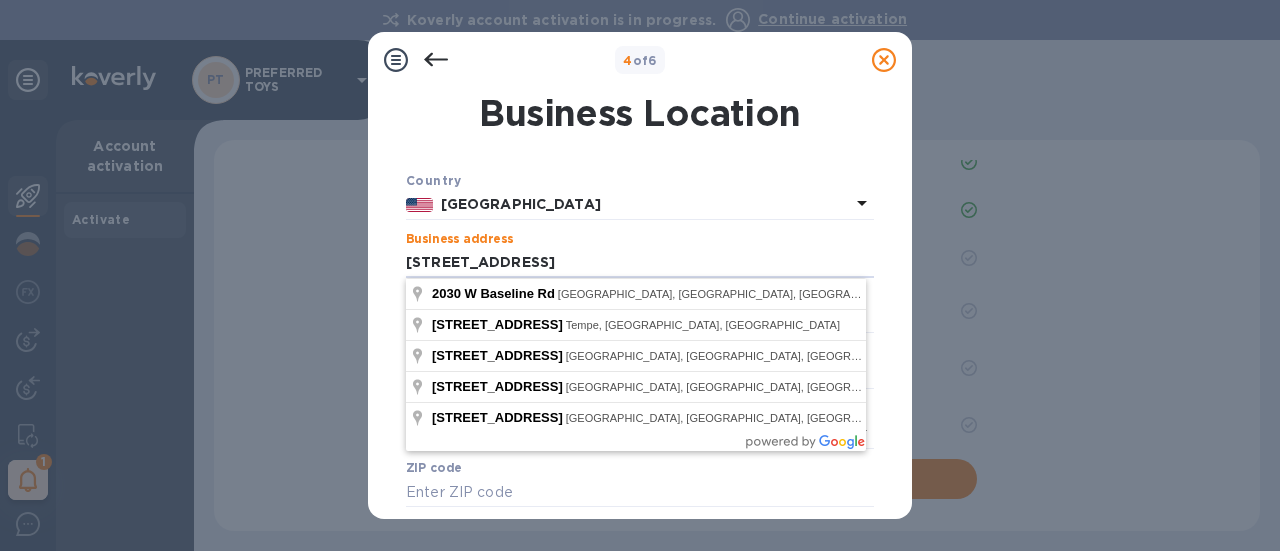 type on "2030 W baseline rd" 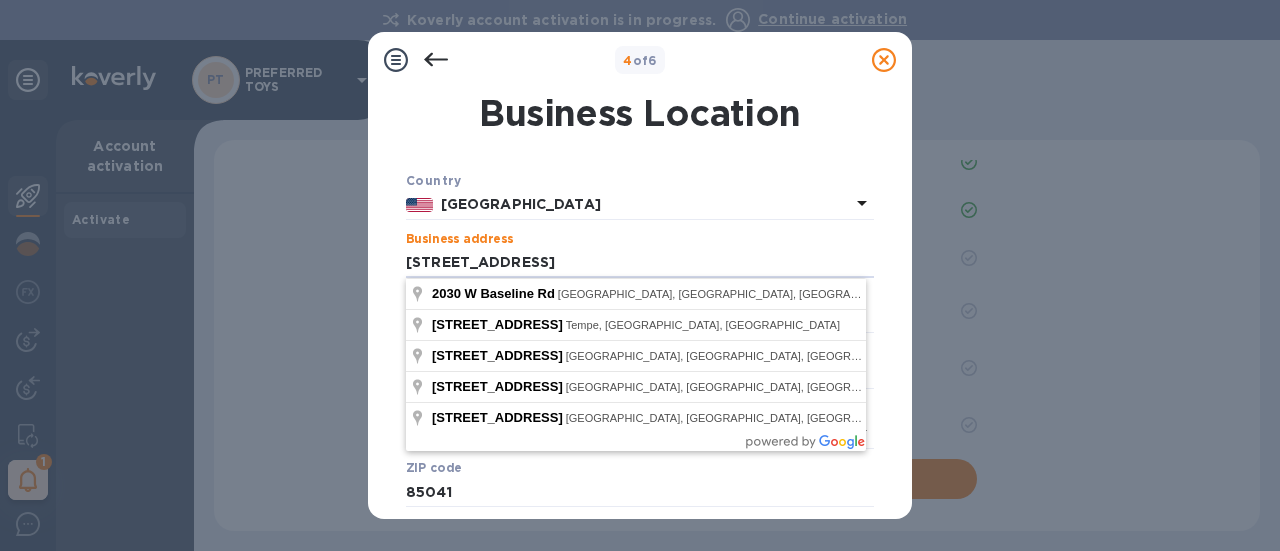 click on "Country" at bounding box center (640, 180) 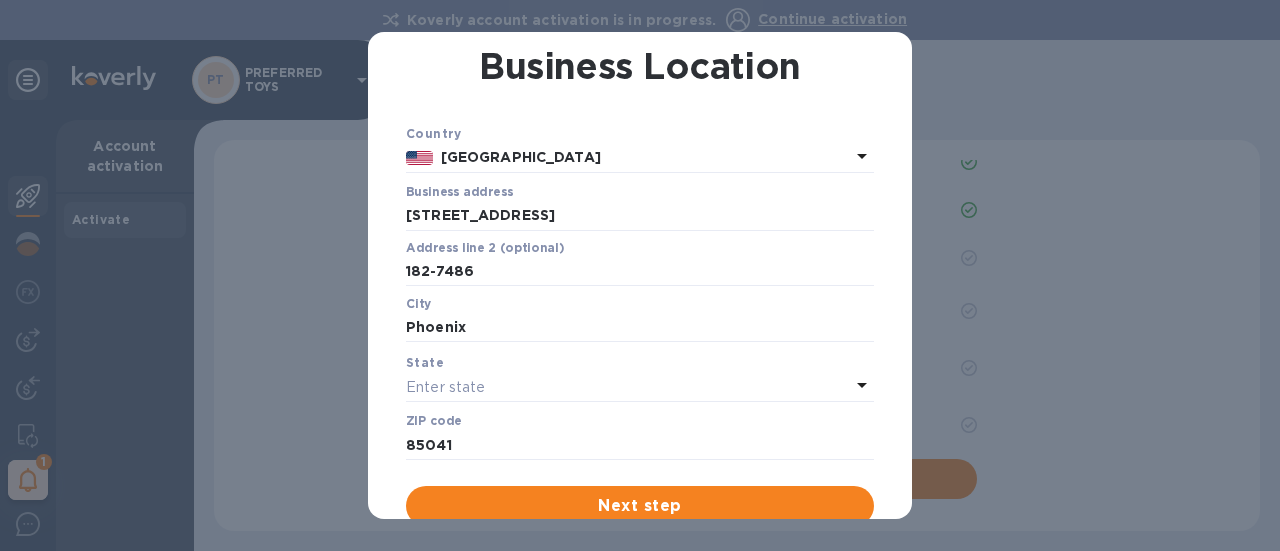 scroll, scrollTop: 70, scrollLeft: 0, axis: vertical 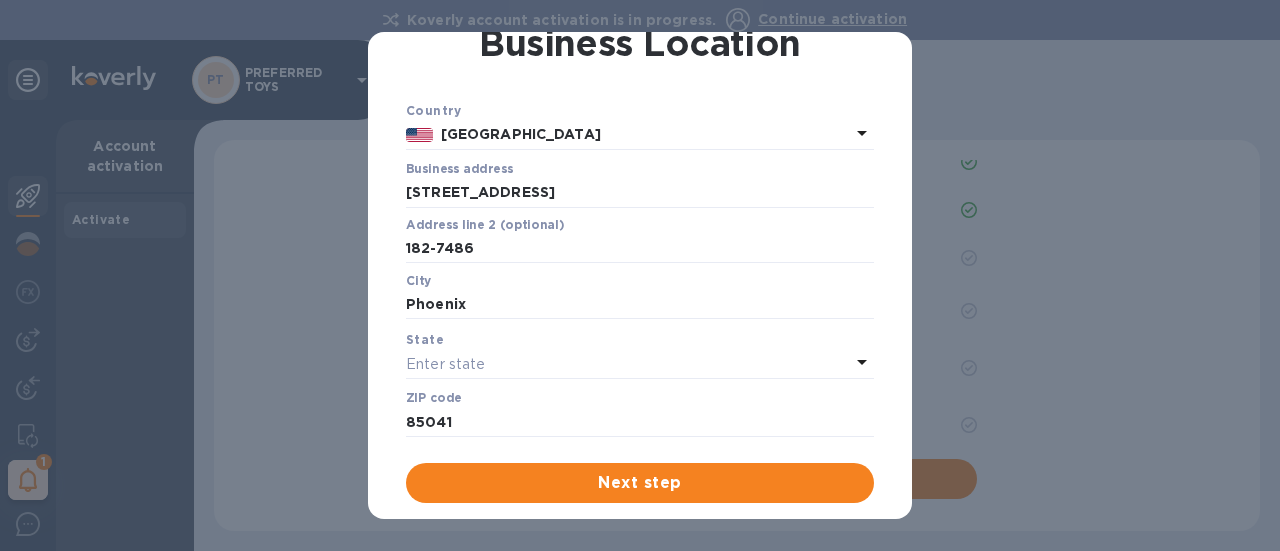 click on "Enter state" at bounding box center [445, 364] 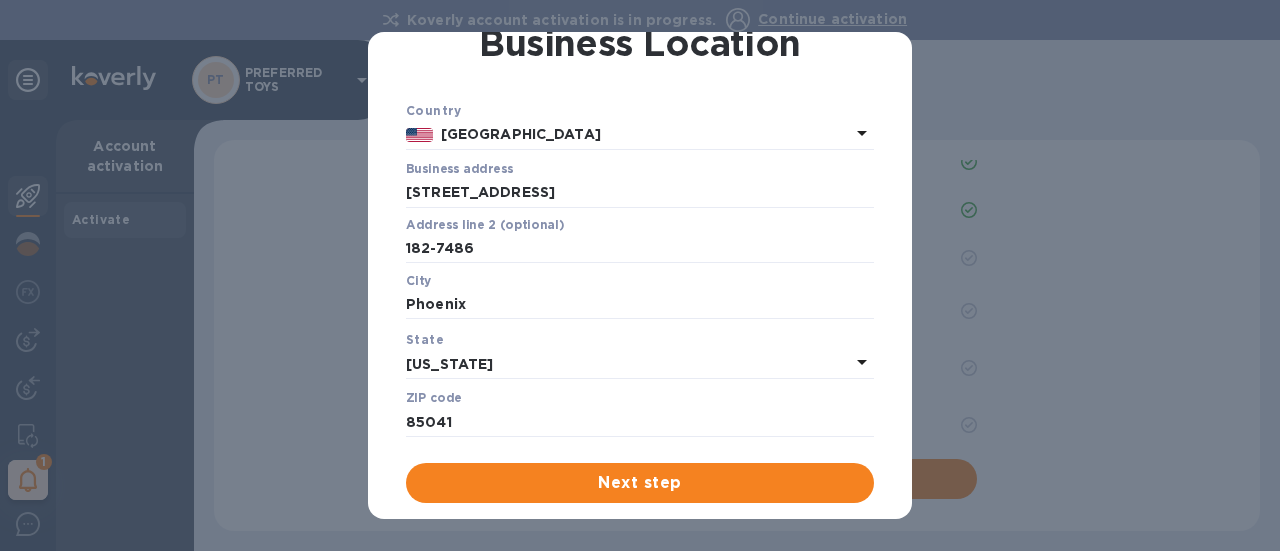 click on "District Of Columbia" at bounding box center (628, 364) 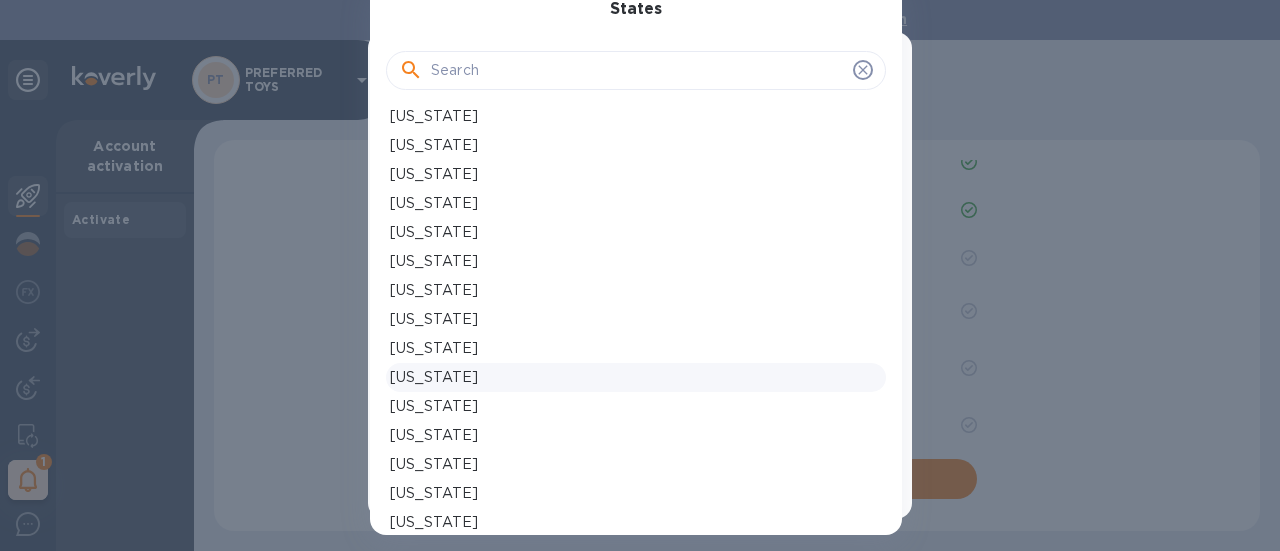 click on "Arizona" at bounding box center (636, 203) 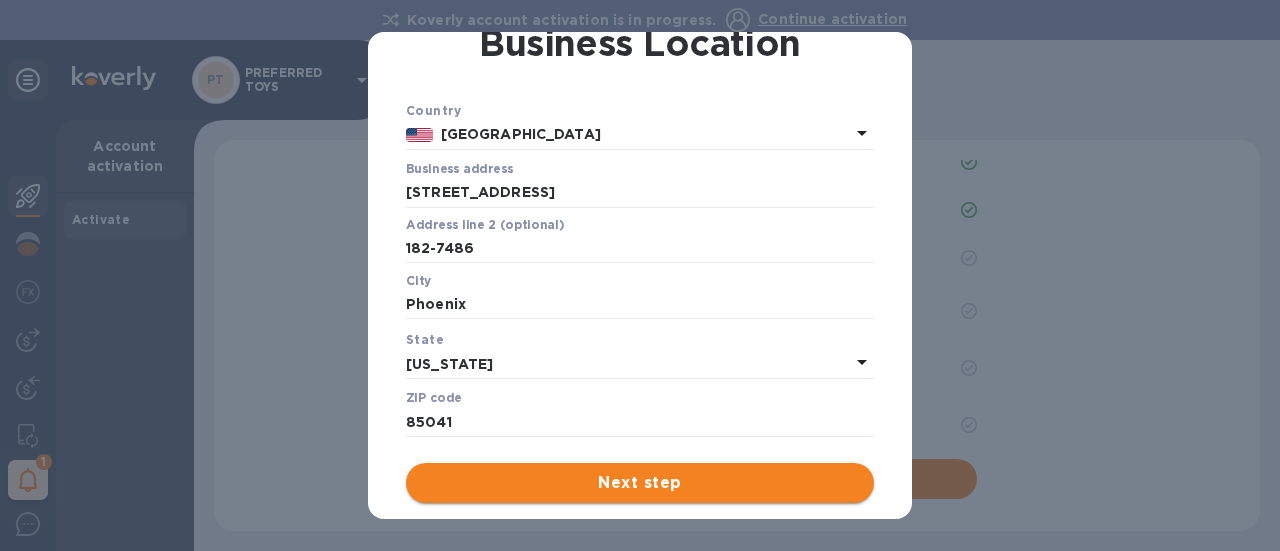 click on "Next step" at bounding box center [640, 483] 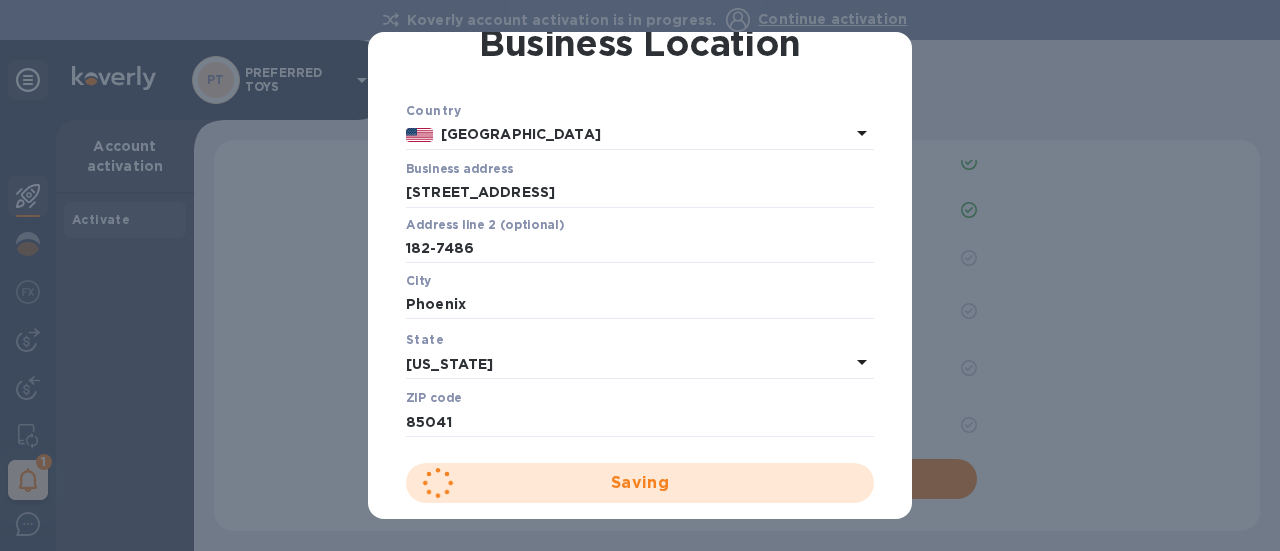 scroll, scrollTop: 0, scrollLeft: 0, axis: both 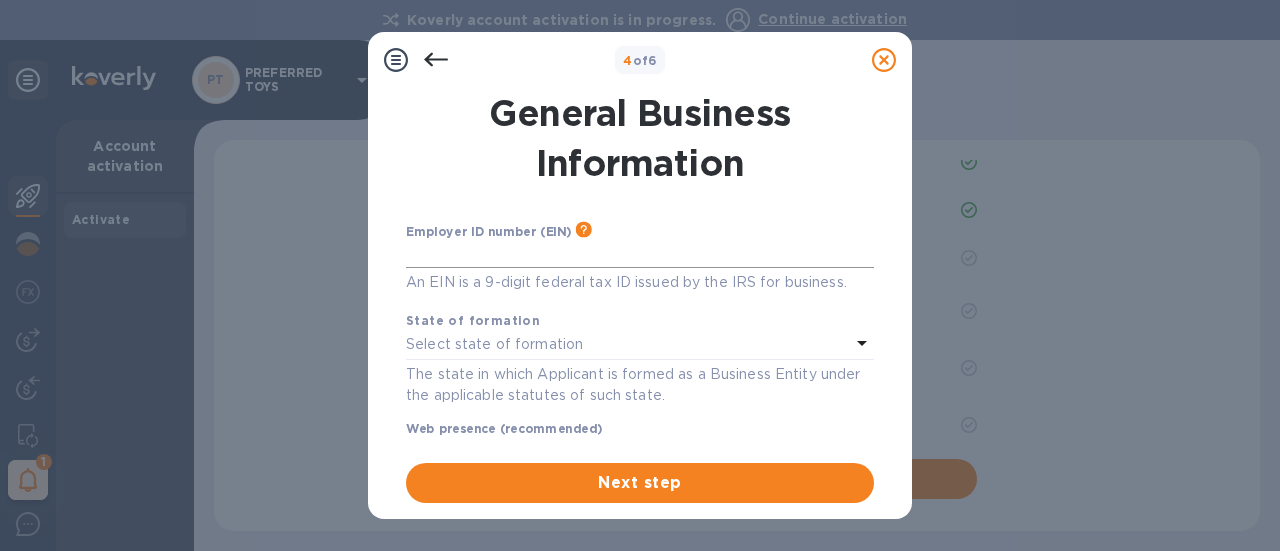 drag, startPoint x: 426, startPoint y: 255, endPoint x: 438, endPoint y: 249, distance: 13.416408 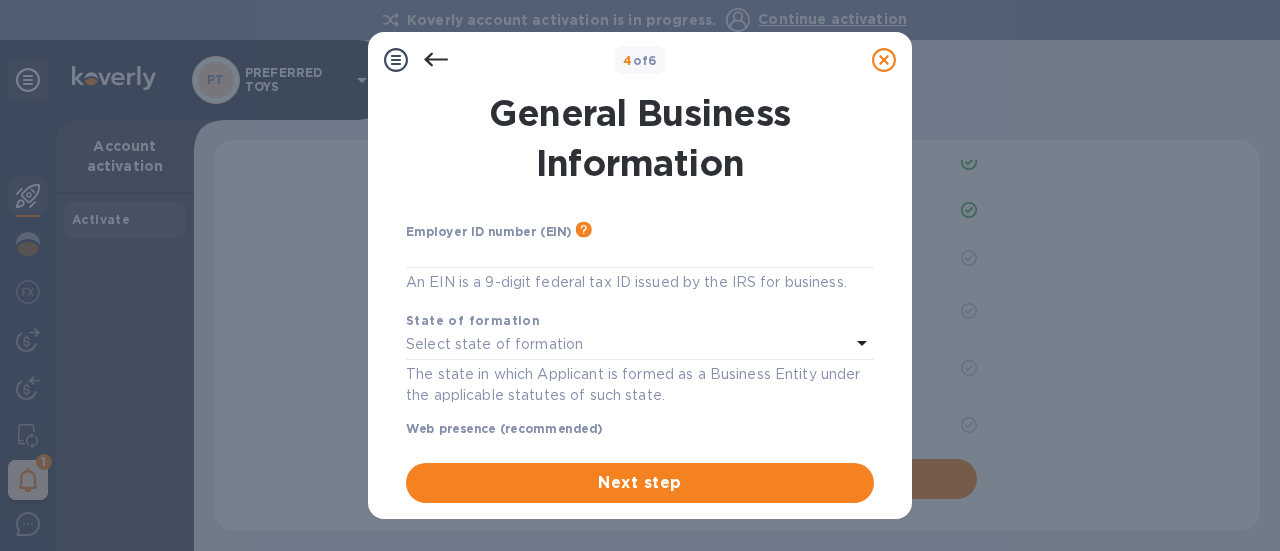 click on "An EIN is a 9-digit federal tax ID issued by the IRS for business." at bounding box center [640, 282] 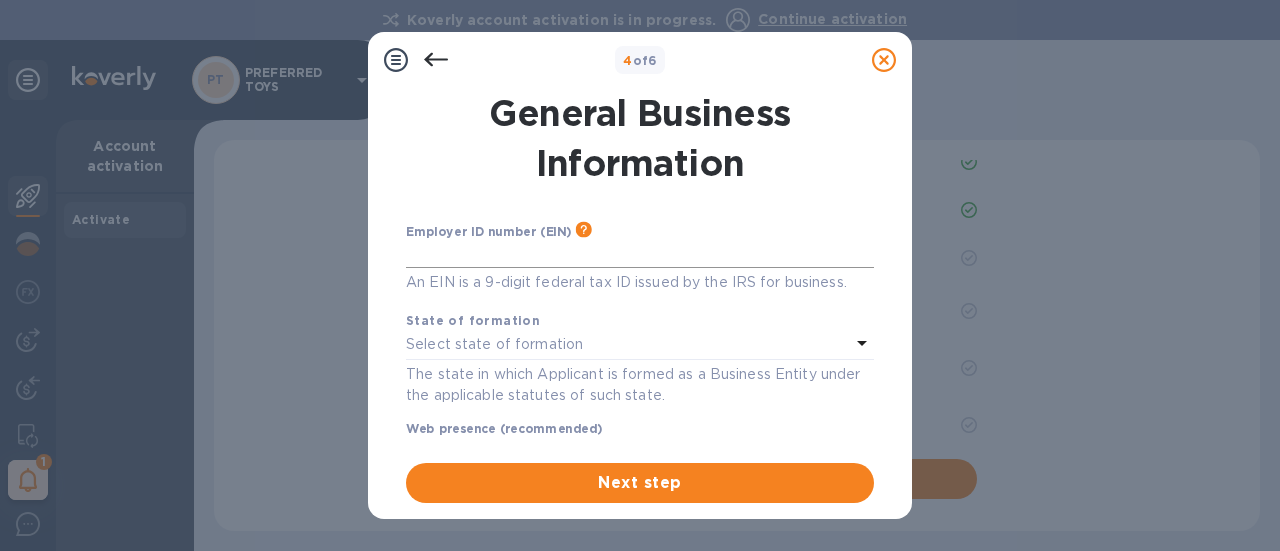 click at bounding box center (640, 253) 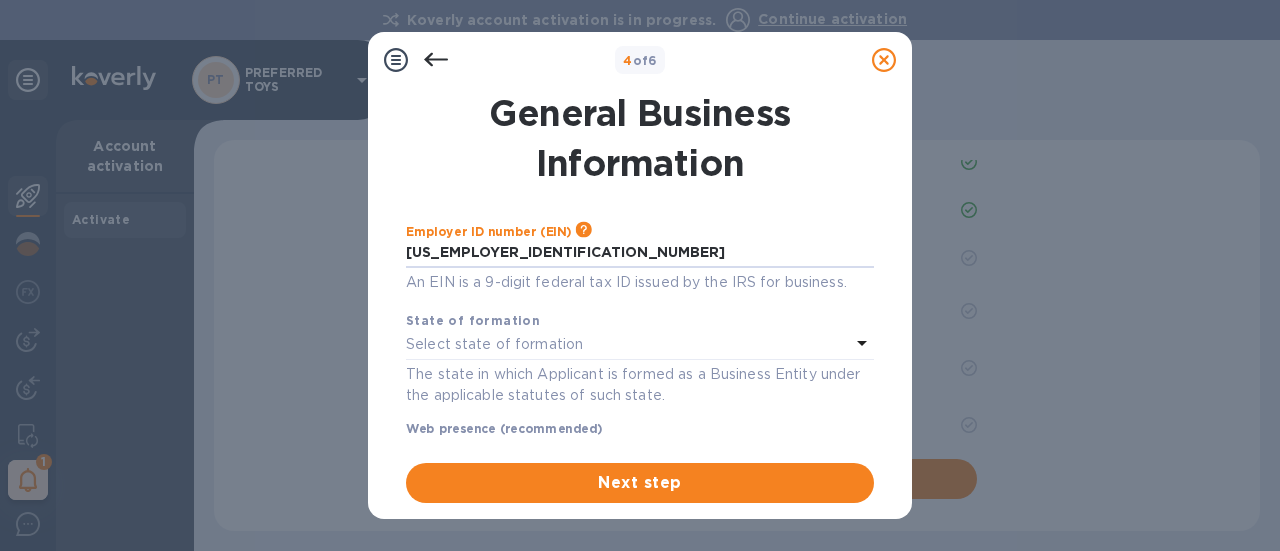 type on "***99" 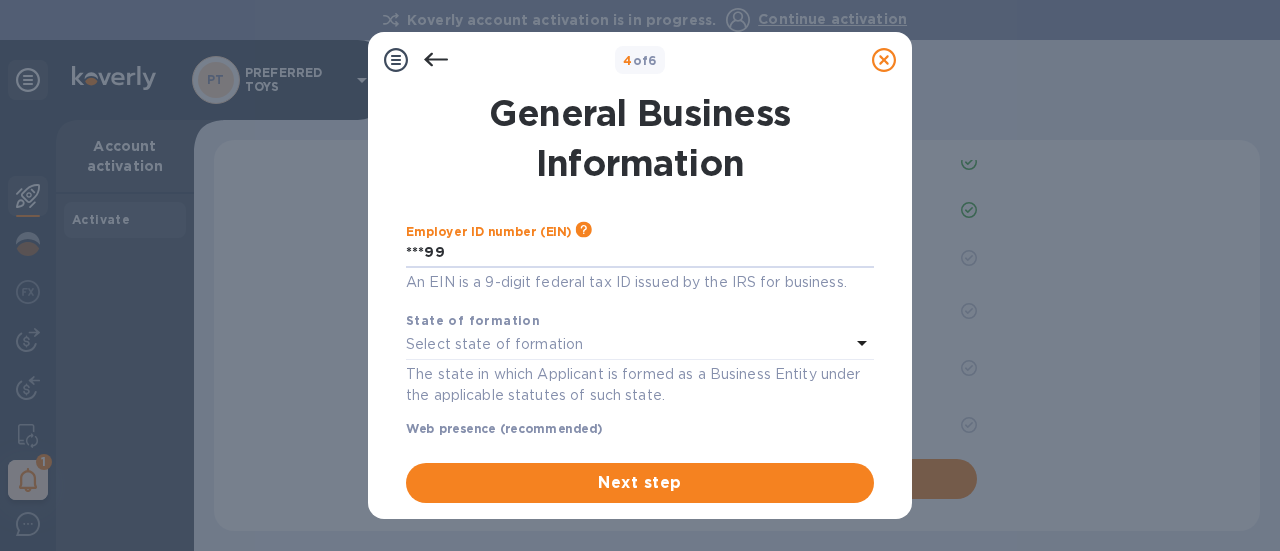 click on "Select state of formation" at bounding box center [494, 344] 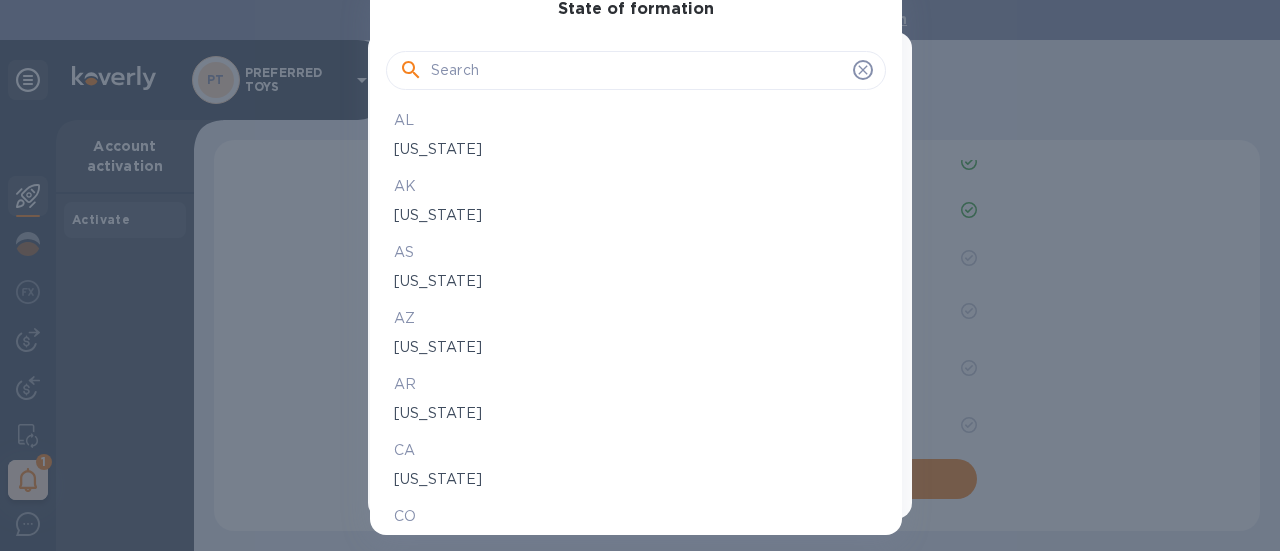 click on "Arizona" at bounding box center (636, 347) 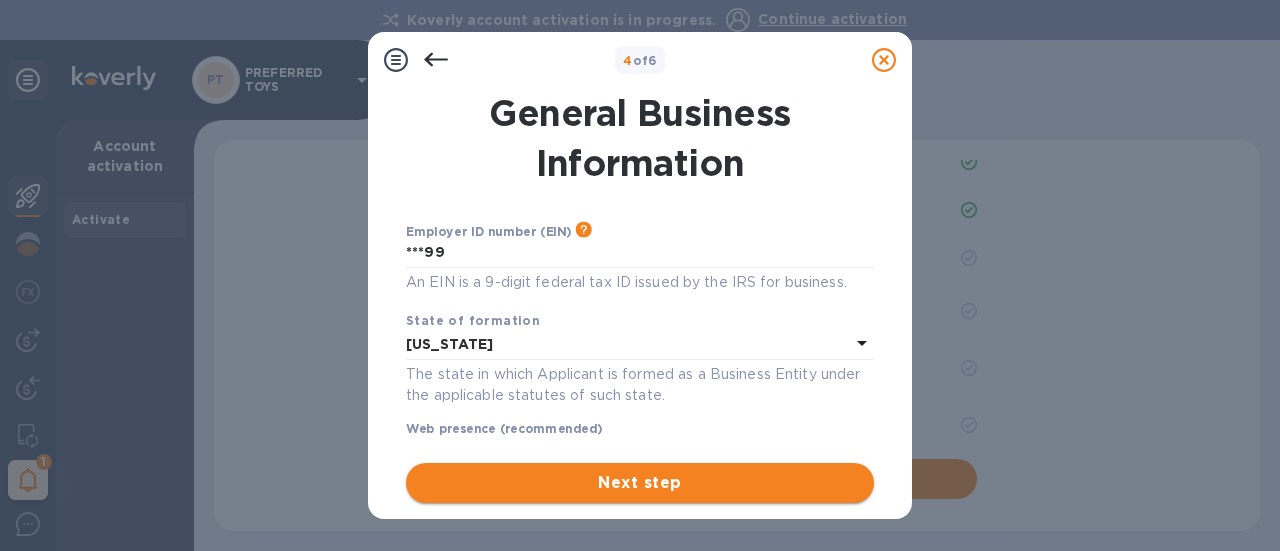 click on "Next step" at bounding box center [640, 483] 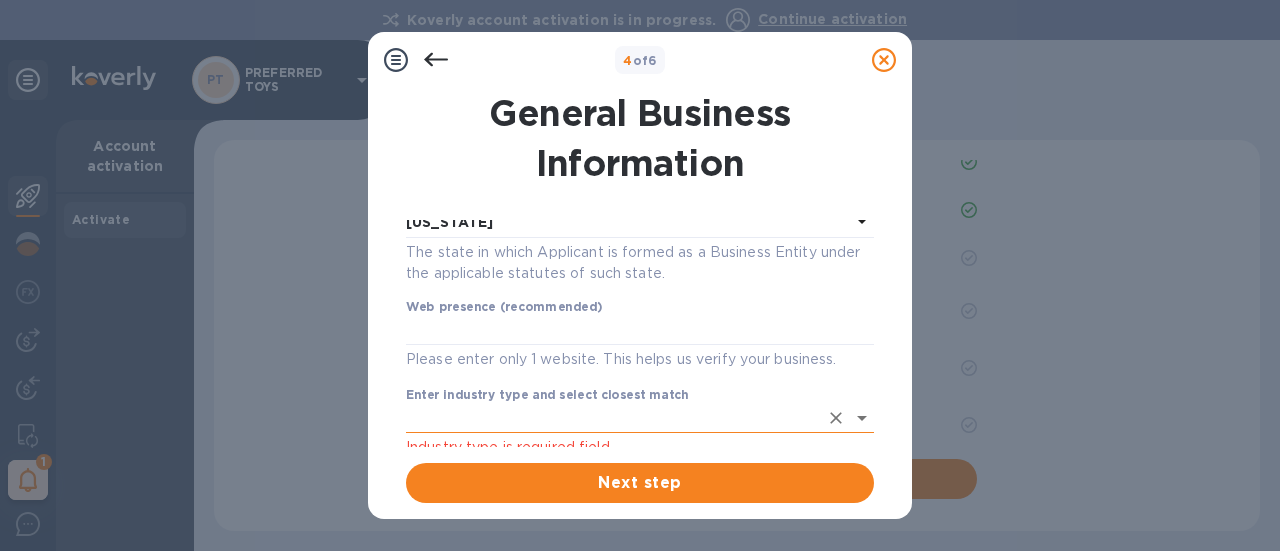 scroll, scrollTop: 100, scrollLeft: 0, axis: vertical 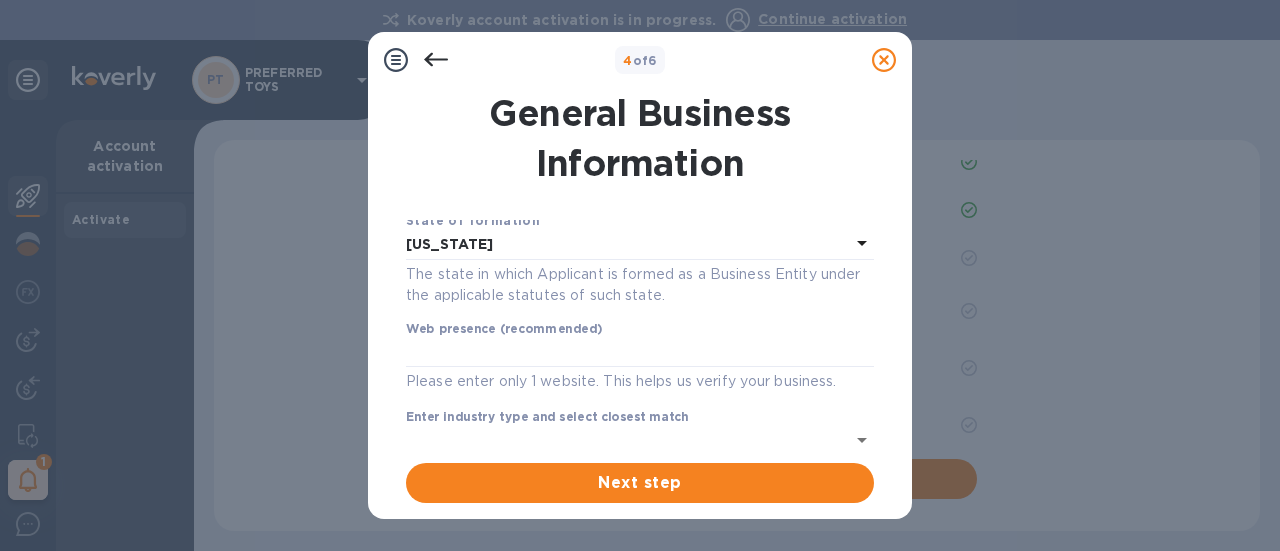 click on "Web presence (recommended) Please enter only 1 website. This helps us verify your business." at bounding box center (640, 358) 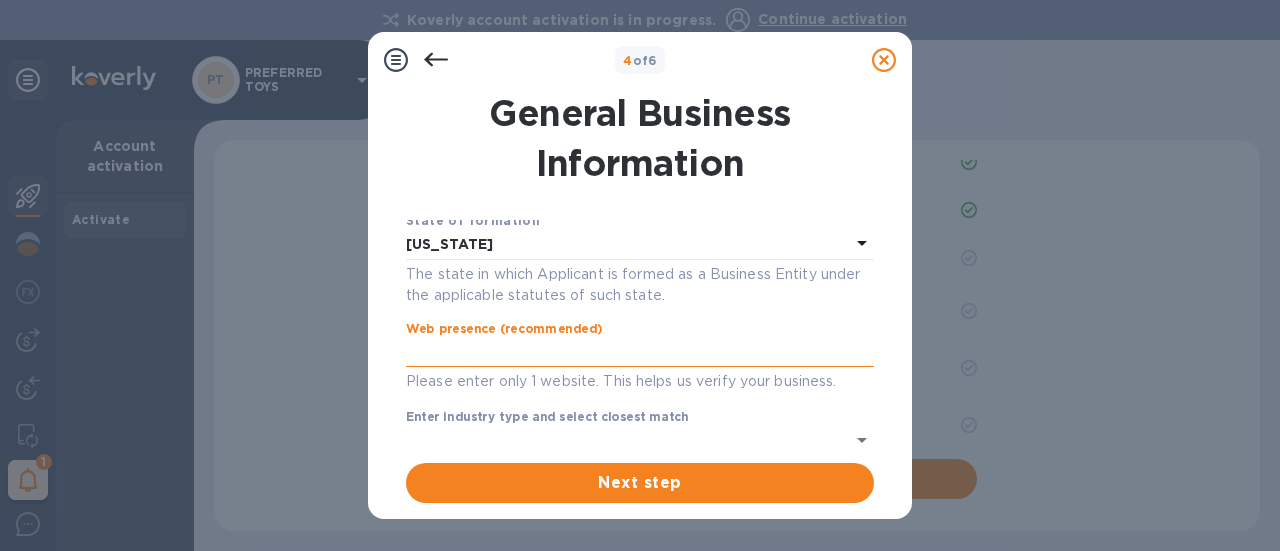 click at bounding box center [640, 353] 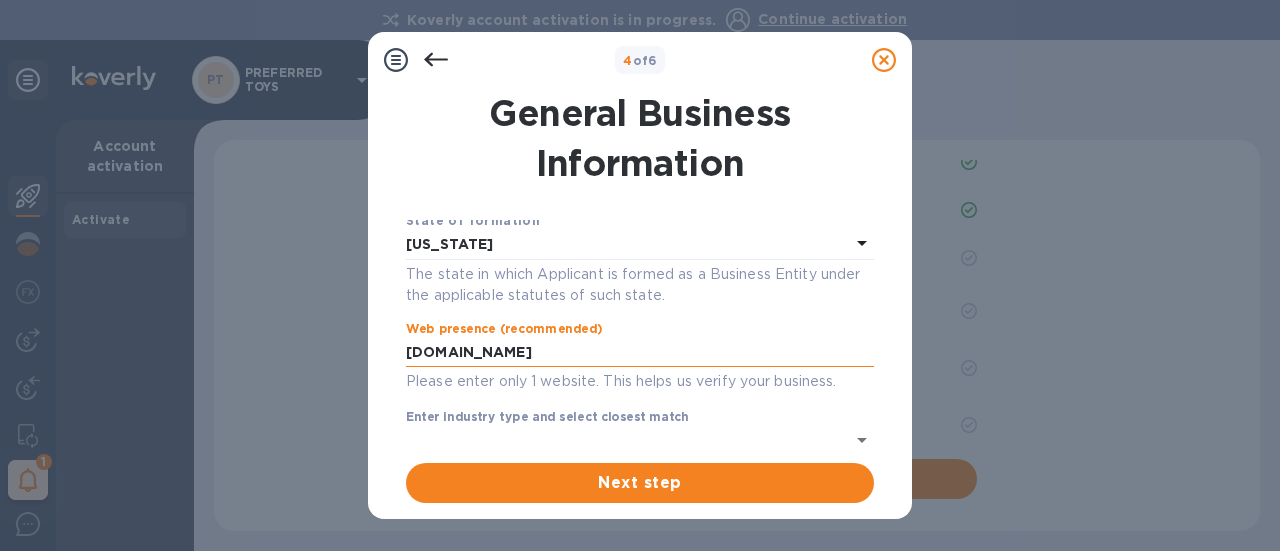 scroll, scrollTop: 200, scrollLeft: 0, axis: vertical 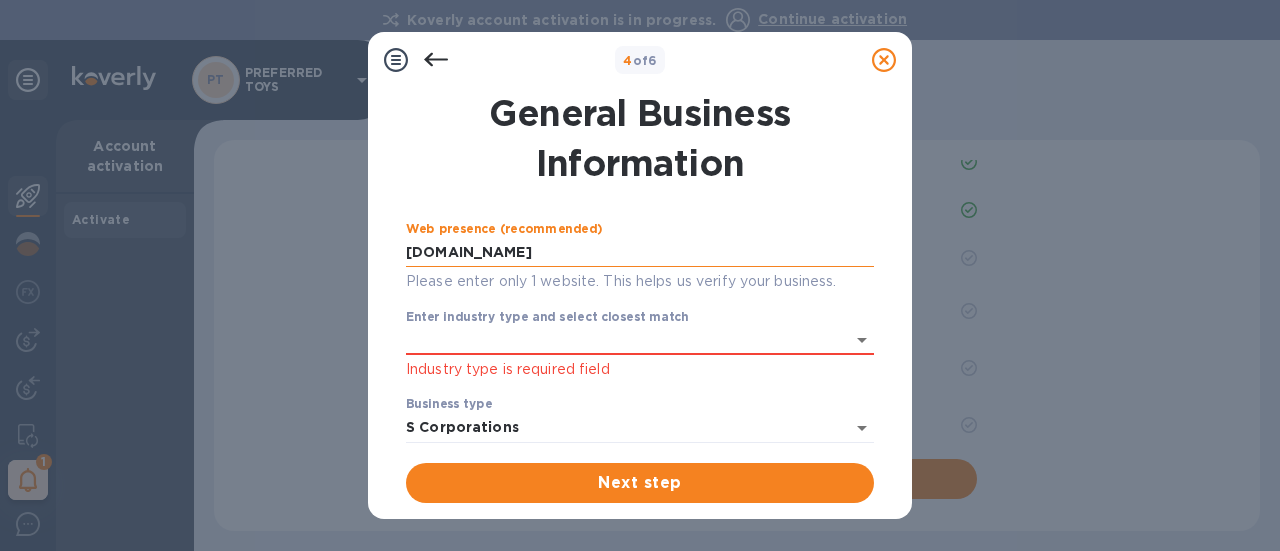 type on "www.preferredtoys.com" 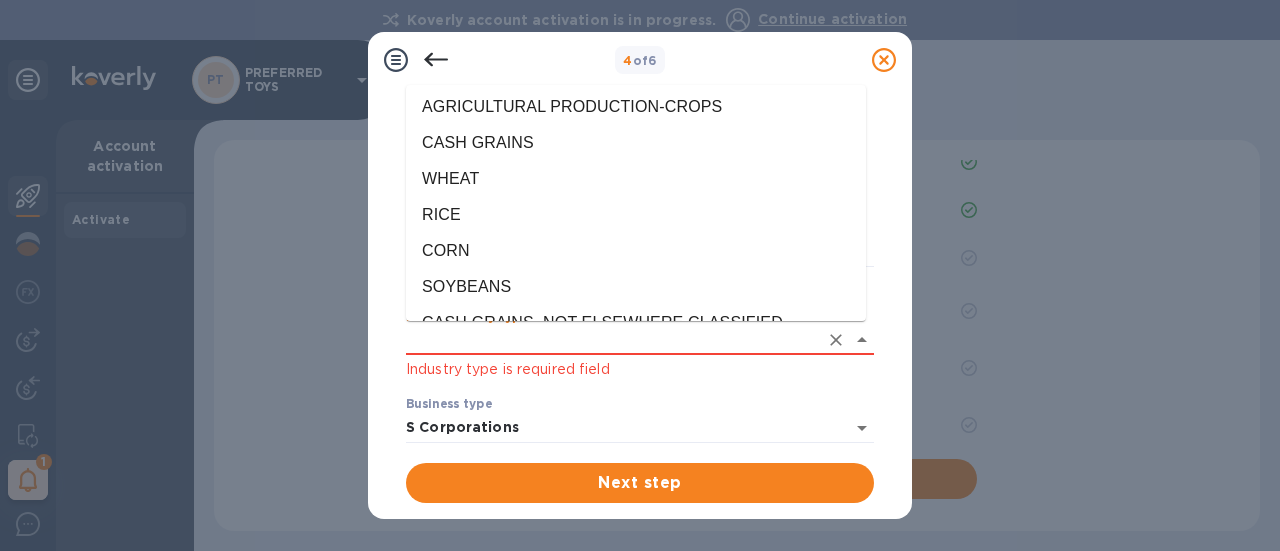 scroll, scrollTop: 0, scrollLeft: 0, axis: both 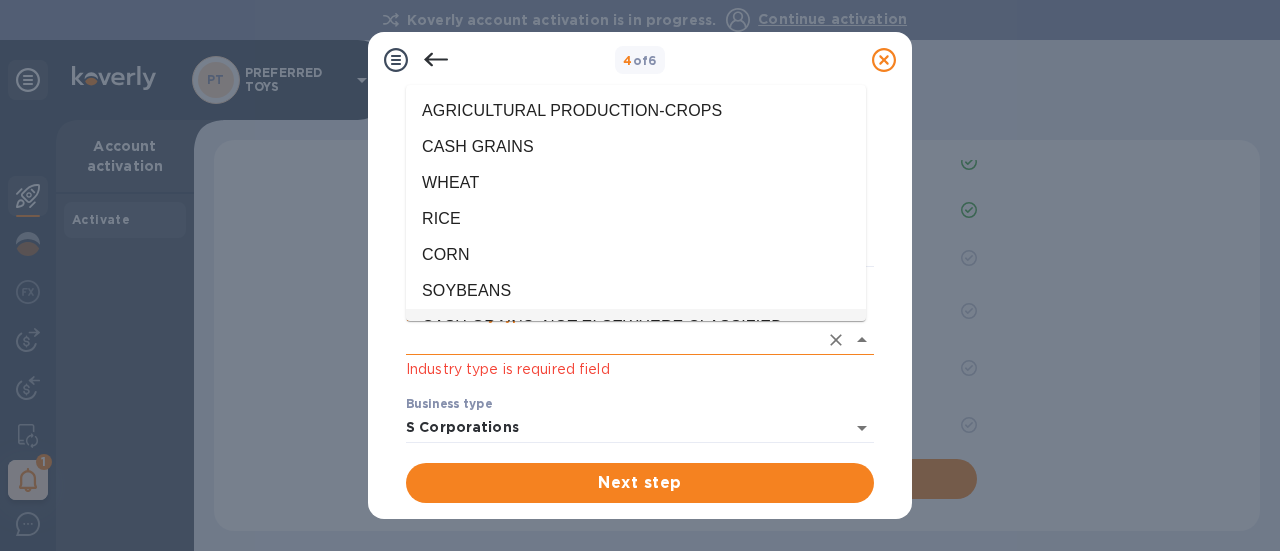 click on "Enter industry type and select closest match" at bounding box center [612, 340] 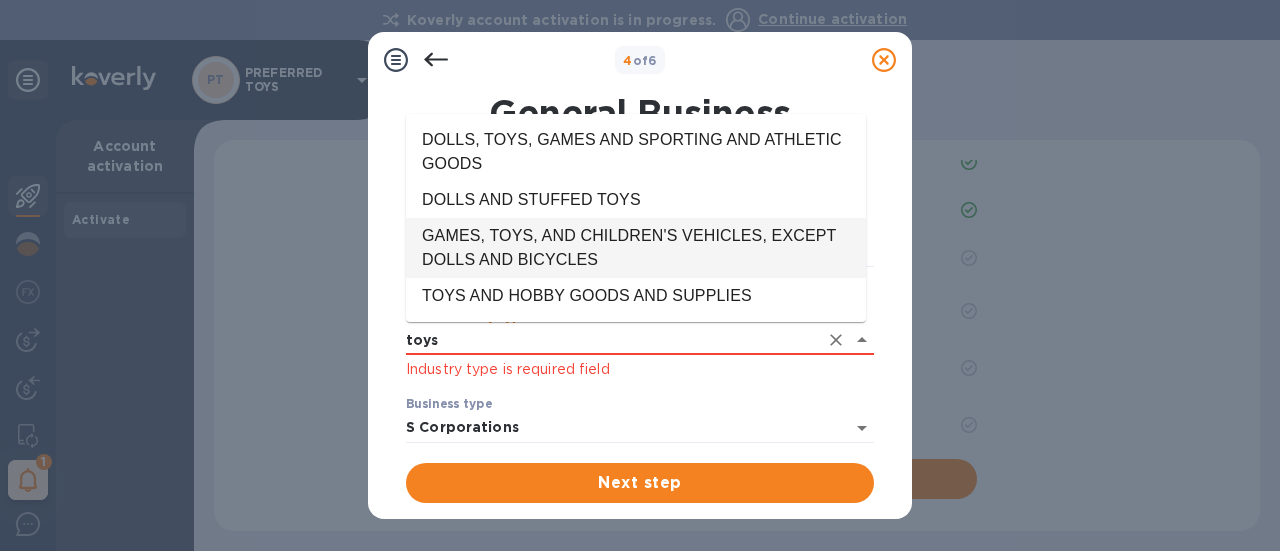 click on "GAMES, TOYS, AND CHILDREN'S VEHICLES, EXCEPT DOLLS AND BICYCLES" at bounding box center [636, 248] 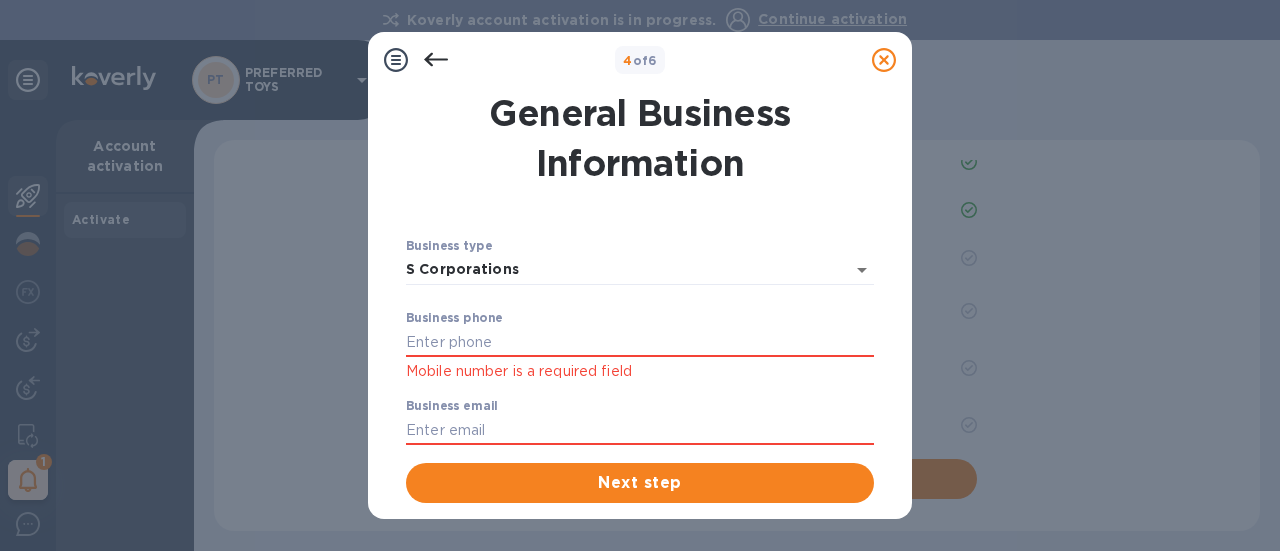 scroll, scrollTop: 382, scrollLeft: 0, axis: vertical 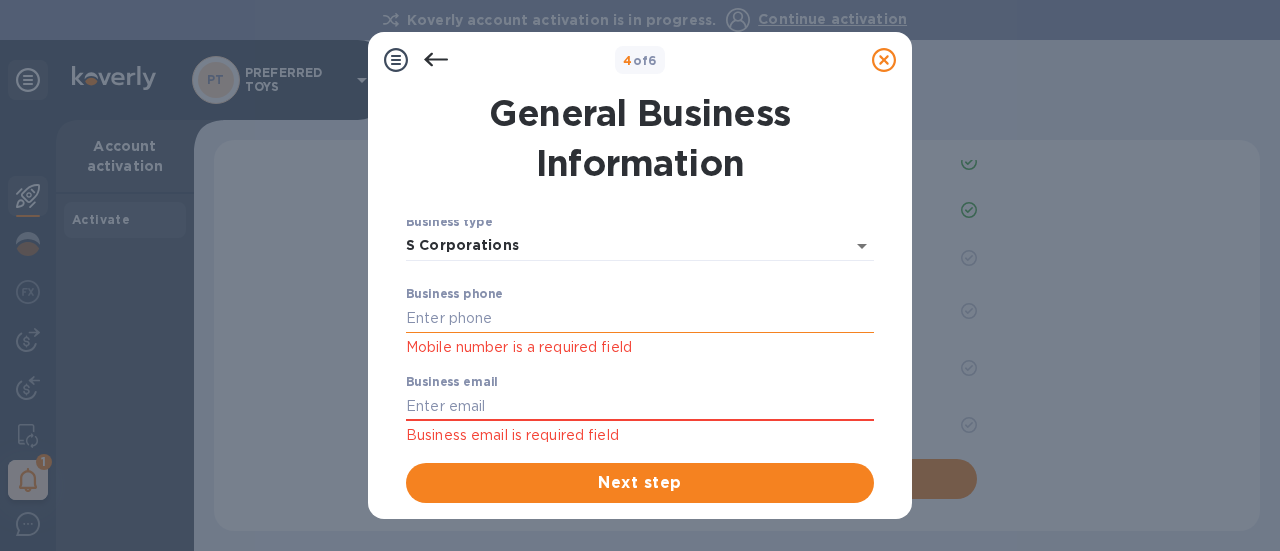 type on "GAMES, TOYS, AND CHILDREN'S VEHICLES, EXCEPT DOLLS AND BICYCLES" 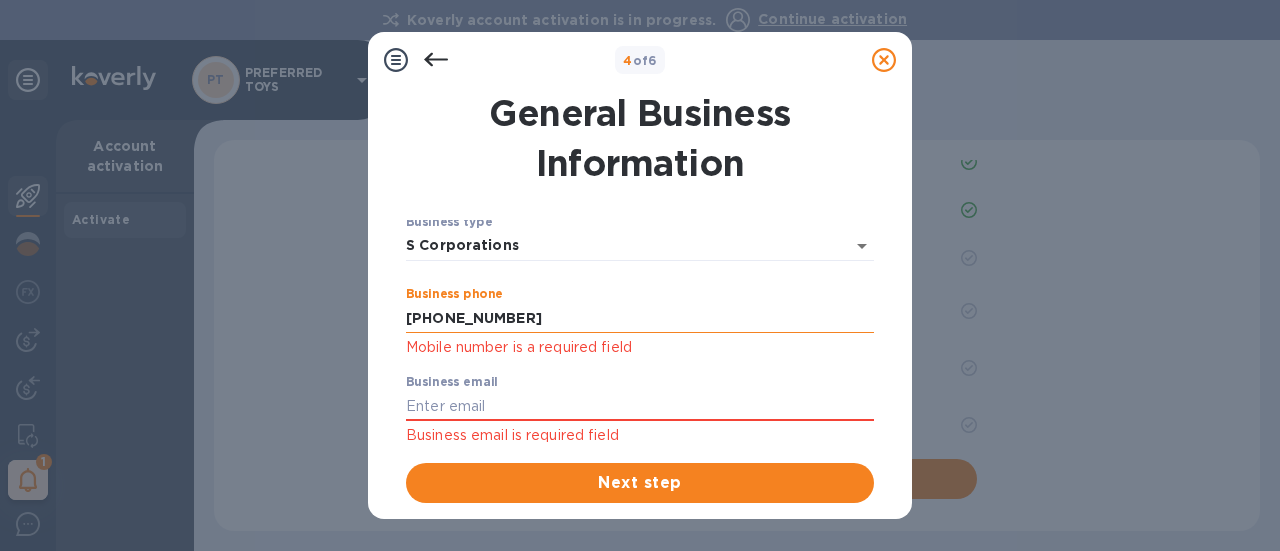 click on "877-833-8697" at bounding box center [640, 318] 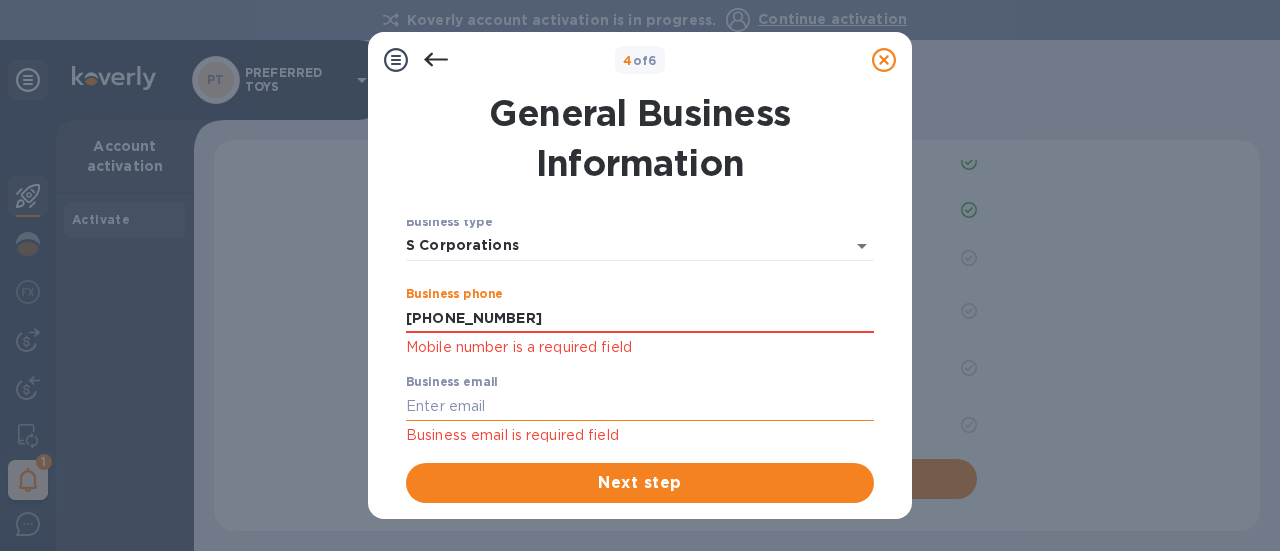 type on "877-833-8697" 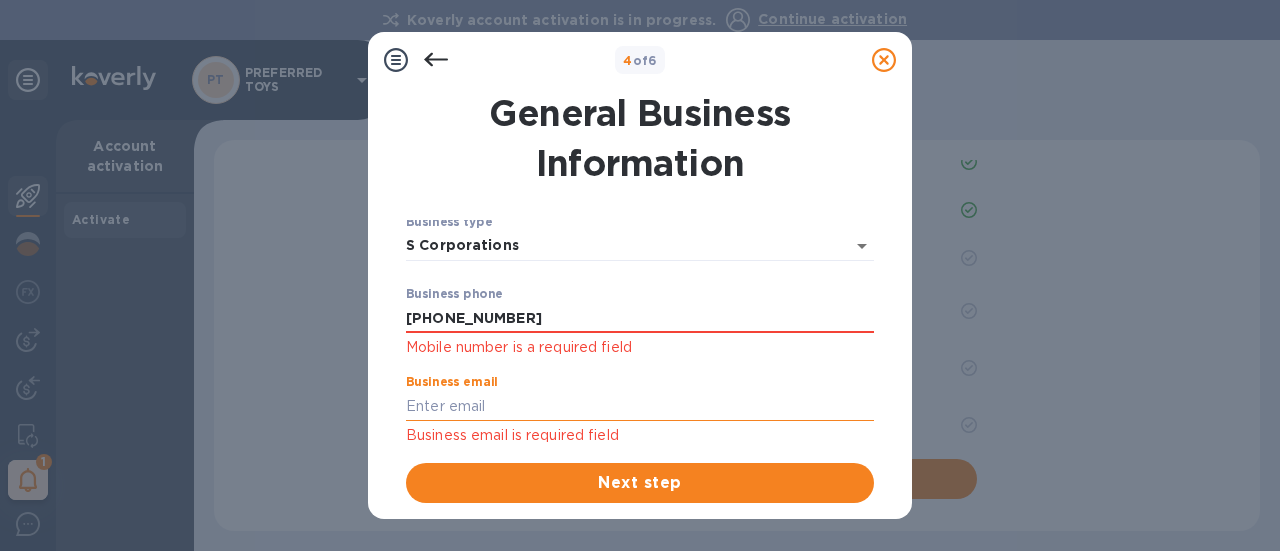 click at bounding box center [640, 406] 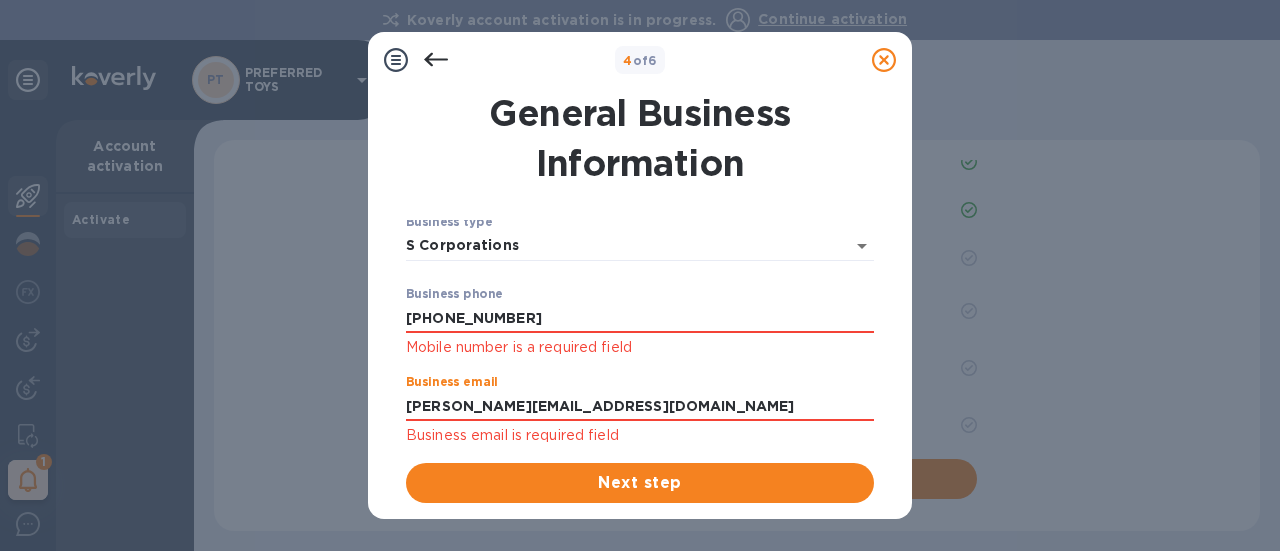 type on "trever@preferredtoys.com" 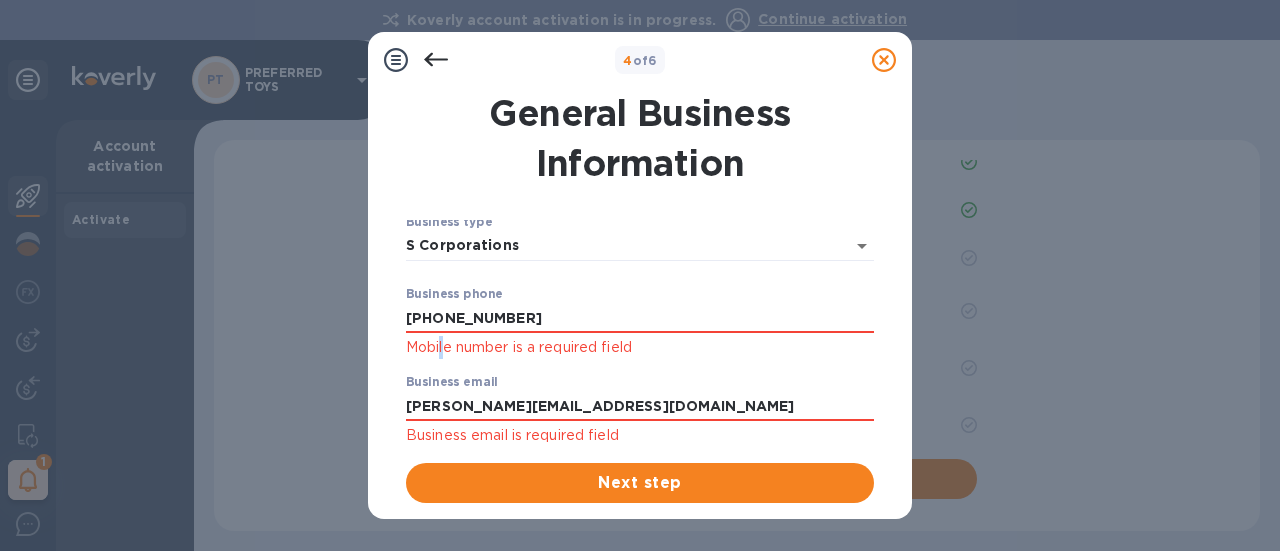 click on "Mobile number is a required field" at bounding box center (640, 347) 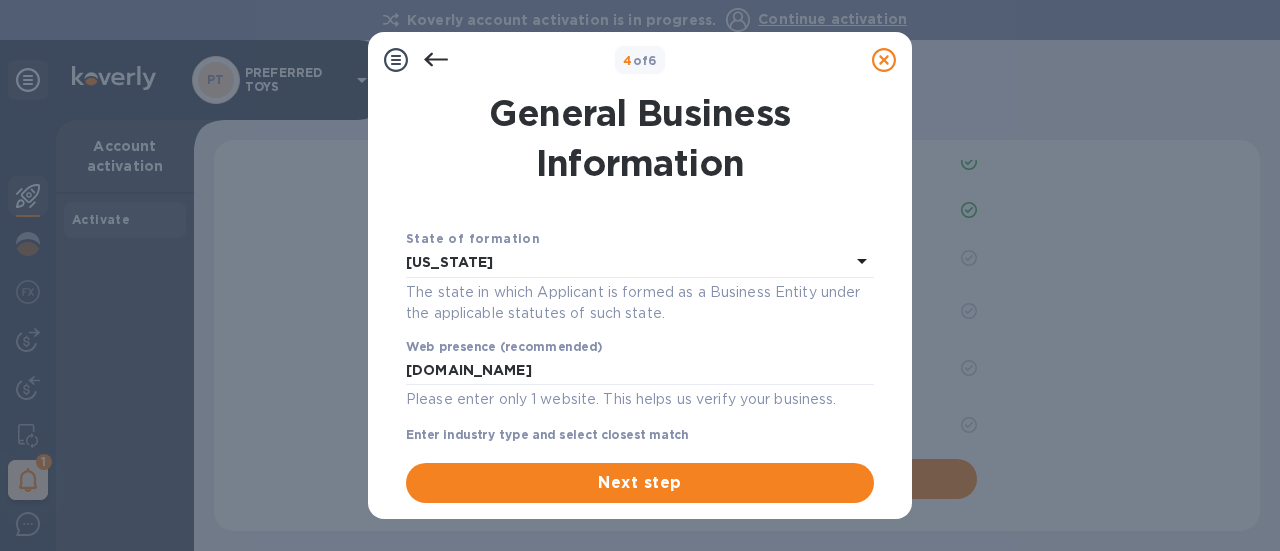 scroll, scrollTop: 0, scrollLeft: 0, axis: both 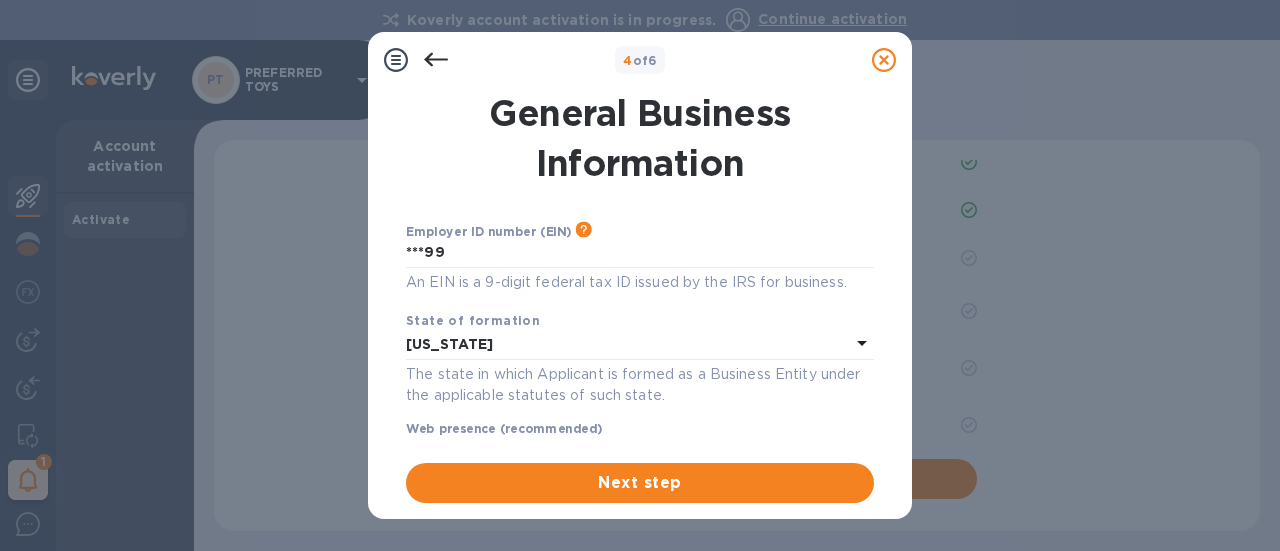 click on "Employer ID number (EIN) Please make sure it matches the information on your SS-4 form issued by the IRS when the company was formed. ***99 An EIN is a 9-digit federal tax ID issued by the IRS for business." at bounding box center (640, 258) 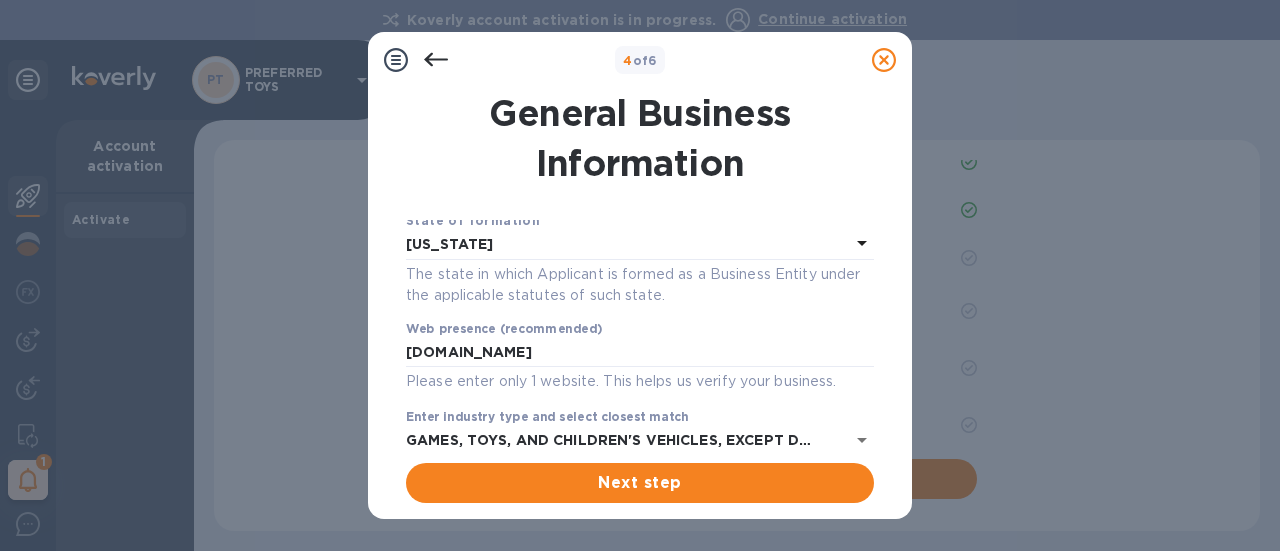 scroll, scrollTop: 200, scrollLeft: 0, axis: vertical 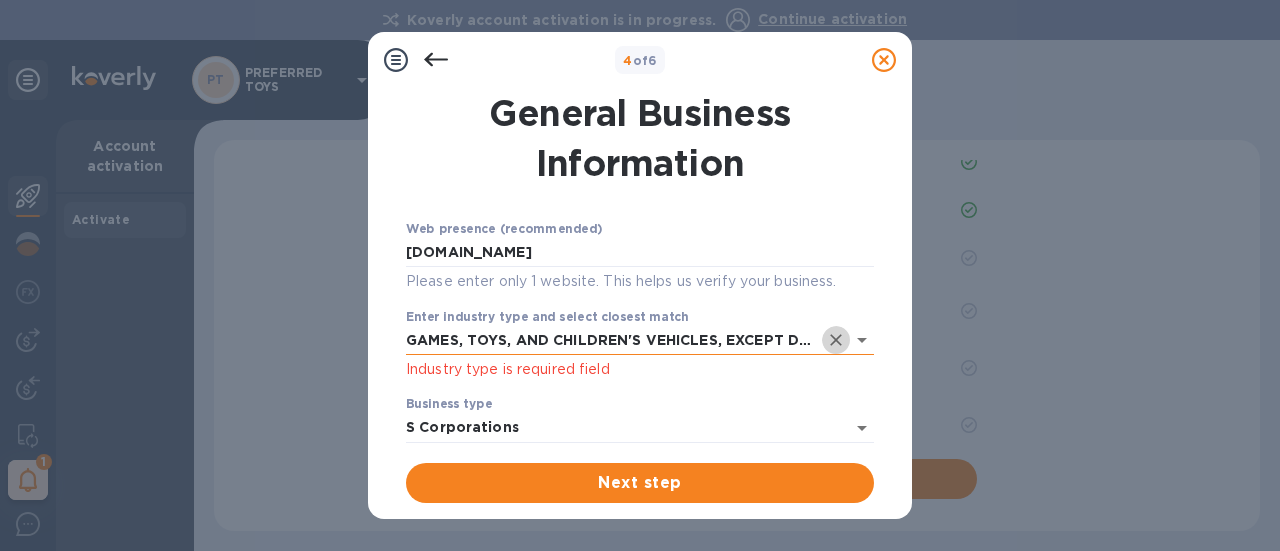 click 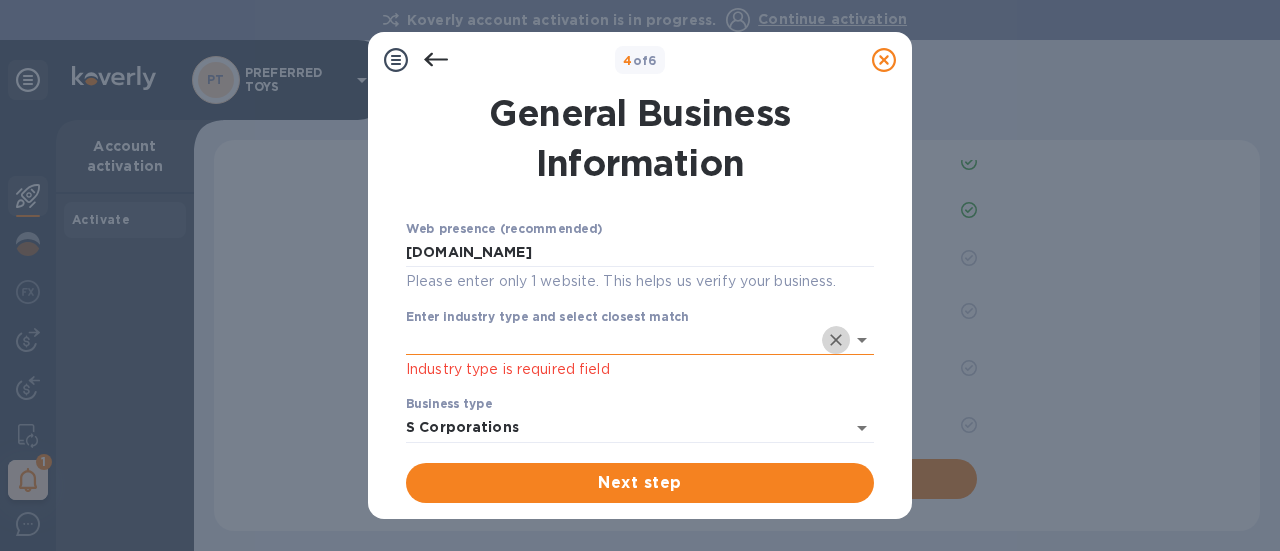 scroll, scrollTop: 0, scrollLeft: 0, axis: both 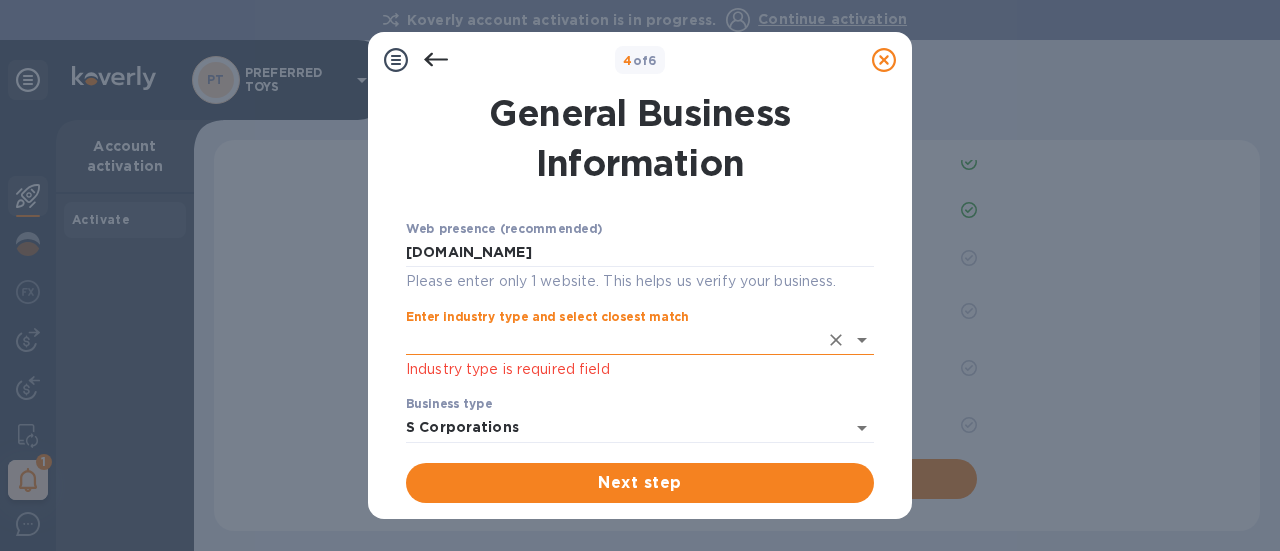 click on "Enter industry type and select closest match" at bounding box center [612, 340] 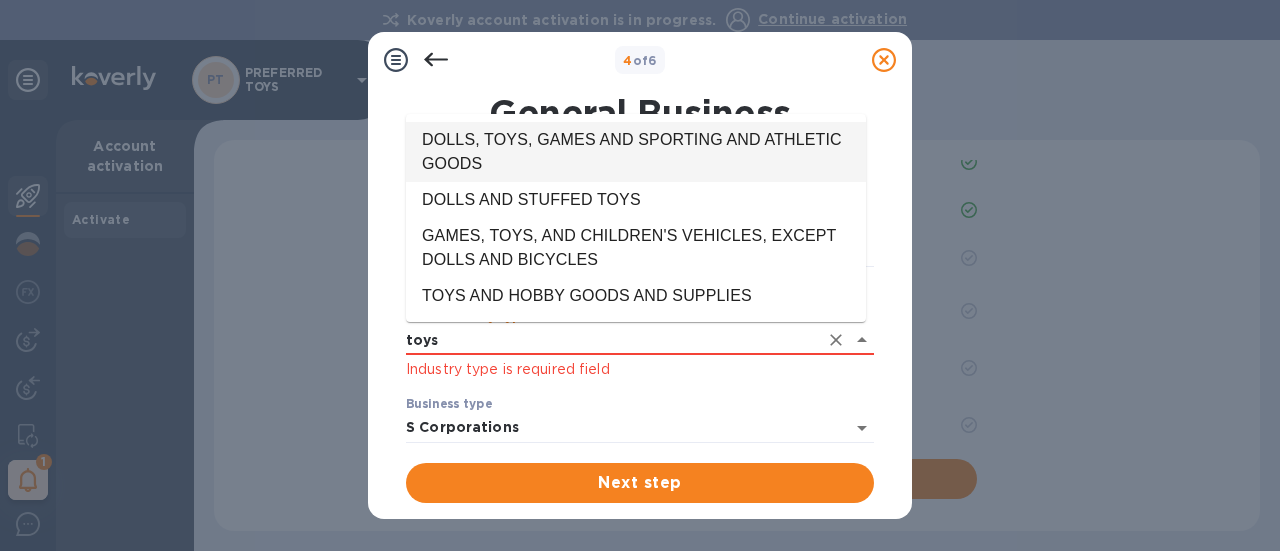 click on "DOLLS, TOYS, GAMES AND SPORTING AND ATHLETIC GOODS" at bounding box center (636, 152) 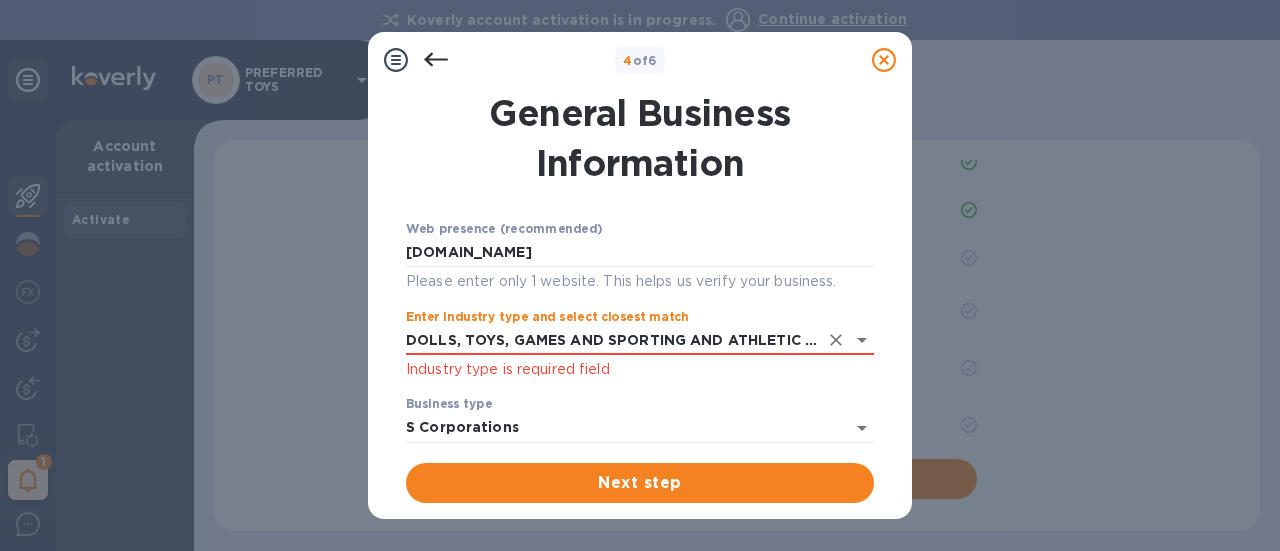 click on "Industry type is required field" at bounding box center (640, 369) 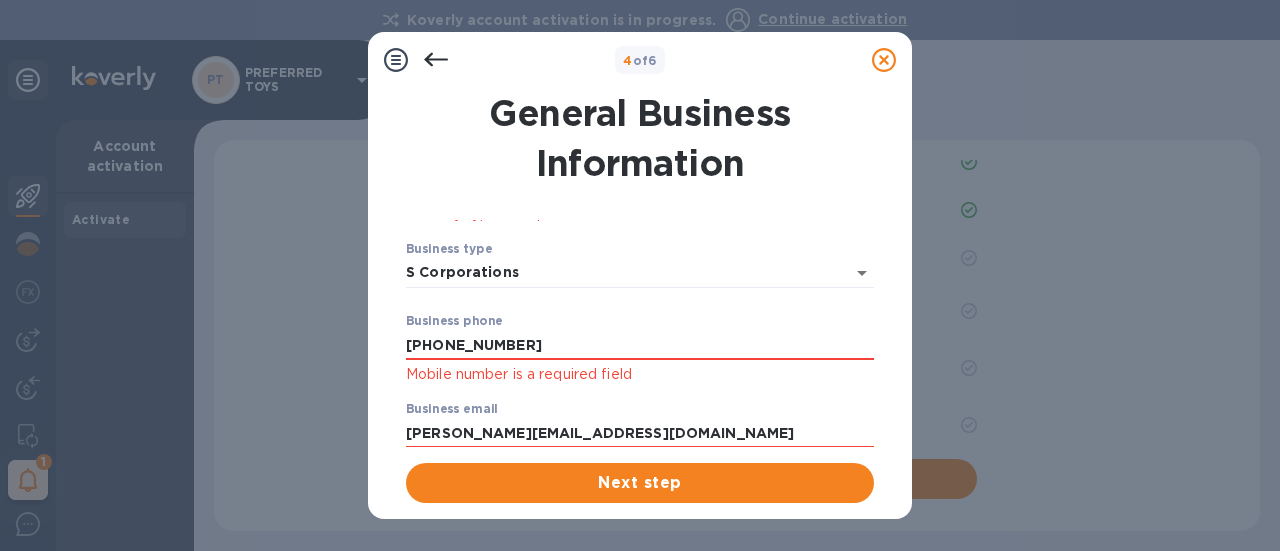 scroll, scrollTop: 382, scrollLeft: 0, axis: vertical 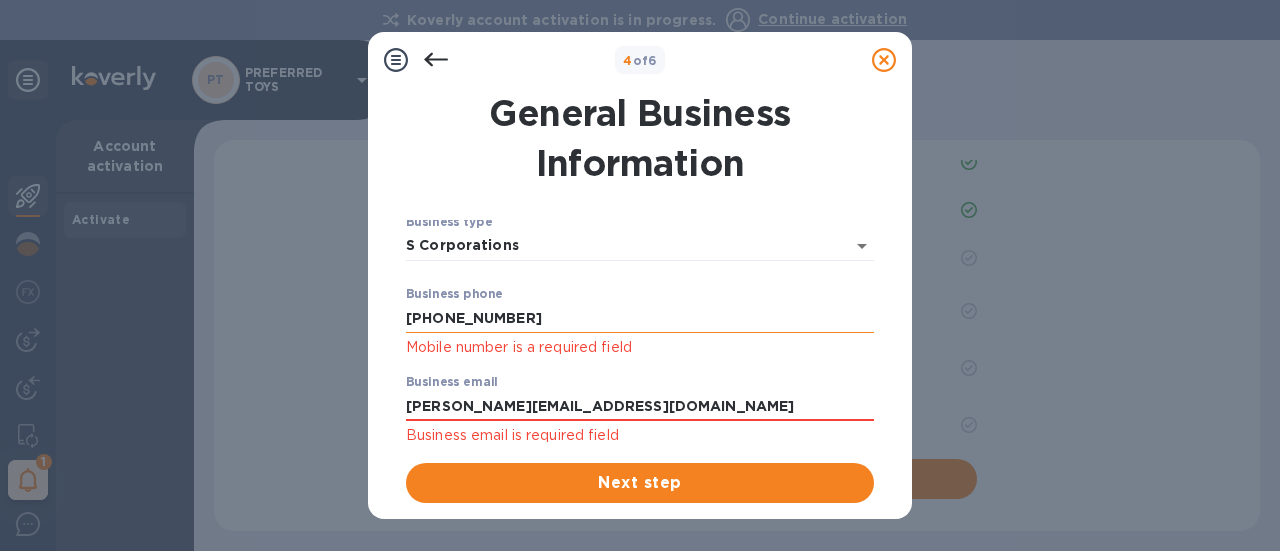 type on "DOLLS, TOYS, GAMES AND SPORTING AND ATHLETIC GOODS" 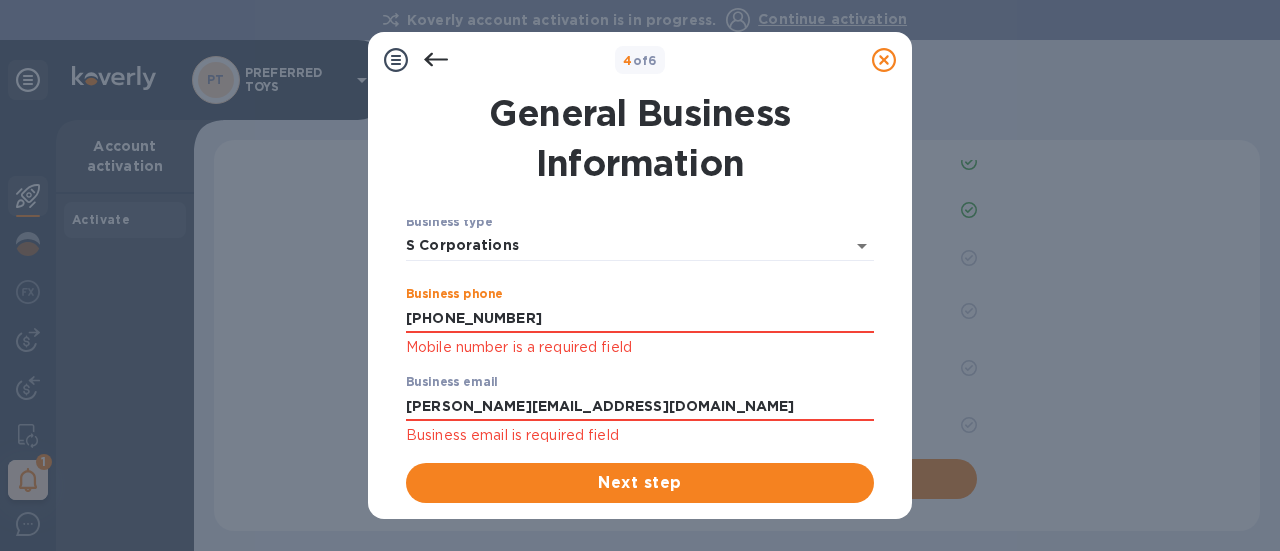 drag, startPoint x: 532, startPoint y: 317, endPoint x: 396, endPoint y: 331, distance: 136.71869 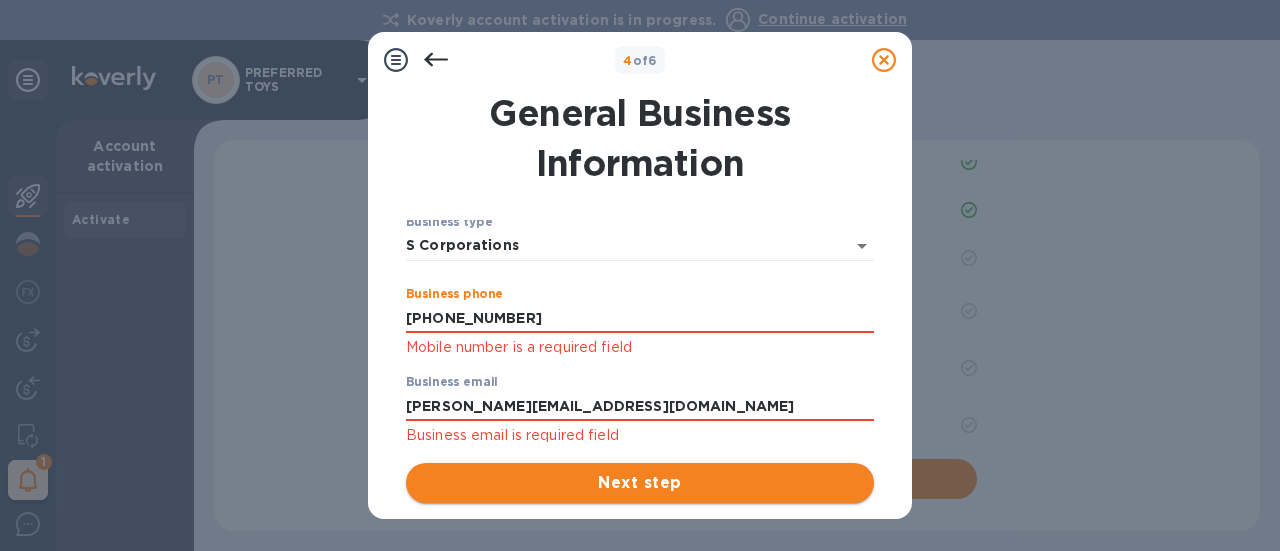 click on "Next step" at bounding box center (640, 483) 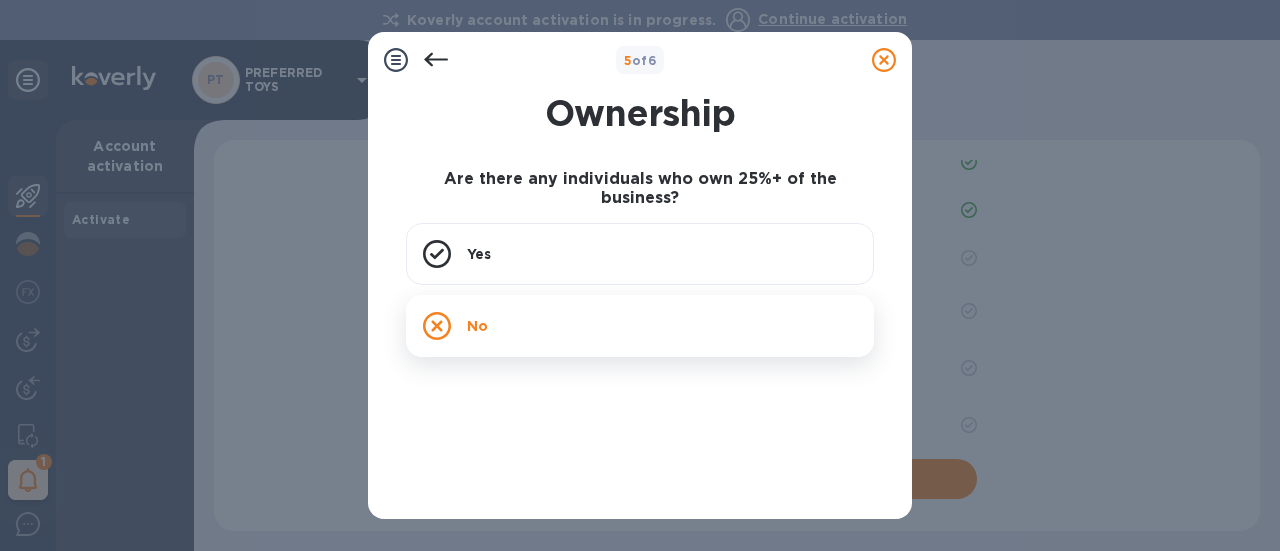 click on "No" at bounding box center [640, 326] 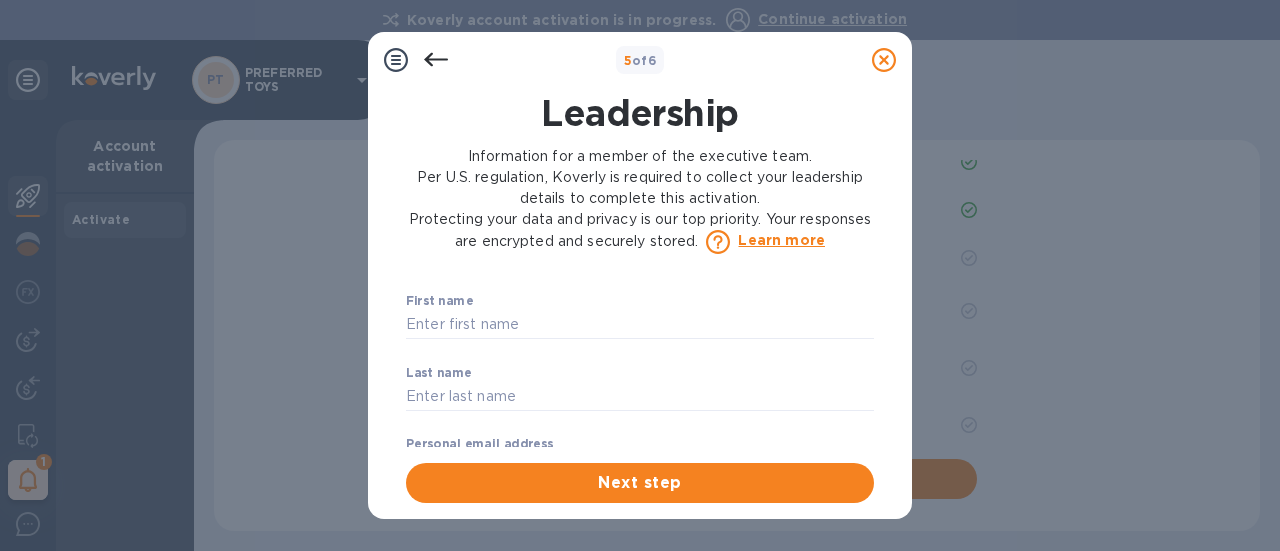 scroll, scrollTop: 0, scrollLeft: 0, axis: both 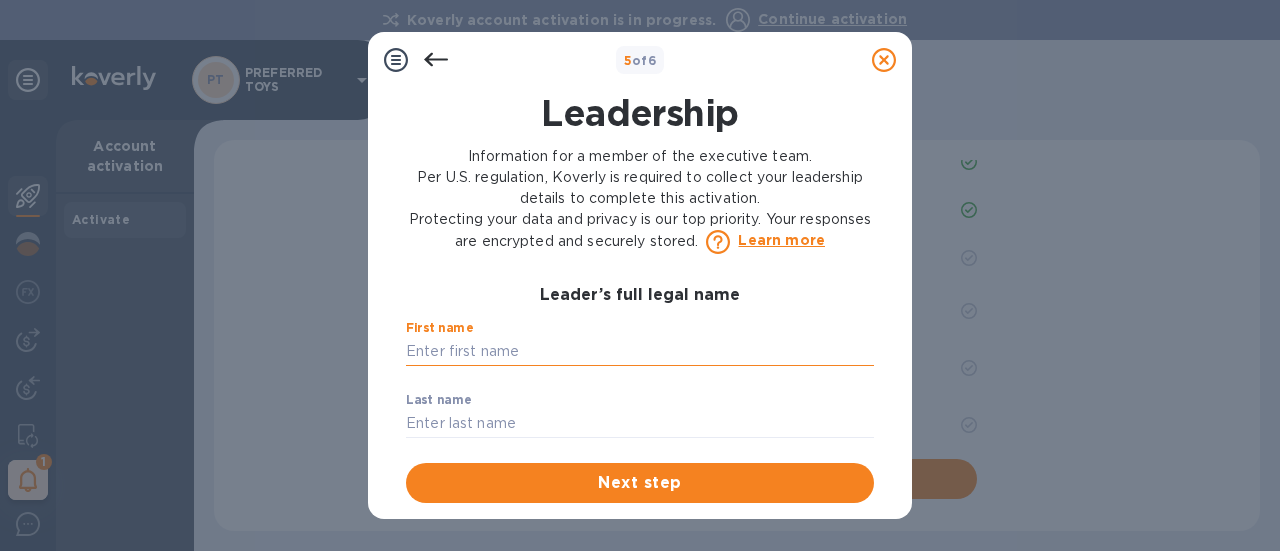 click at bounding box center (640, 352) 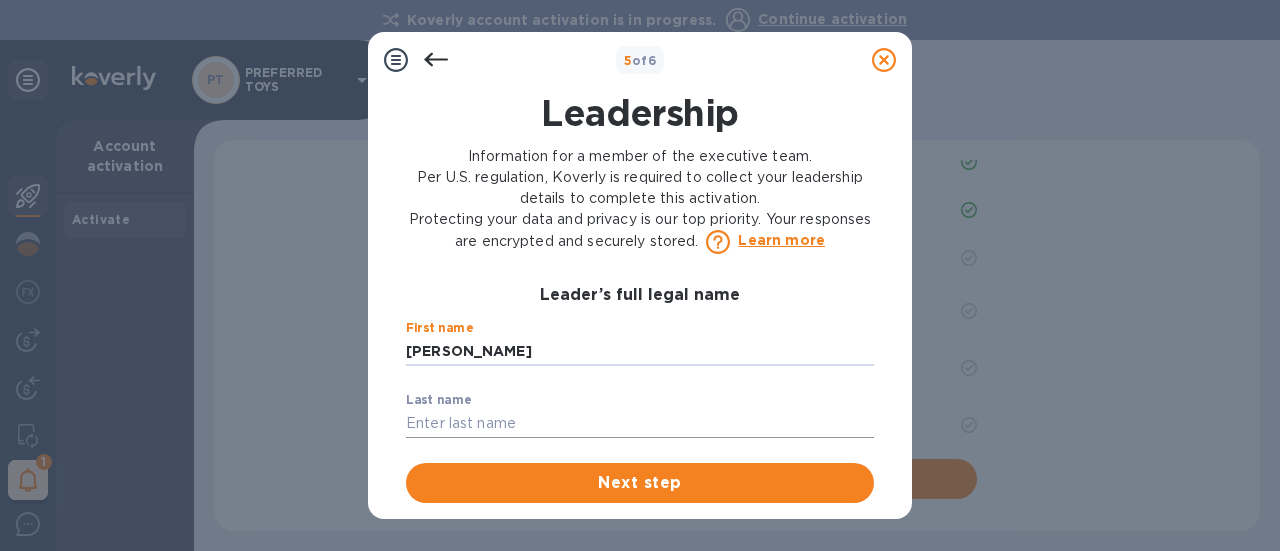 type on "Trever" 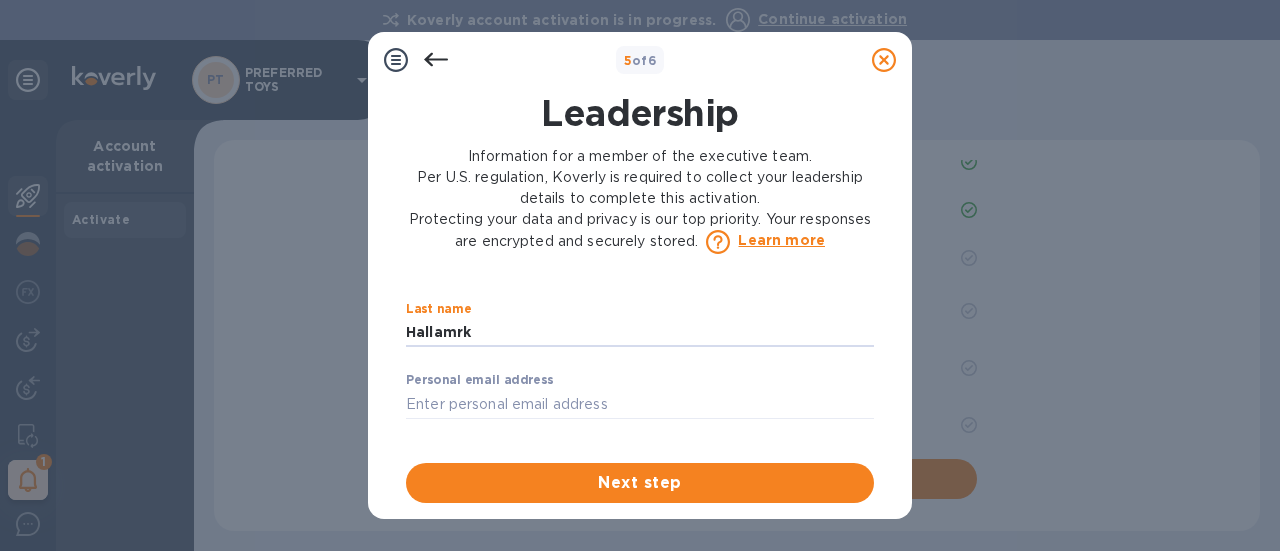scroll, scrollTop: 0, scrollLeft: 0, axis: both 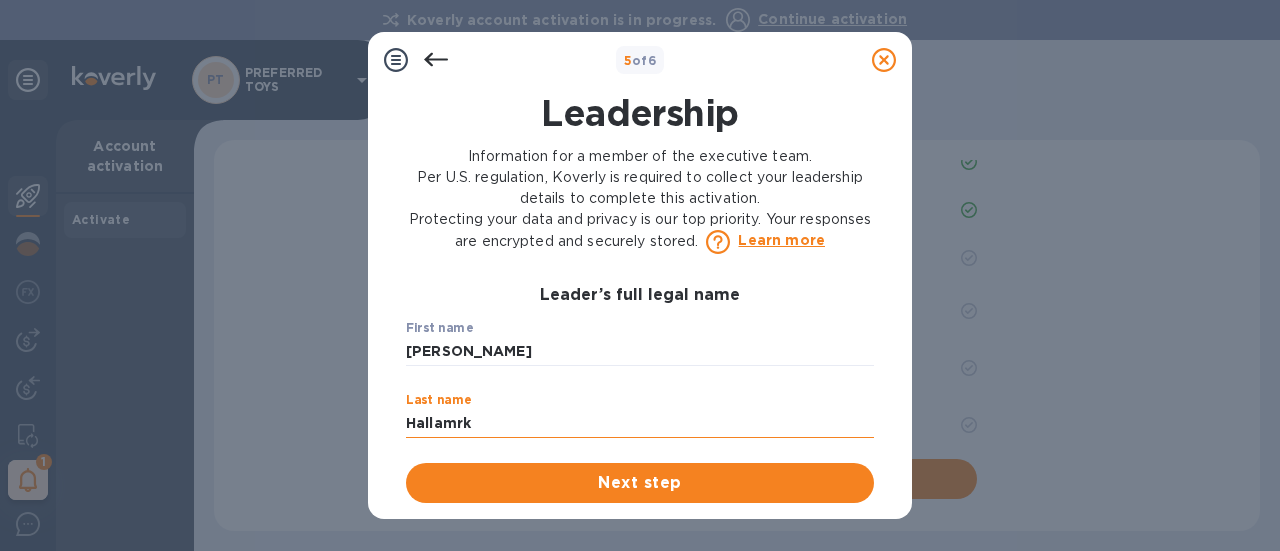 click on "Hallamrk" at bounding box center (640, 424) 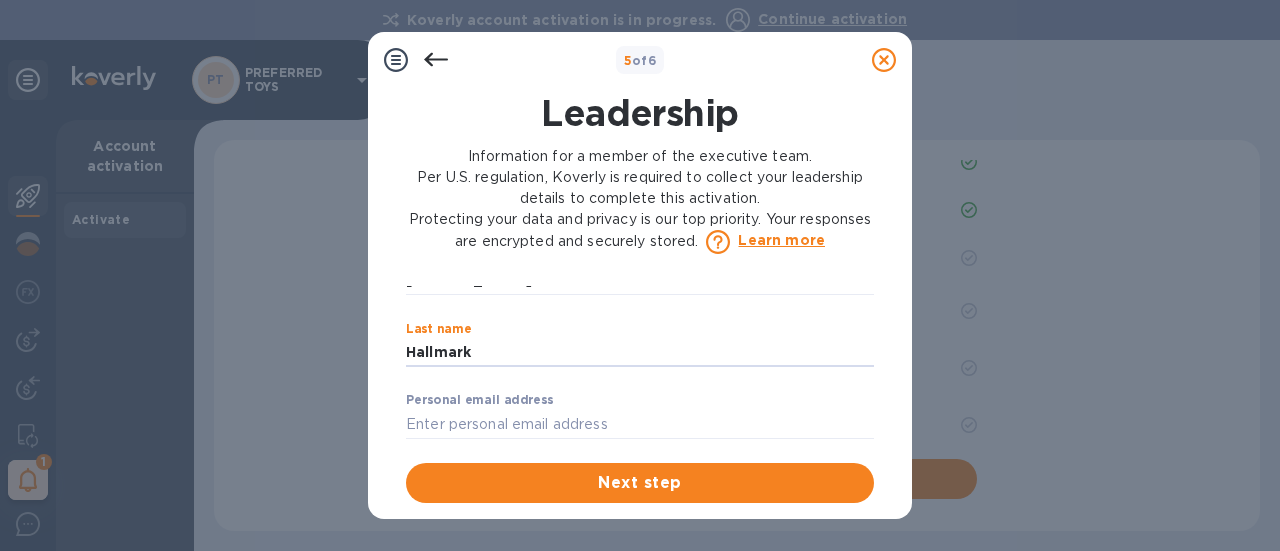 scroll, scrollTop: 100, scrollLeft: 0, axis: vertical 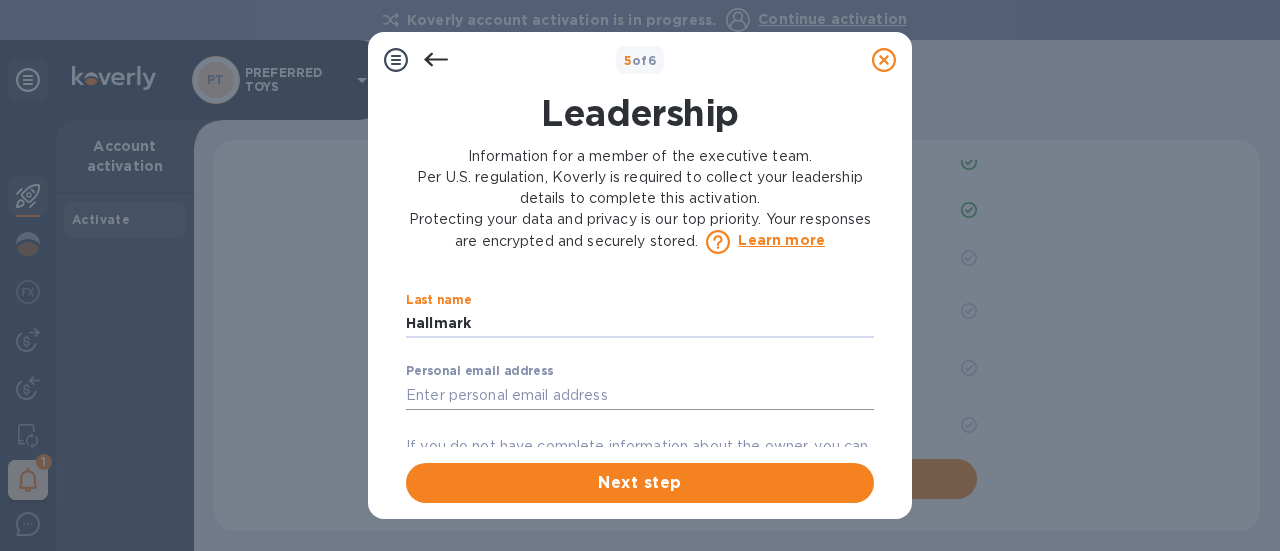 type on "Hallmark" 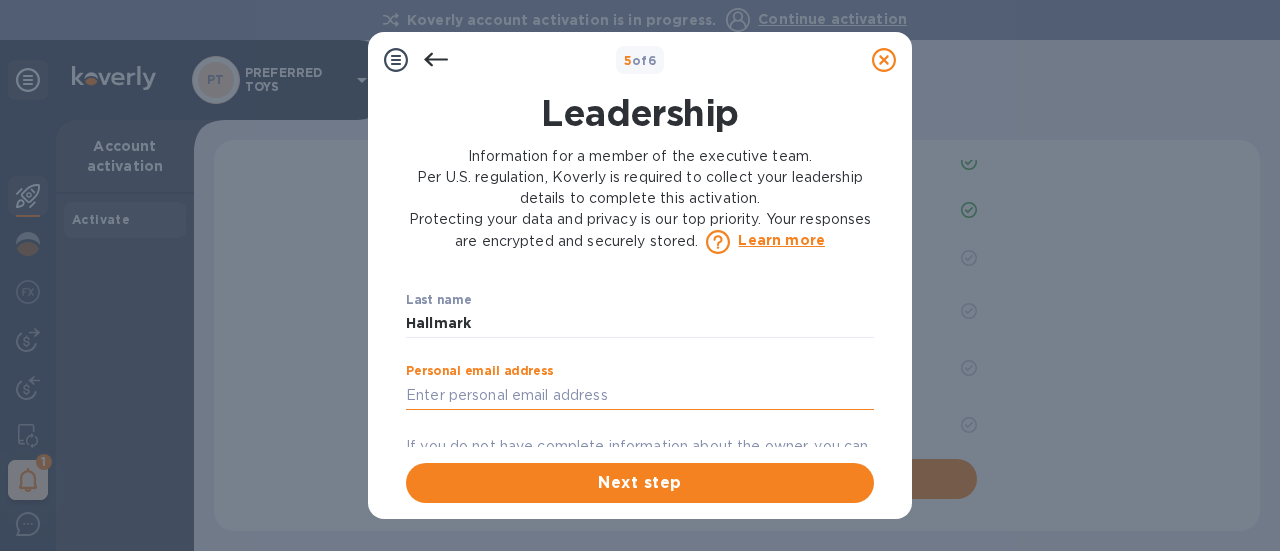 click at bounding box center (640, 395) 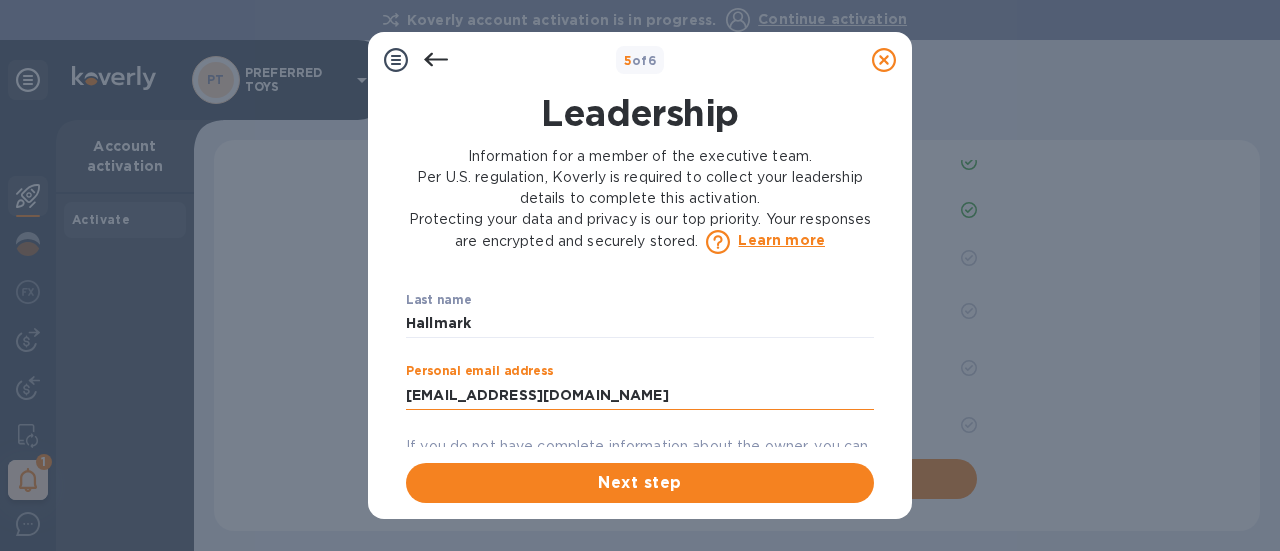 scroll, scrollTop: 200, scrollLeft: 0, axis: vertical 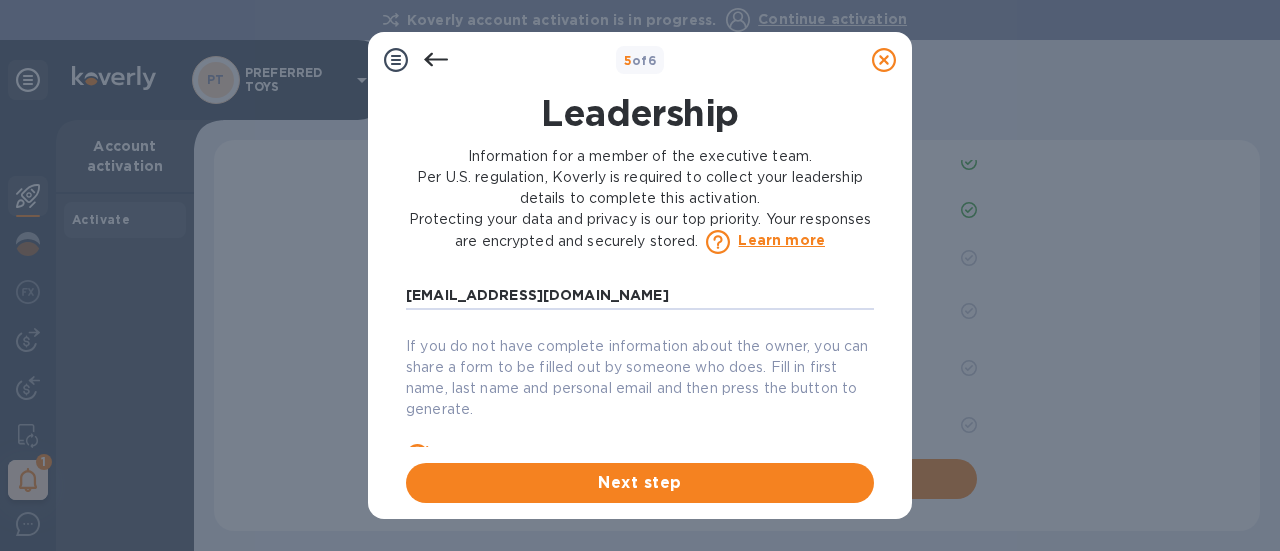 type on "treverghallmark@gmail.com" 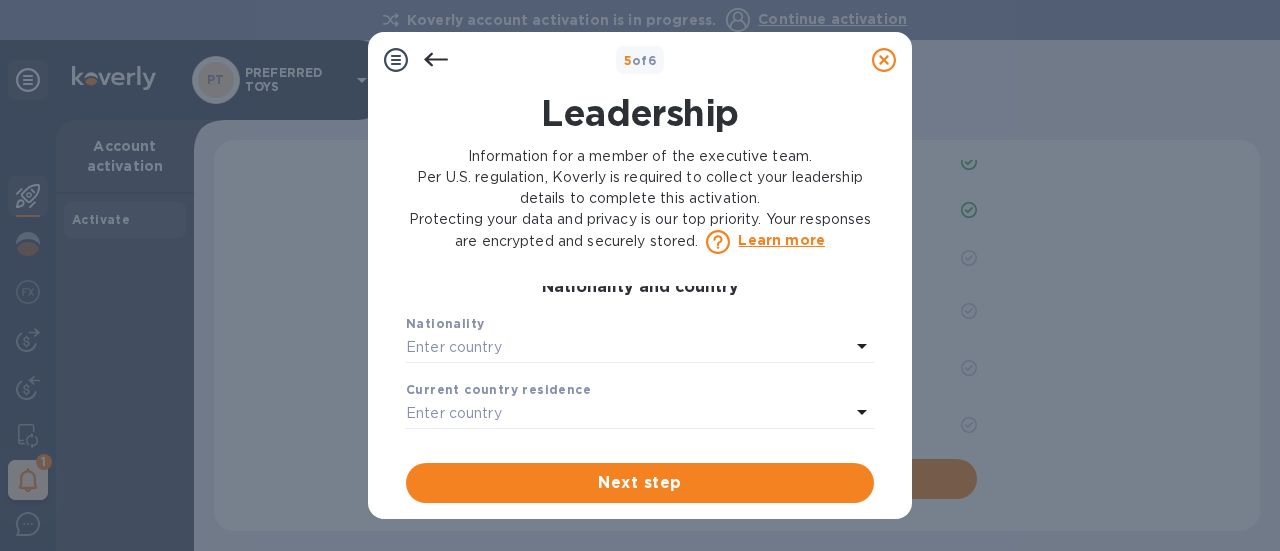 scroll, scrollTop: 400, scrollLeft: 0, axis: vertical 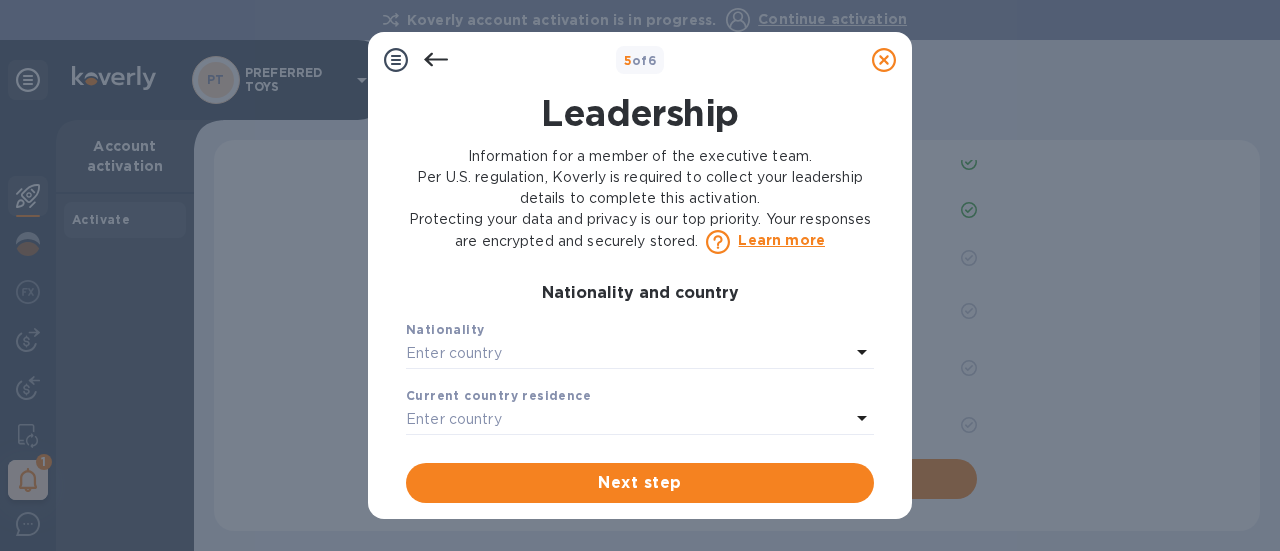 click on "Enter country" at bounding box center (454, 353) 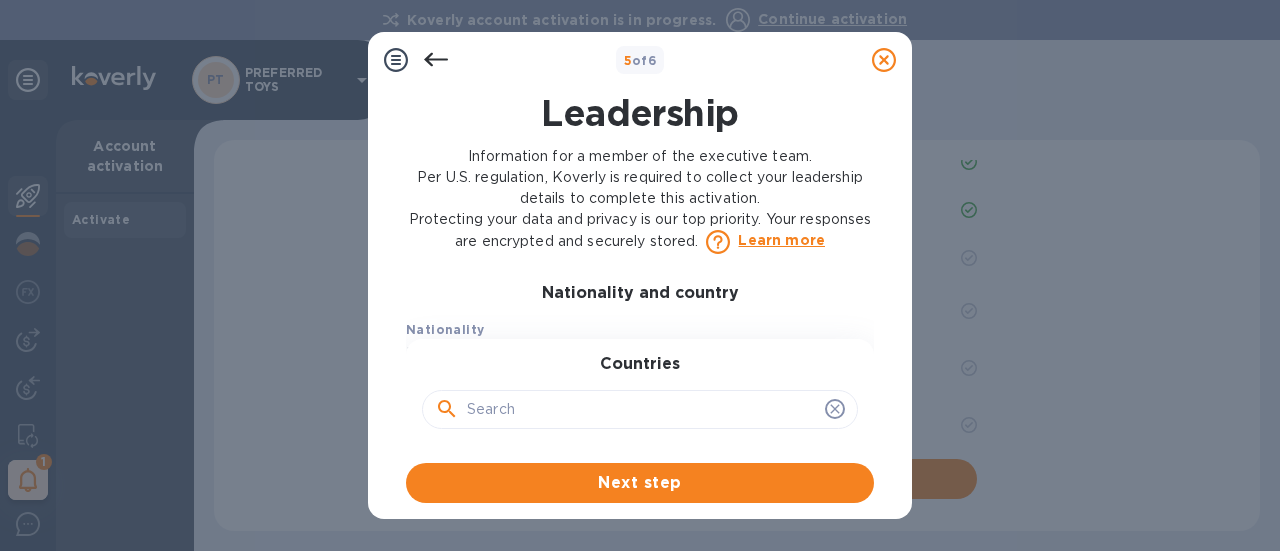 click at bounding box center [642, 410] 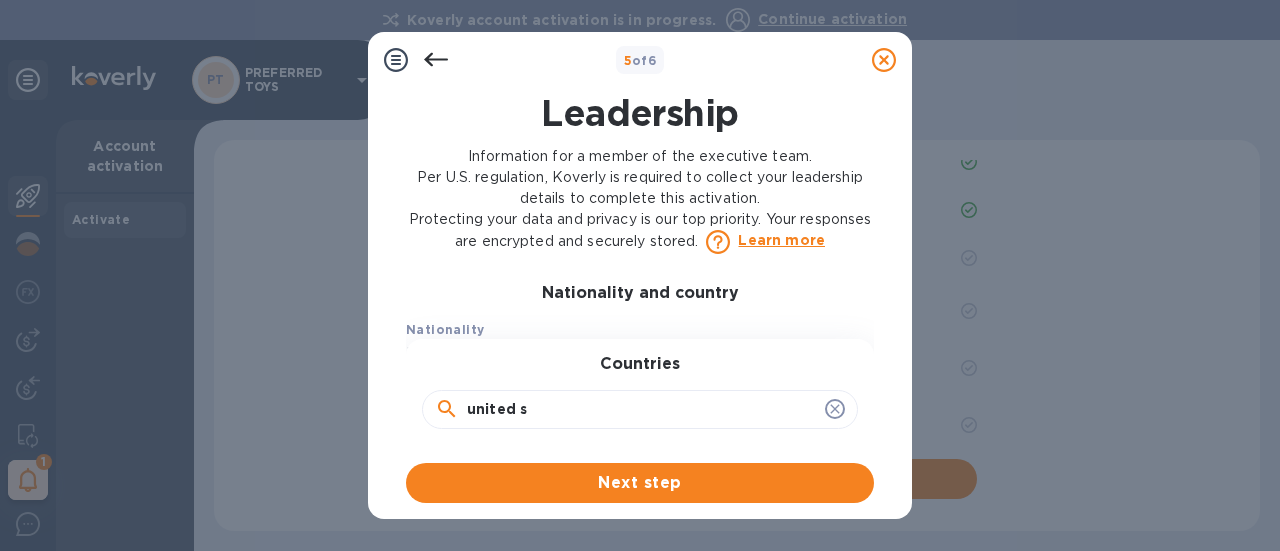 click on "united s" at bounding box center [642, 410] 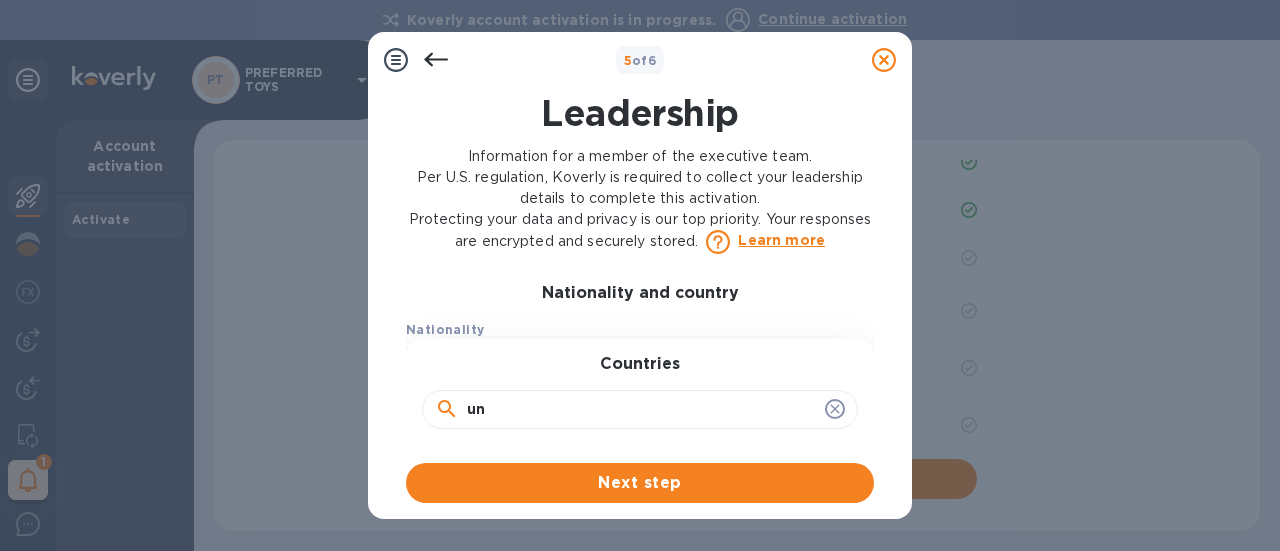 type on "u" 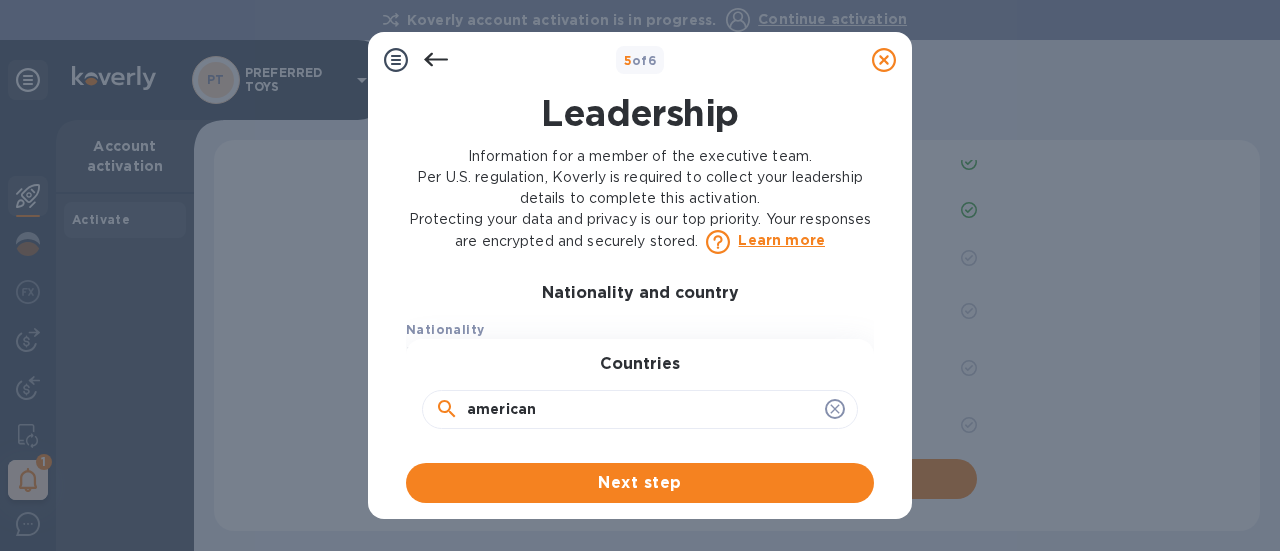 type on "American" 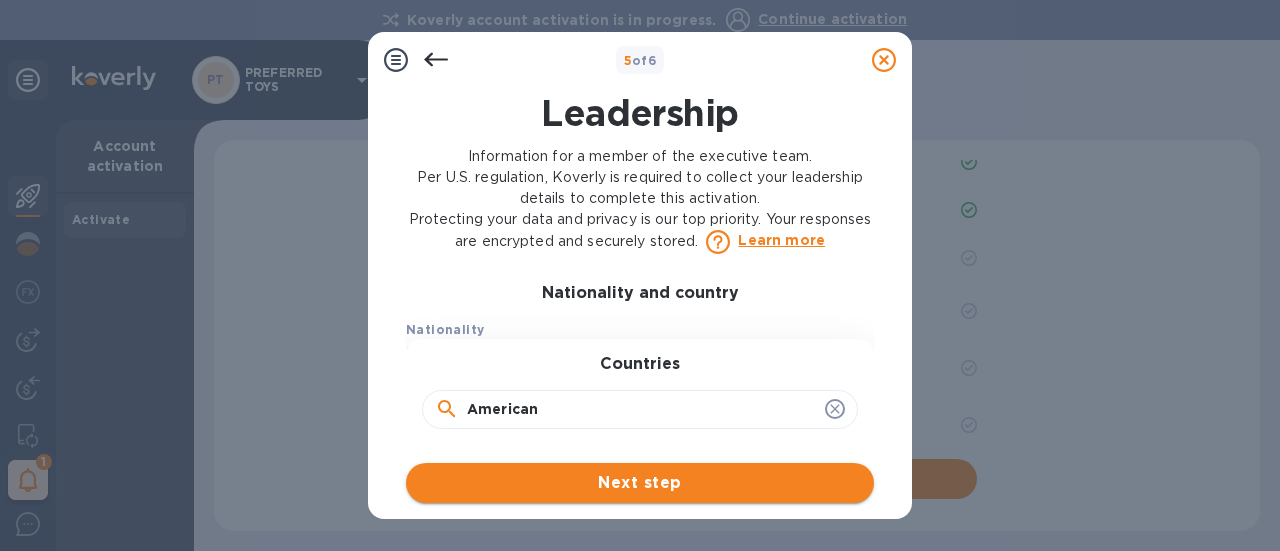 drag, startPoint x: 545, startPoint y: 478, endPoint x: 532, endPoint y: 481, distance: 13.341664 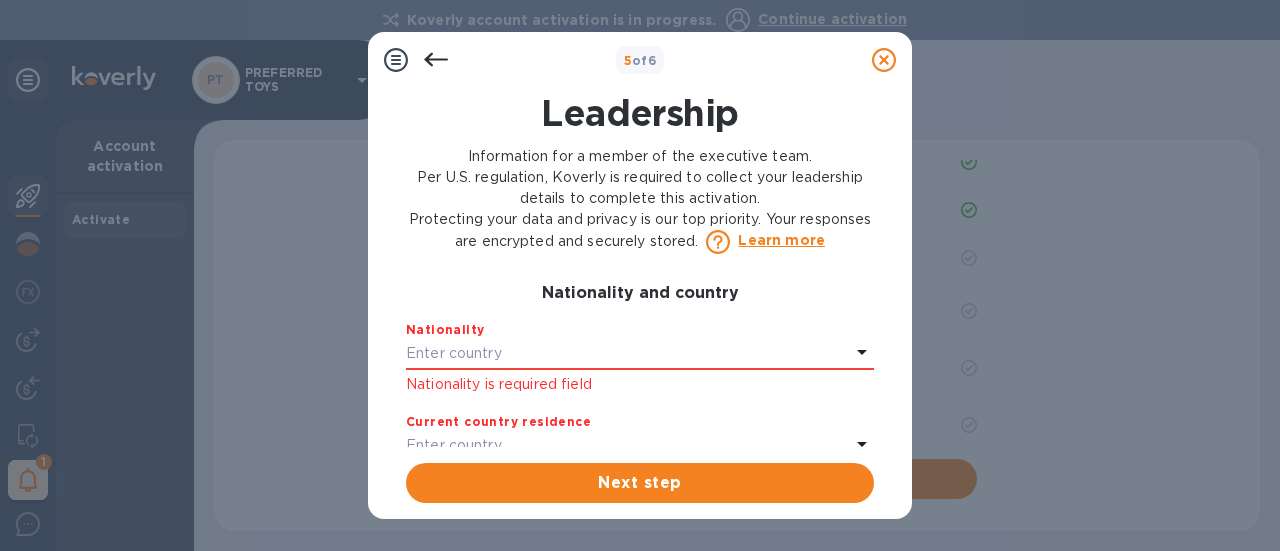 click on "Enter country" at bounding box center (454, 353) 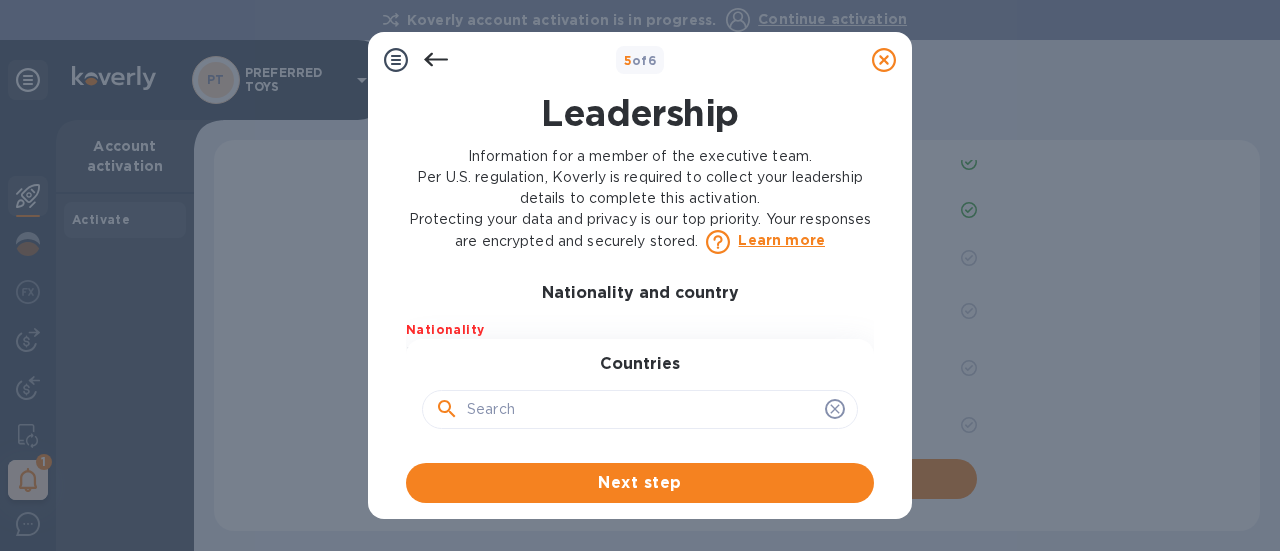click at bounding box center [642, 410] 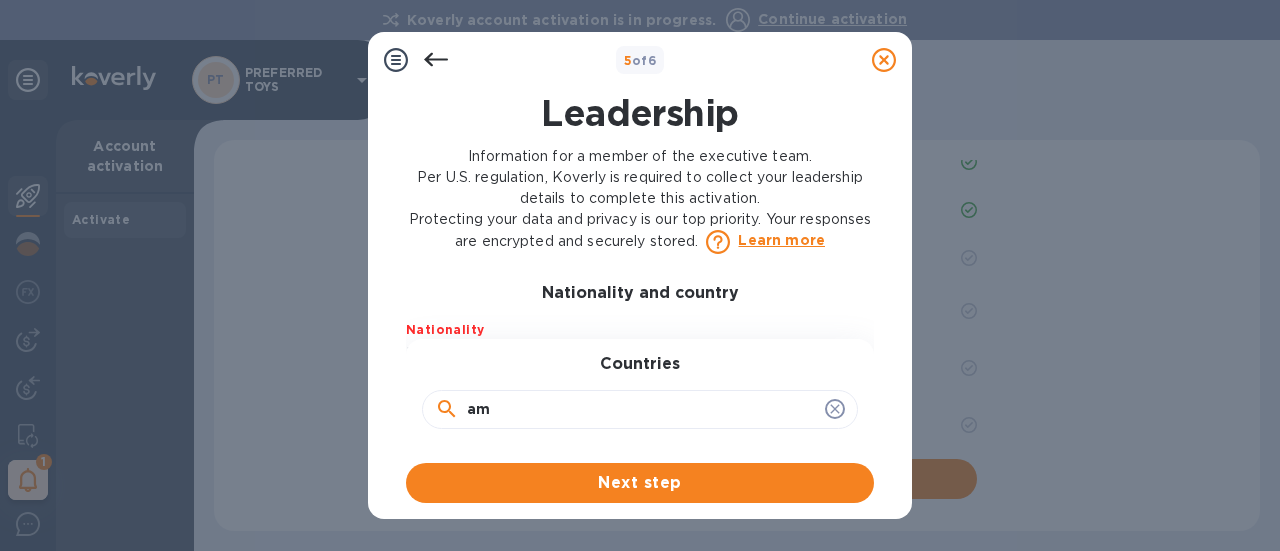 type on "a" 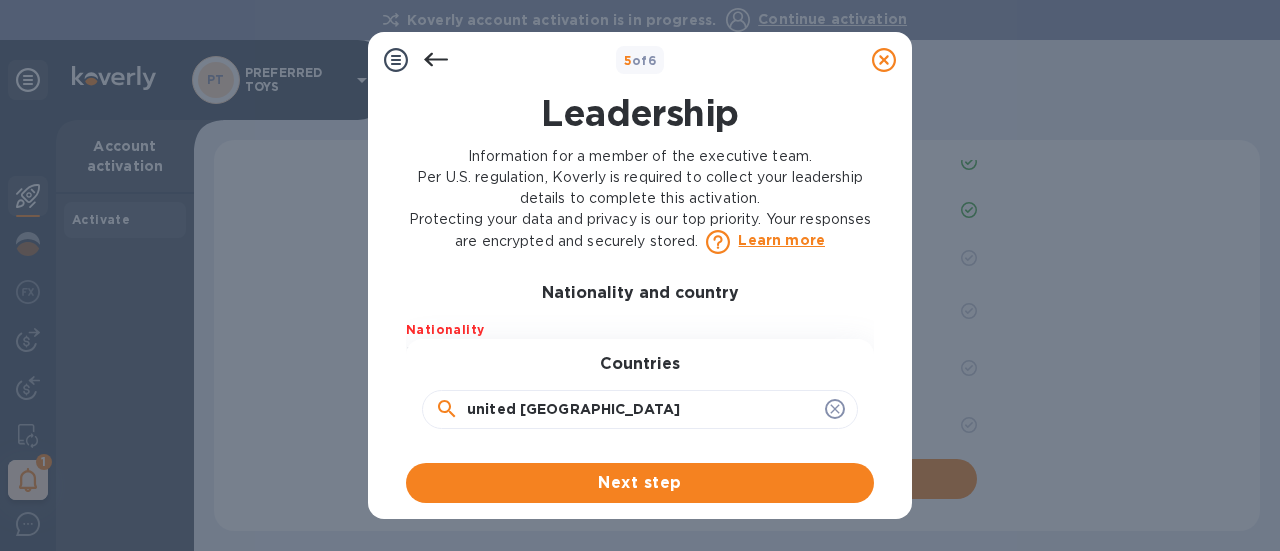 click on "Next step" at bounding box center [640, 483] 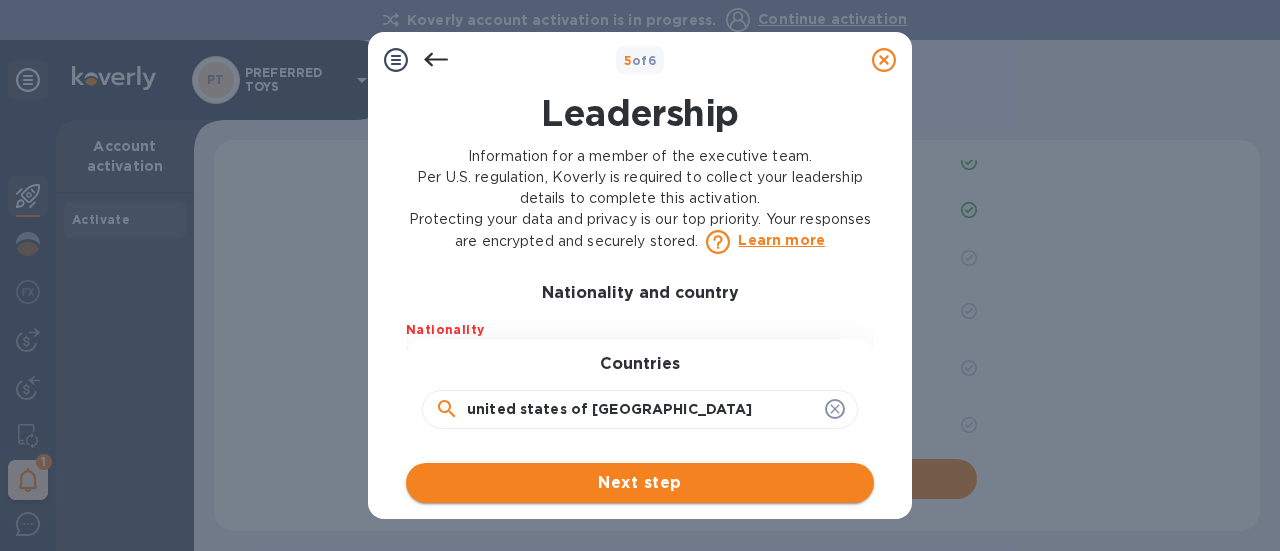 click on "Next step" at bounding box center (640, 483) 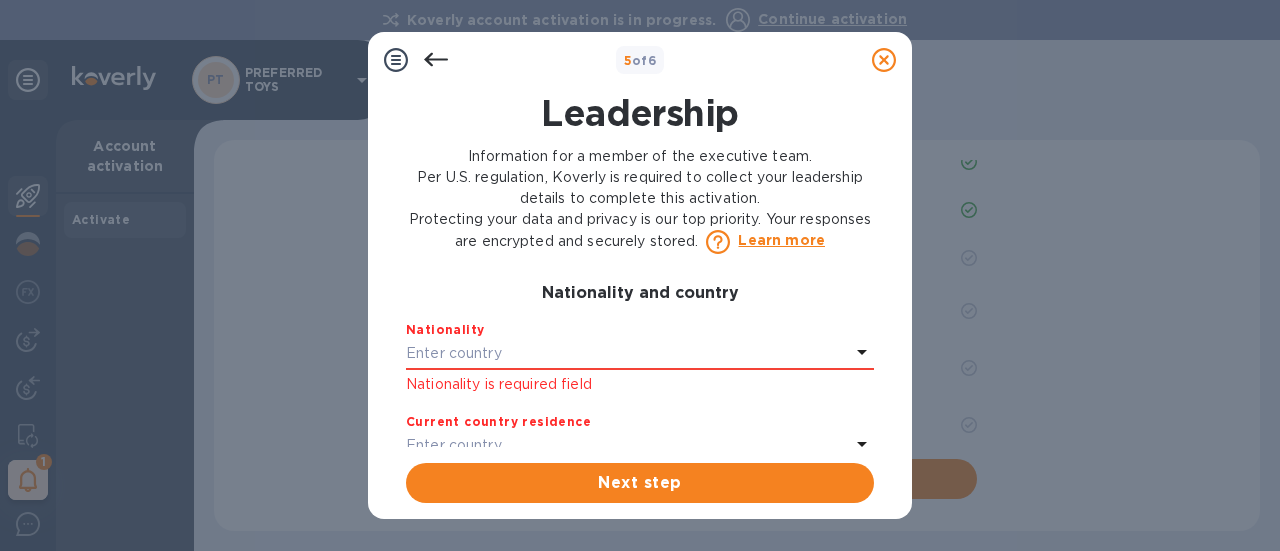 scroll, scrollTop: 500, scrollLeft: 0, axis: vertical 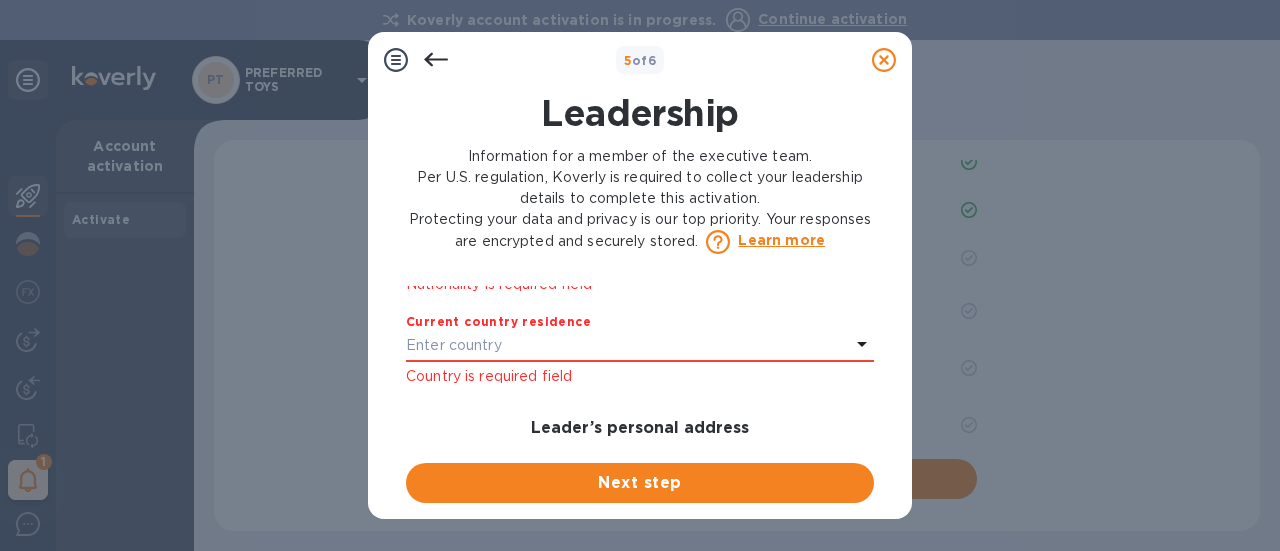 click on "Enter country" at bounding box center (628, 346) 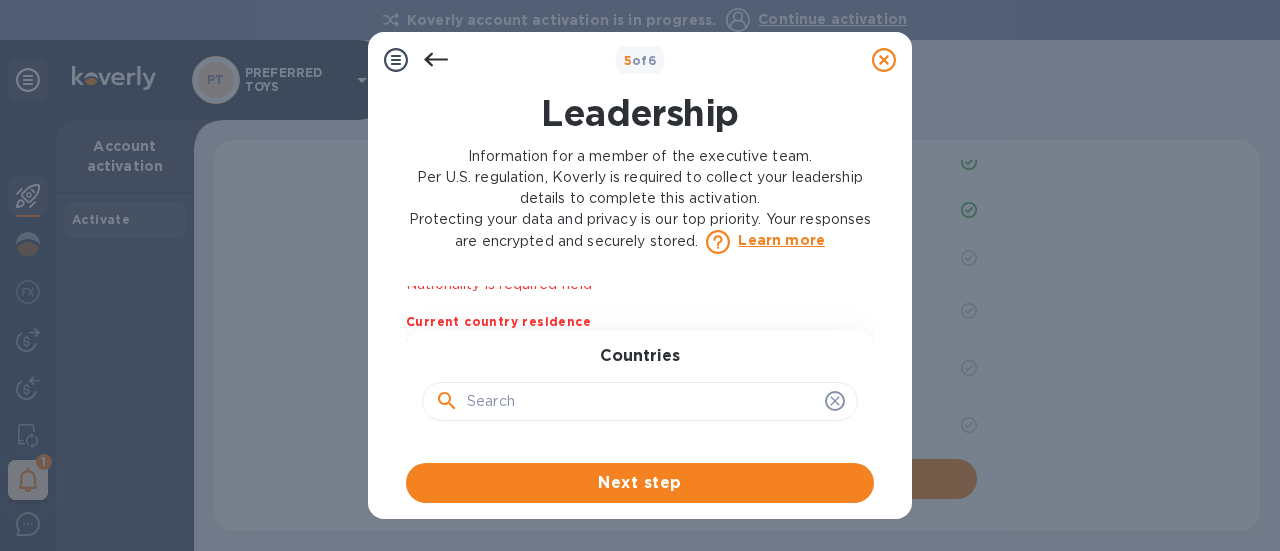 click 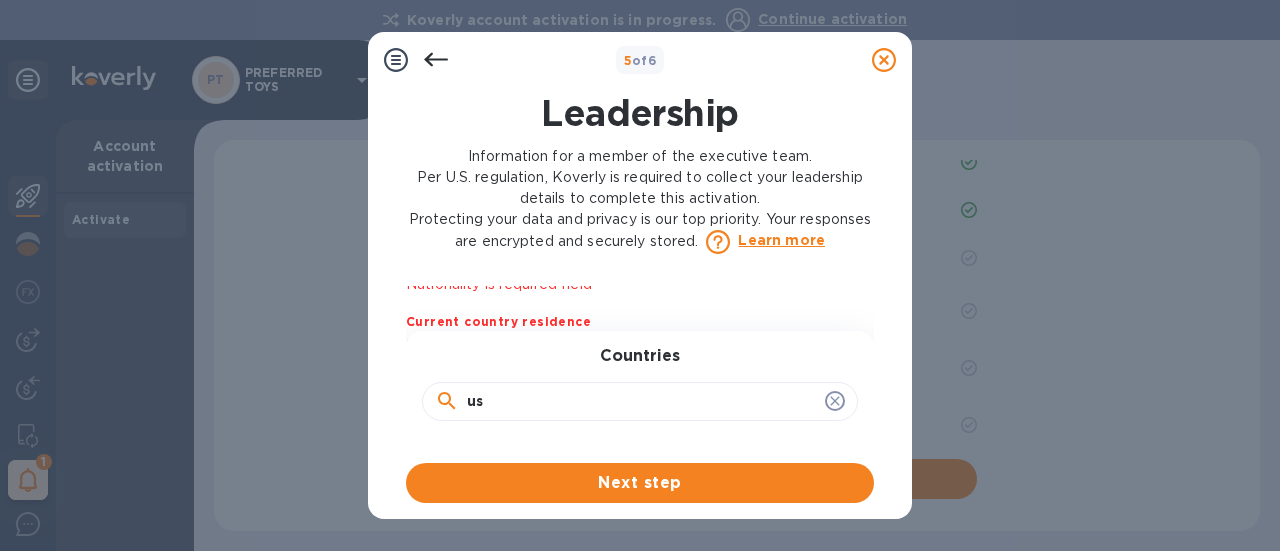 type on "usa" 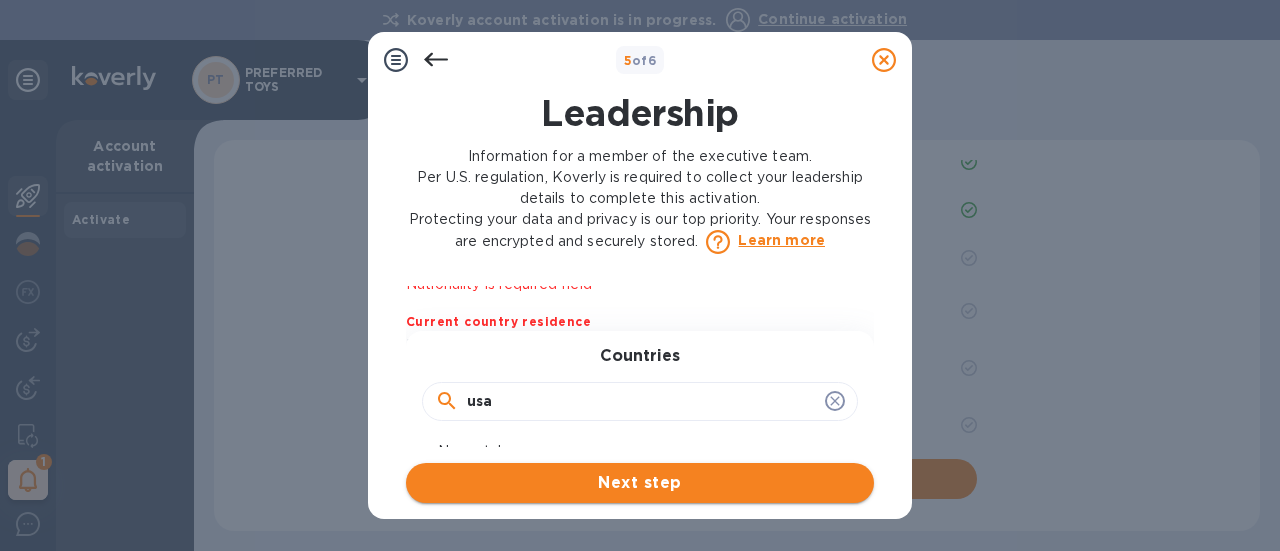 click on "Next step" at bounding box center [640, 483] 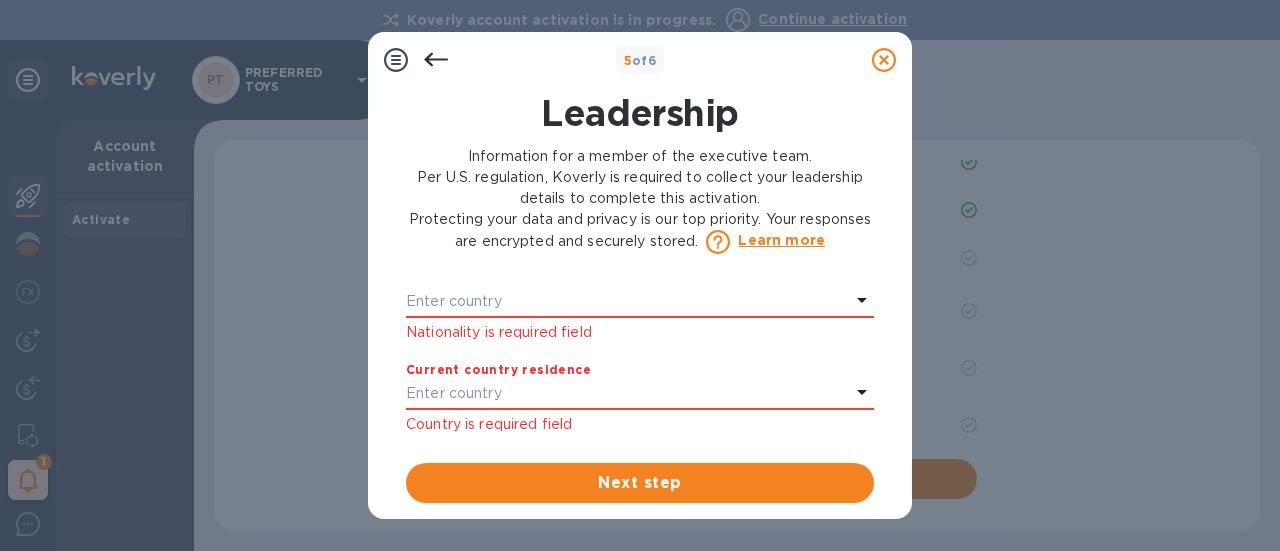 scroll, scrollTop: 400, scrollLeft: 0, axis: vertical 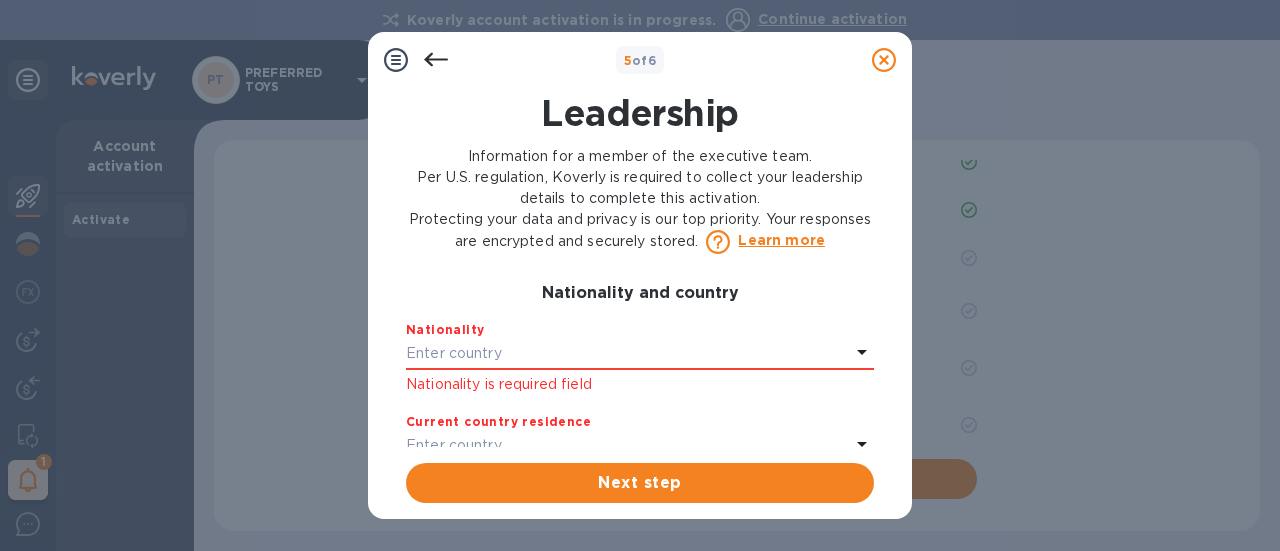 click on "Enter country" at bounding box center (628, 354) 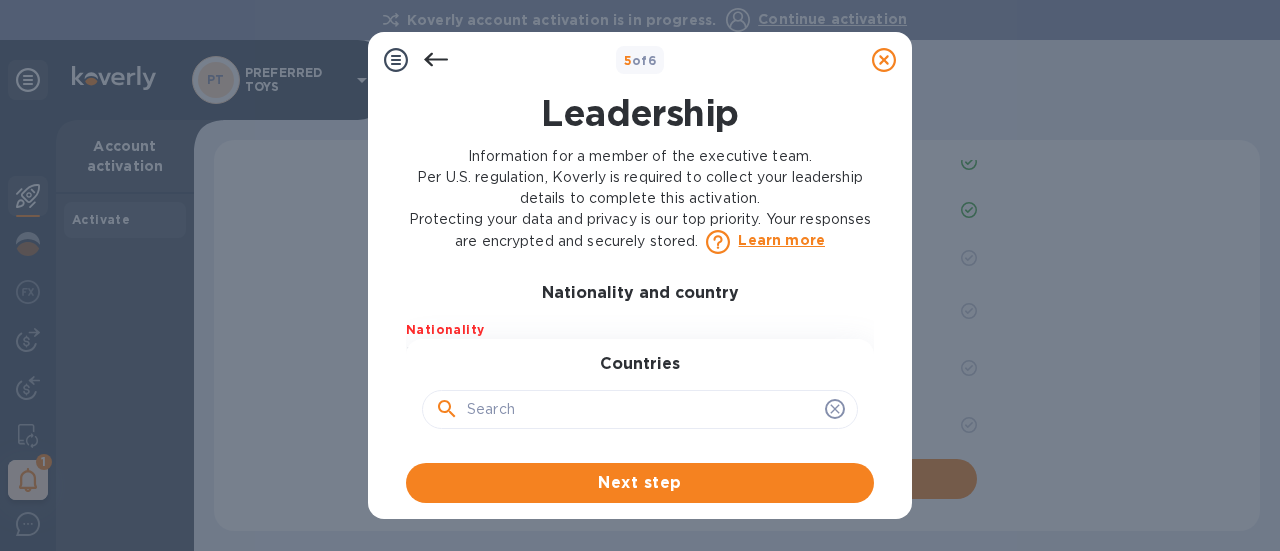 click at bounding box center [642, 410] 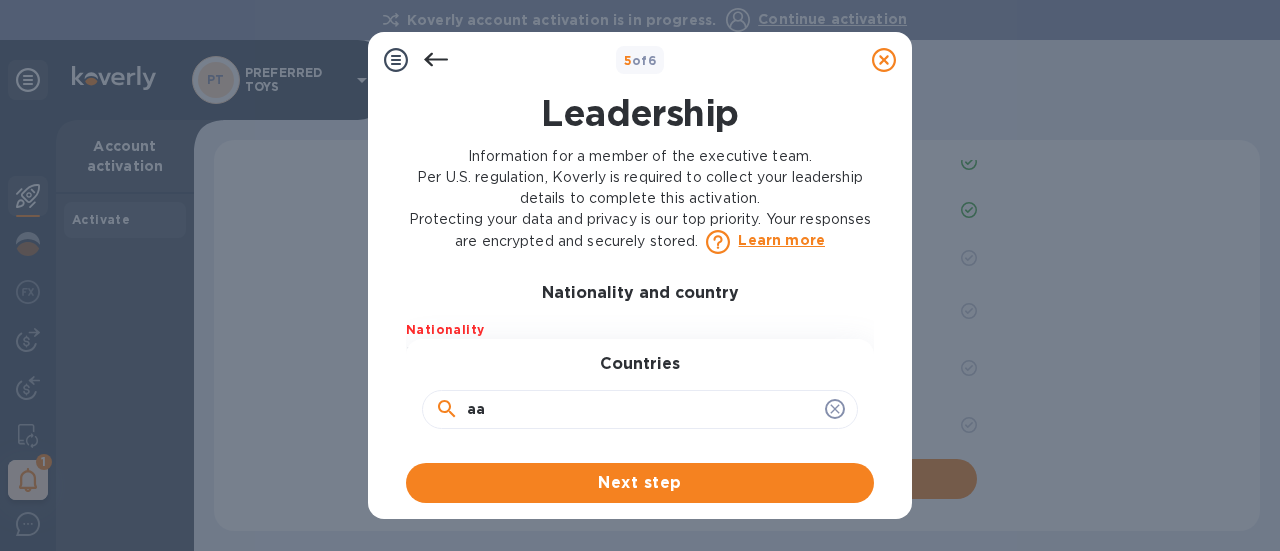 type on "a" 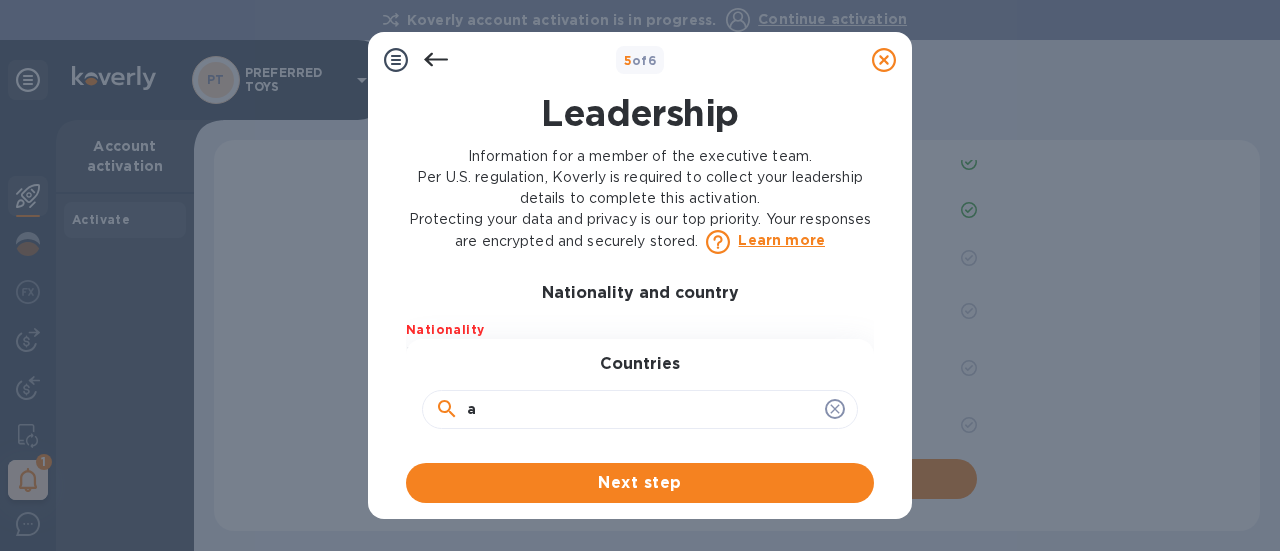 type 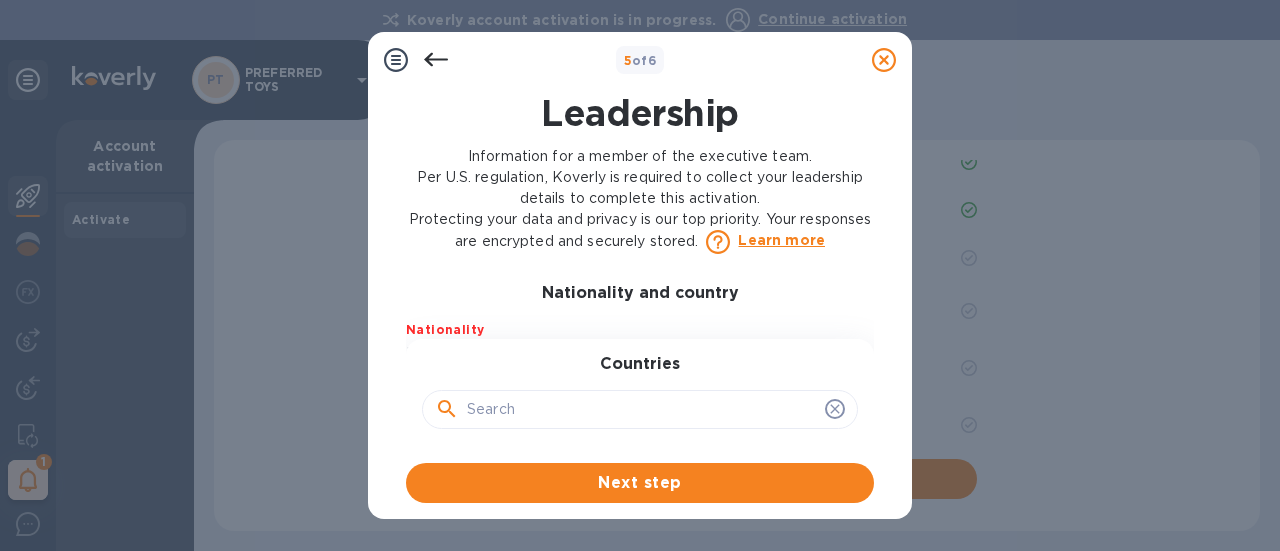 click 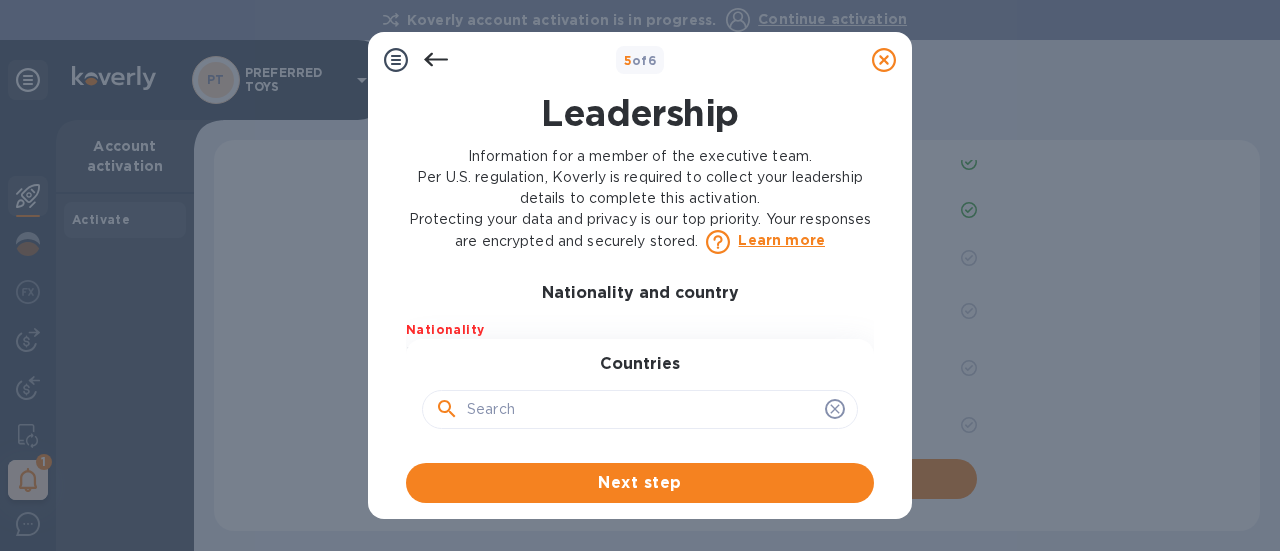 click at bounding box center [642, 410] 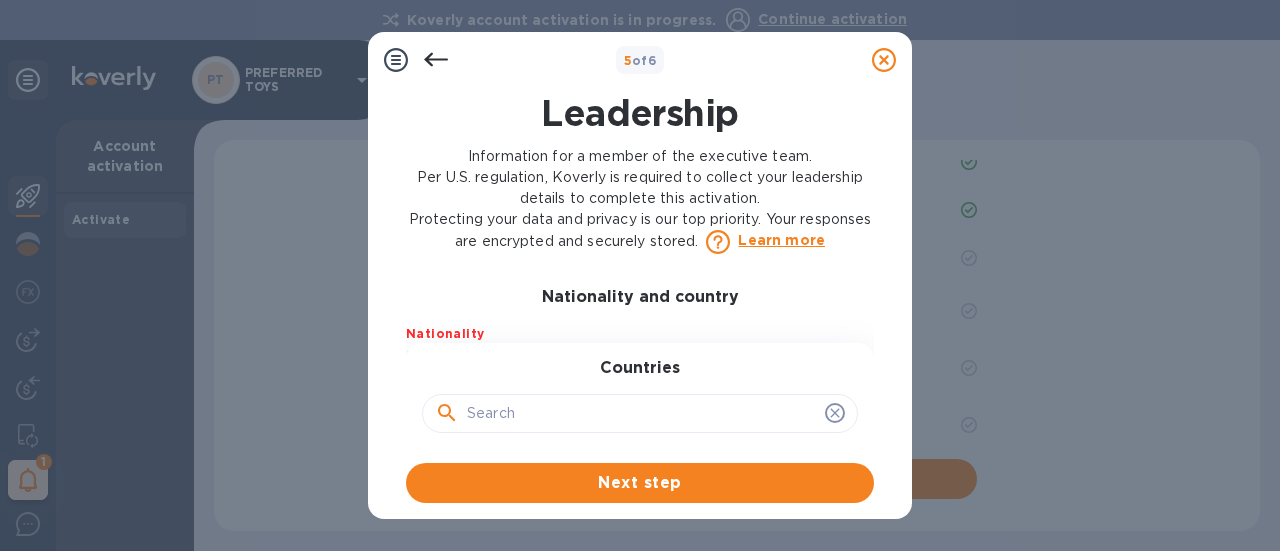 scroll, scrollTop: 400, scrollLeft: 0, axis: vertical 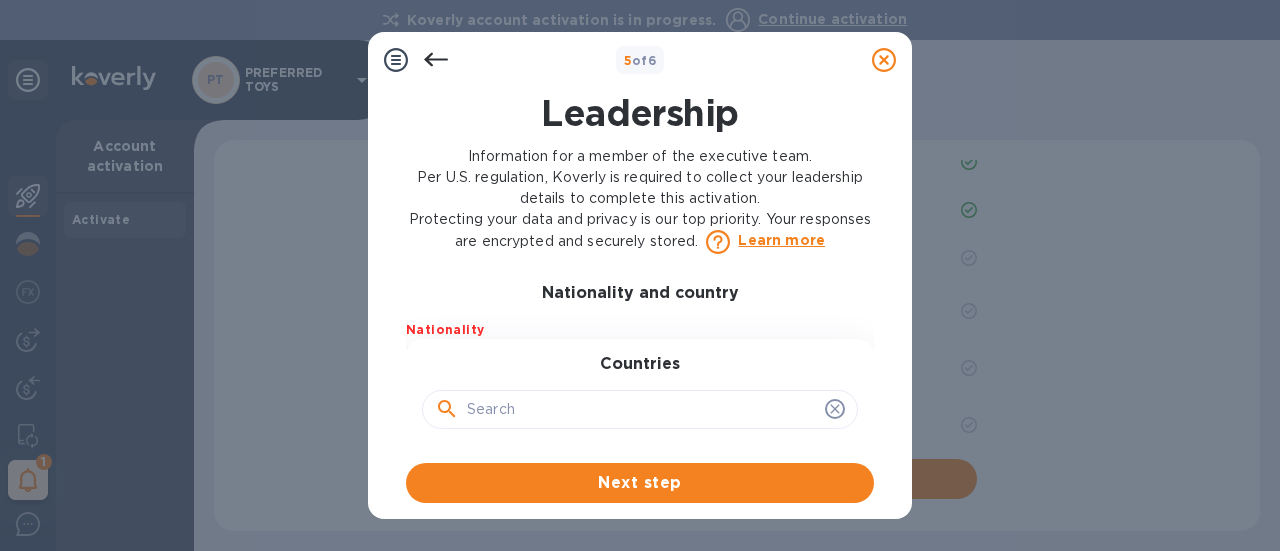 click 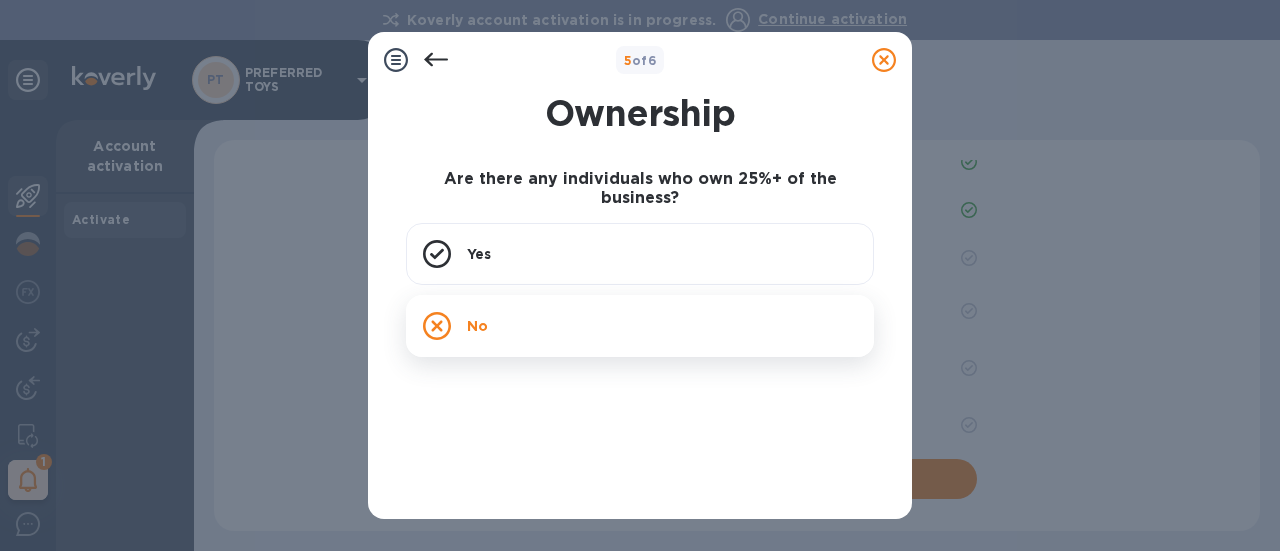 click on "No" at bounding box center [640, 326] 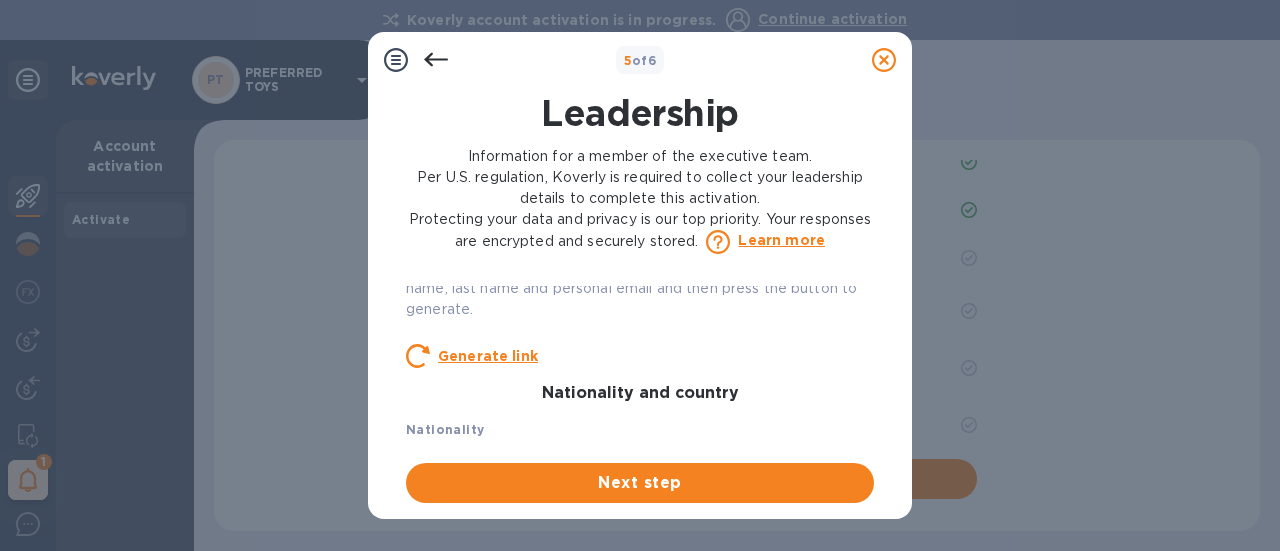 scroll, scrollTop: 400, scrollLeft: 0, axis: vertical 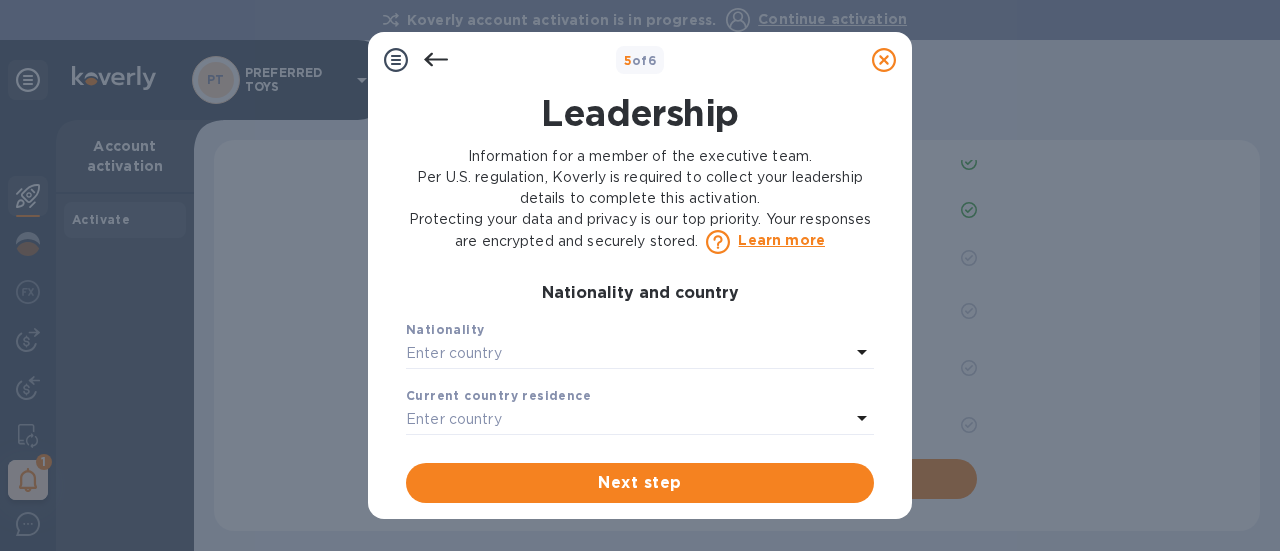 click on "Enter country" at bounding box center (454, 353) 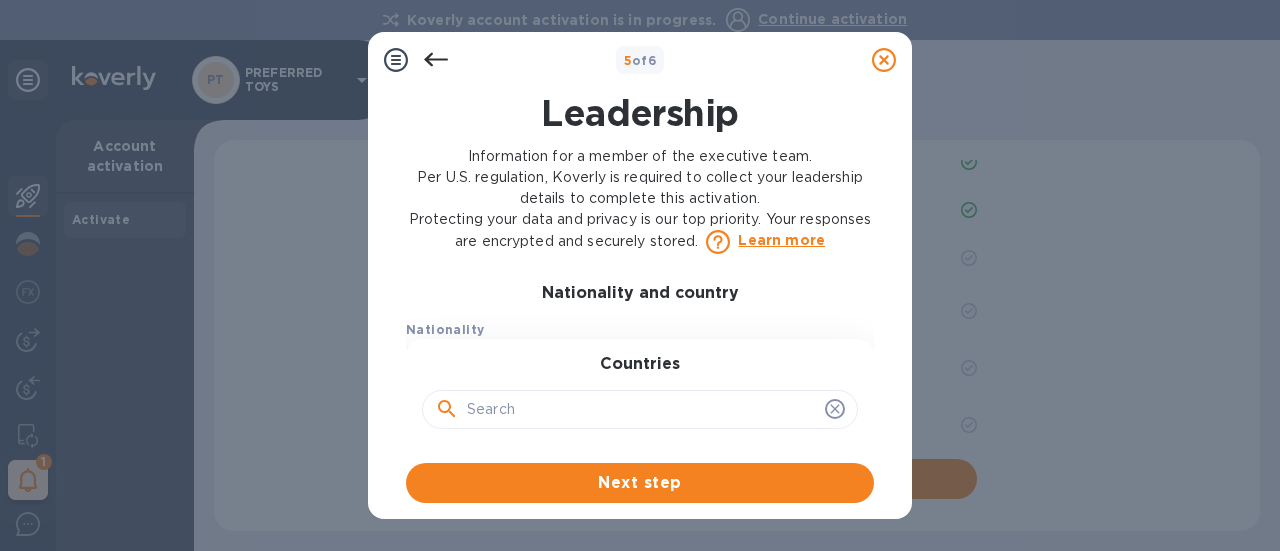 click at bounding box center (642, 410) 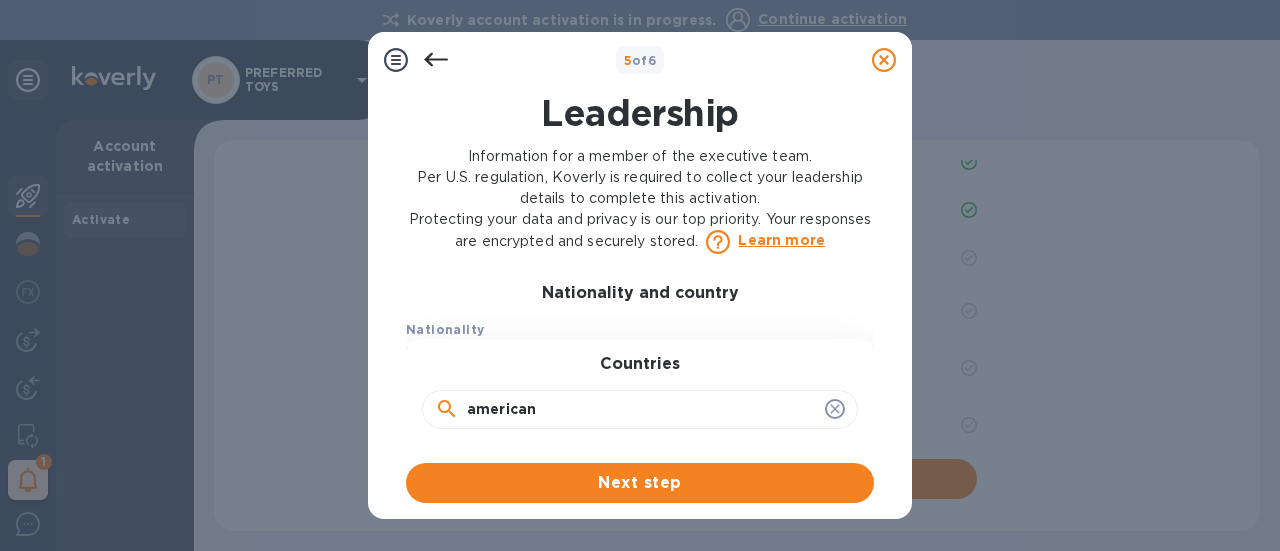 type on "American" 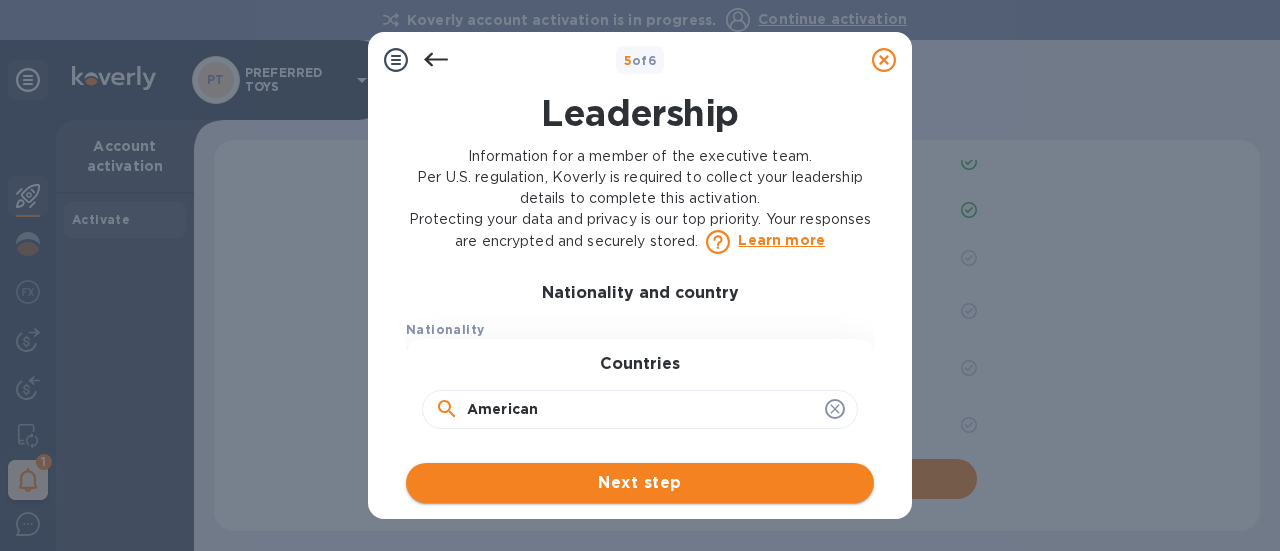 click on "Next step" at bounding box center [640, 483] 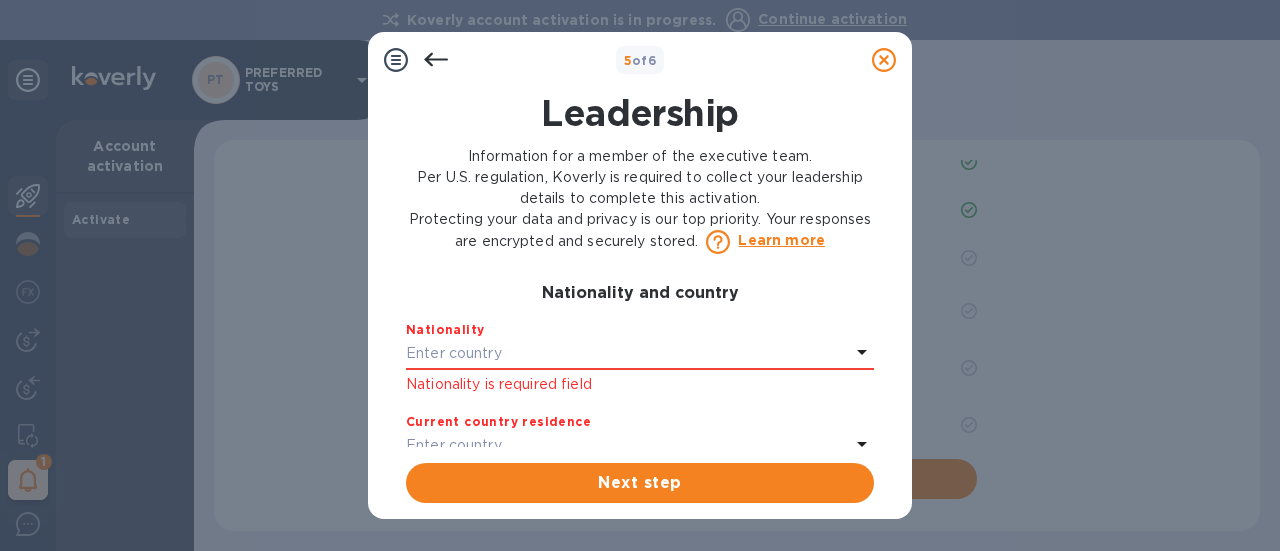 click on "Enter country" at bounding box center (628, 354) 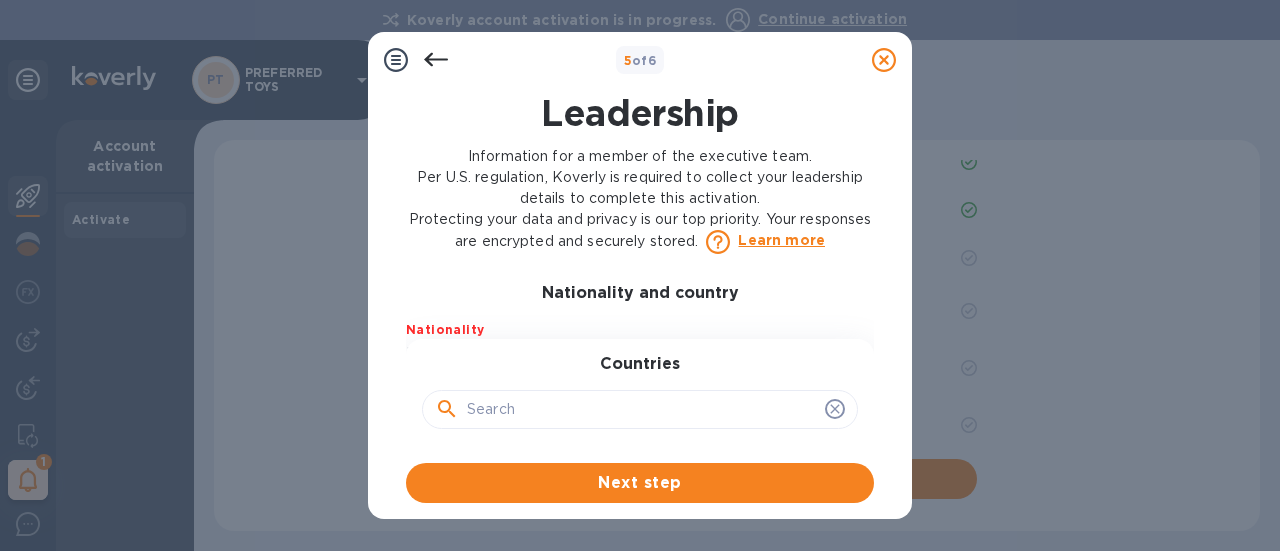 click 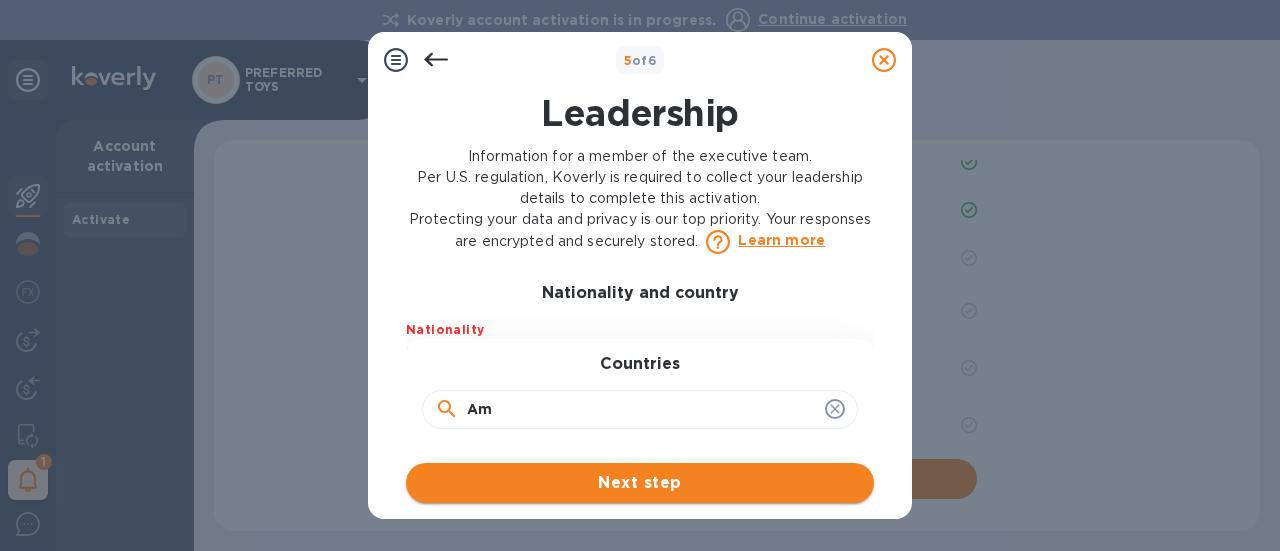 type on "A" 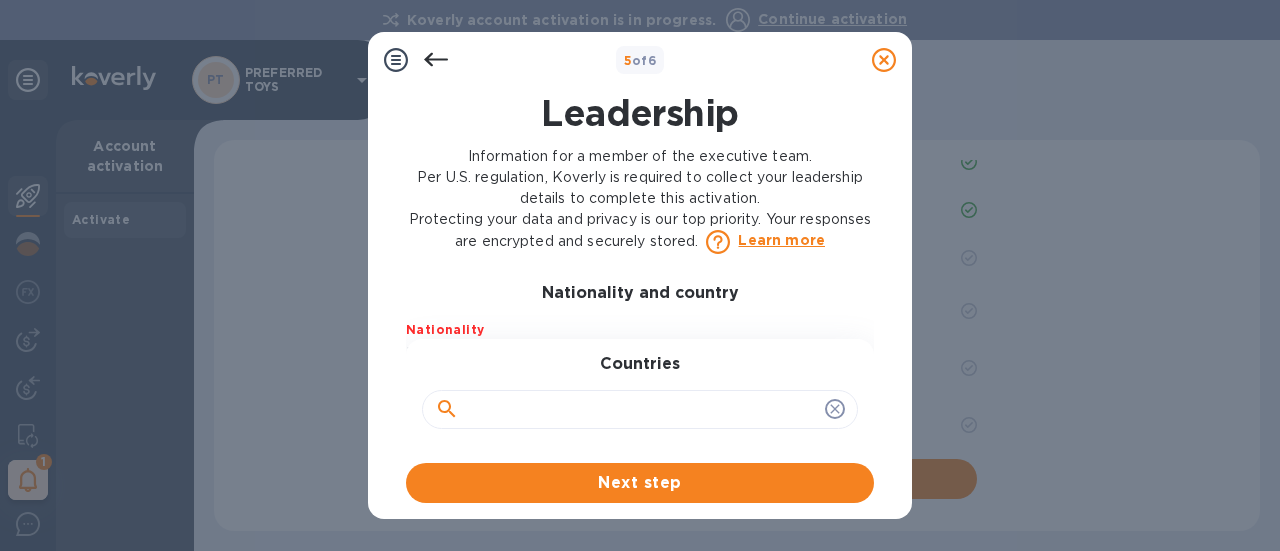 click 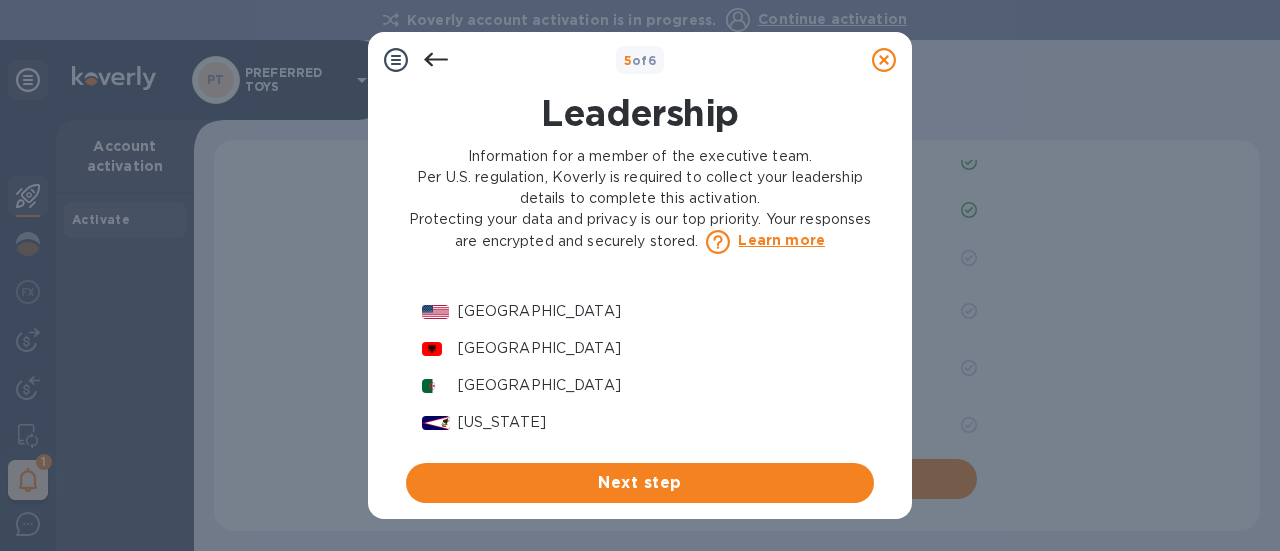 scroll, scrollTop: 600, scrollLeft: 0, axis: vertical 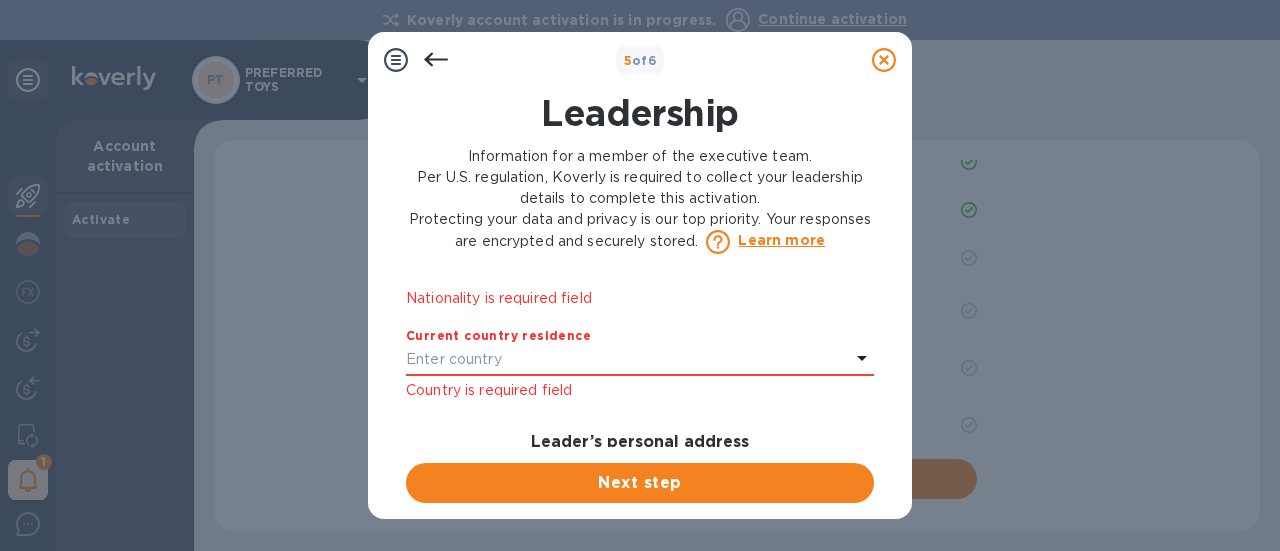 click 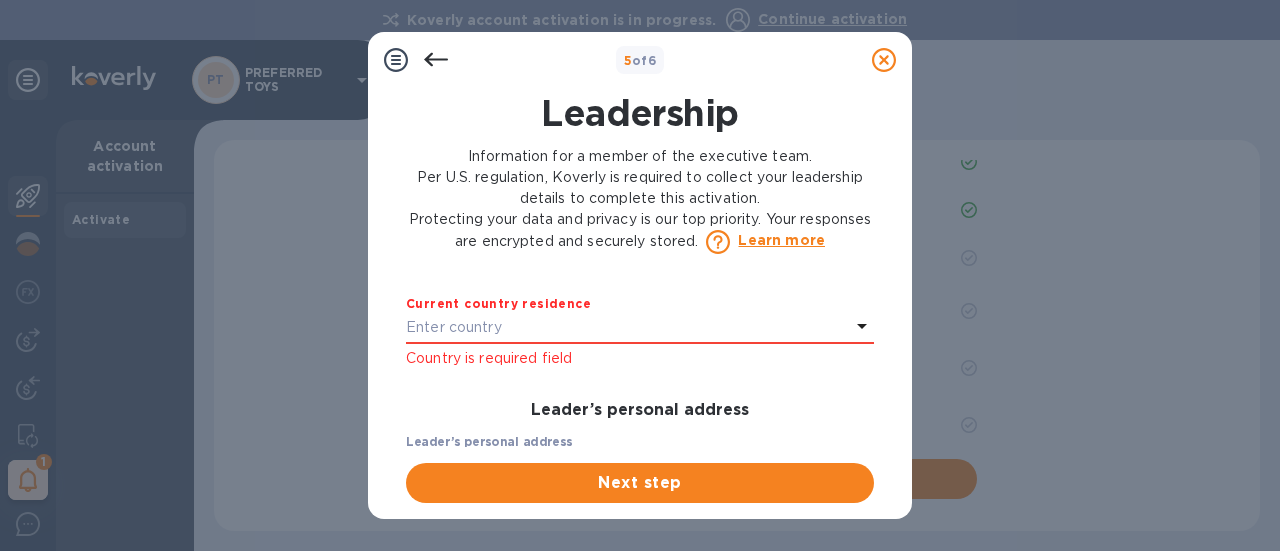 scroll, scrollTop: 494, scrollLeft: 0, axis: vertical 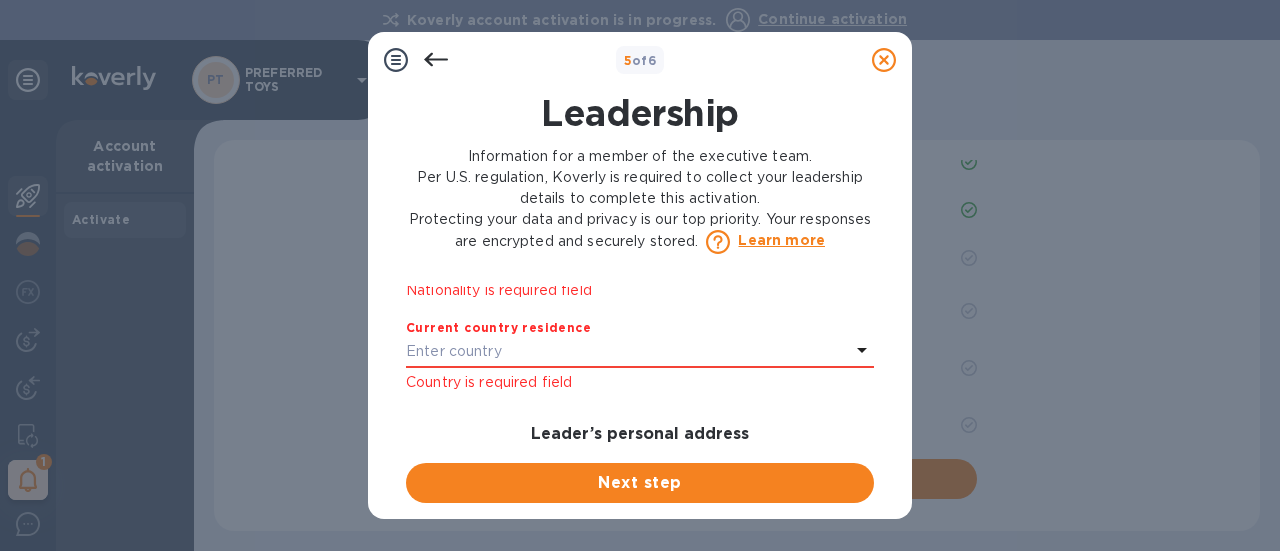 click on "Enter country" at bounding box center (628, 352) 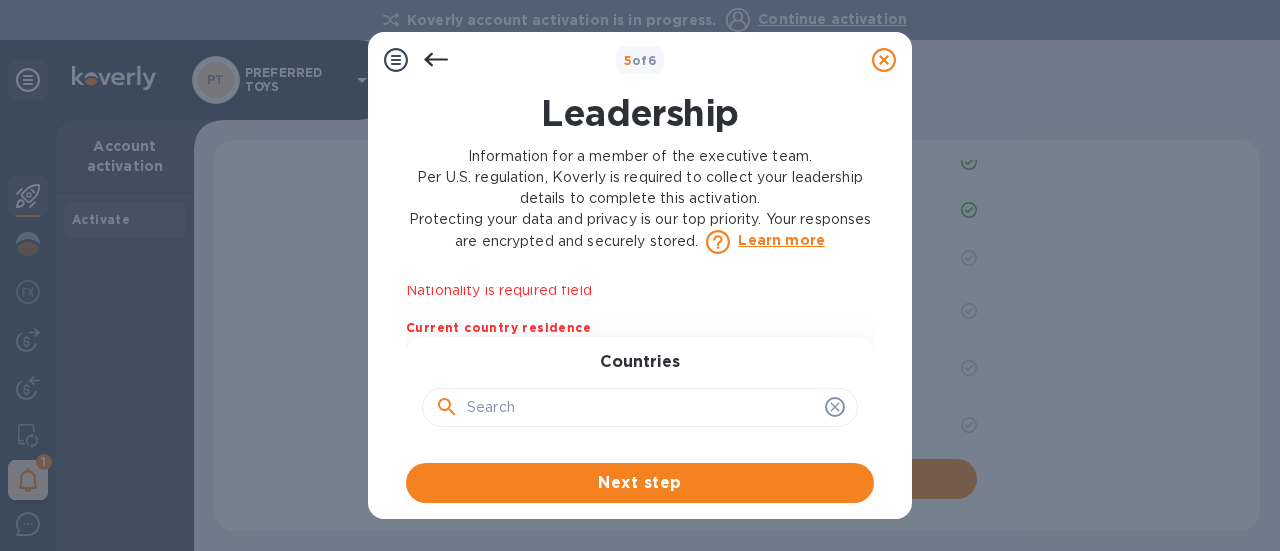 click at bounding box center (642, 408) 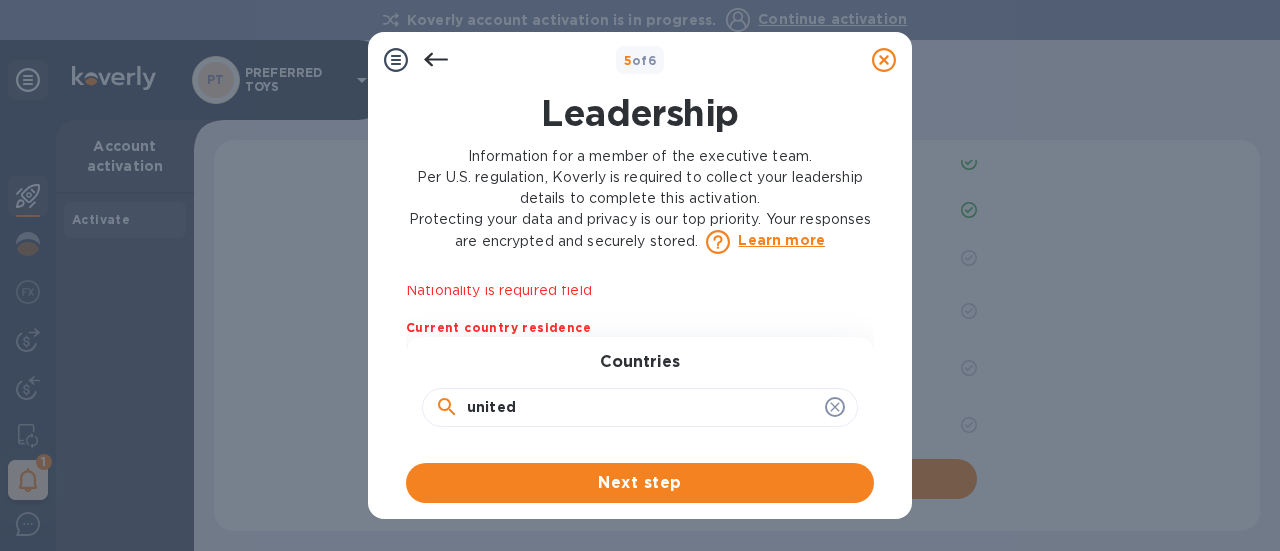 type on "united" 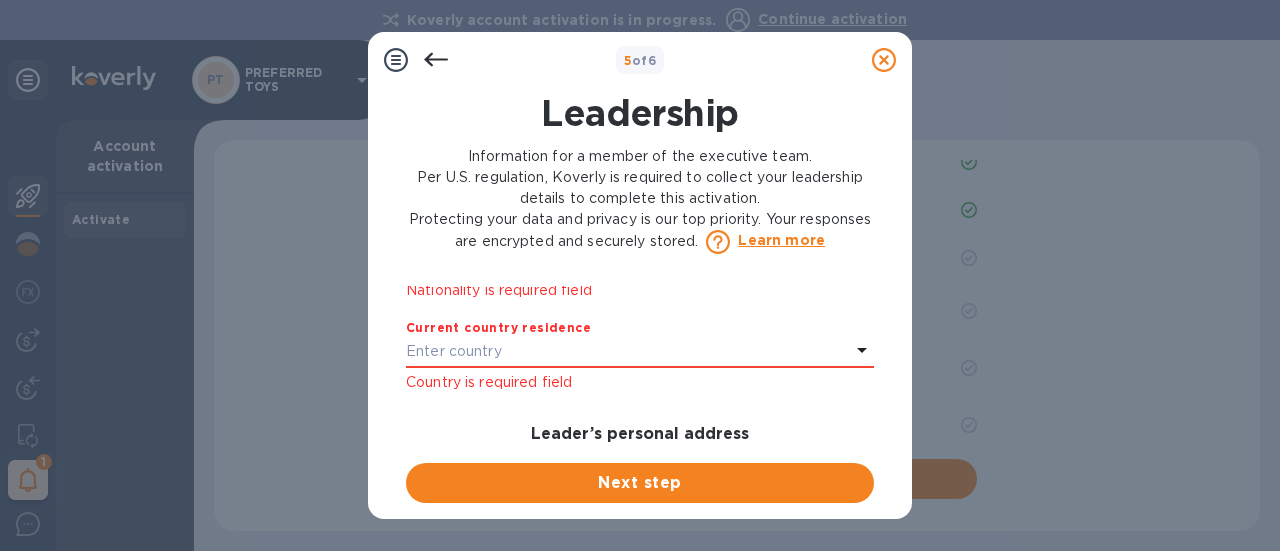 click on "Enter country" at bounding box center (628, 352) 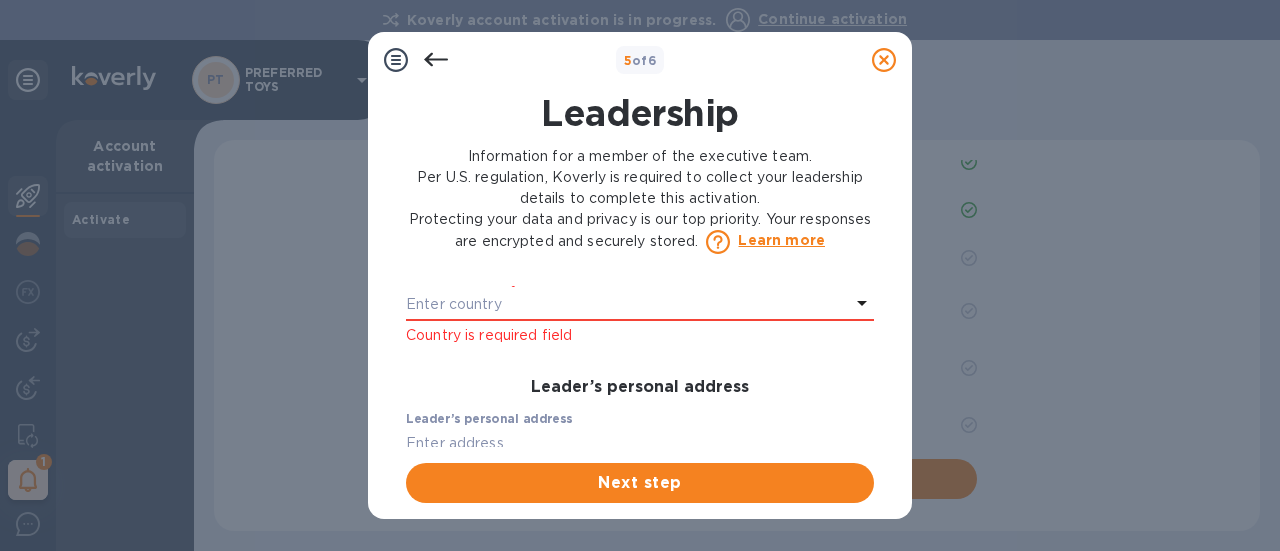 scroll, scrollTop: 464, scrollLeft: 0, axis: vertical 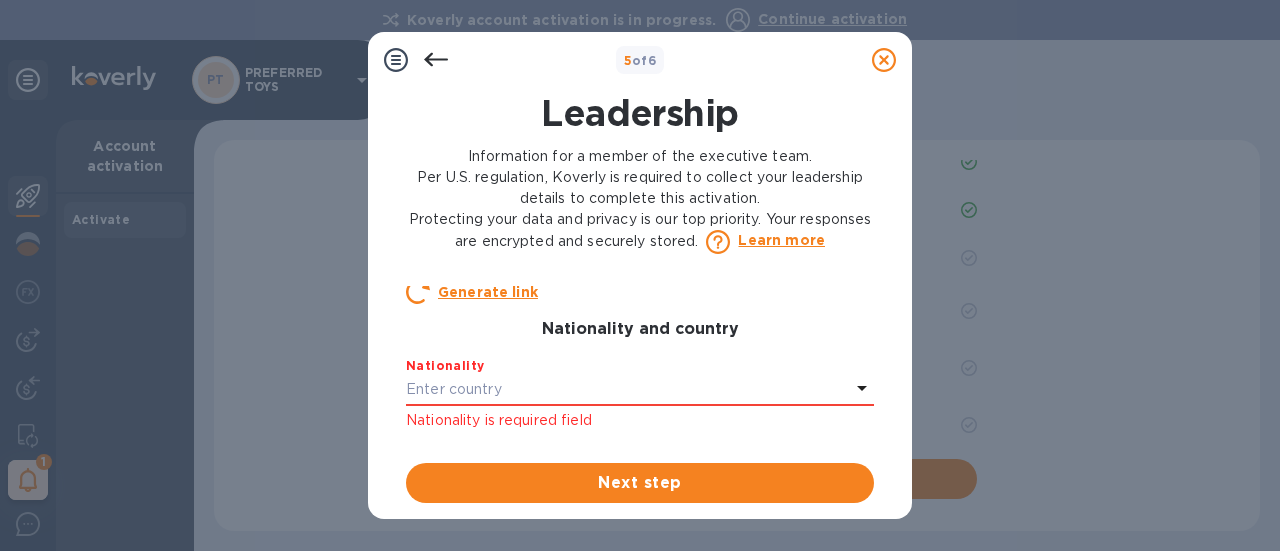 click on "Enter country" at bounding box center (454, 389) 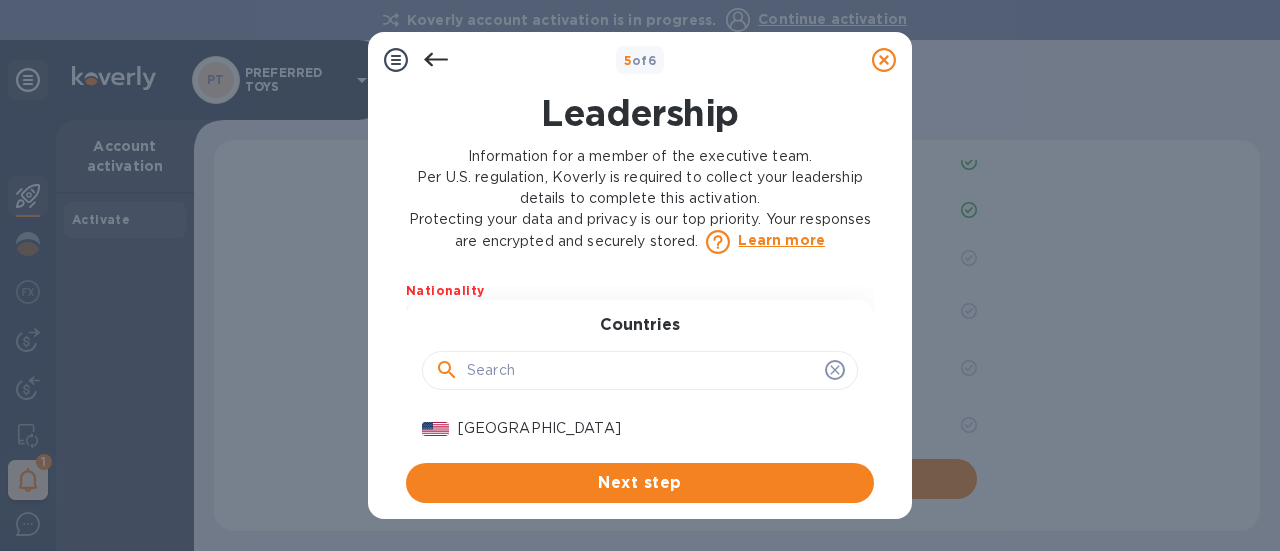 scroll, scrollTop: 464, scrollLeft: 0, axis: vertical 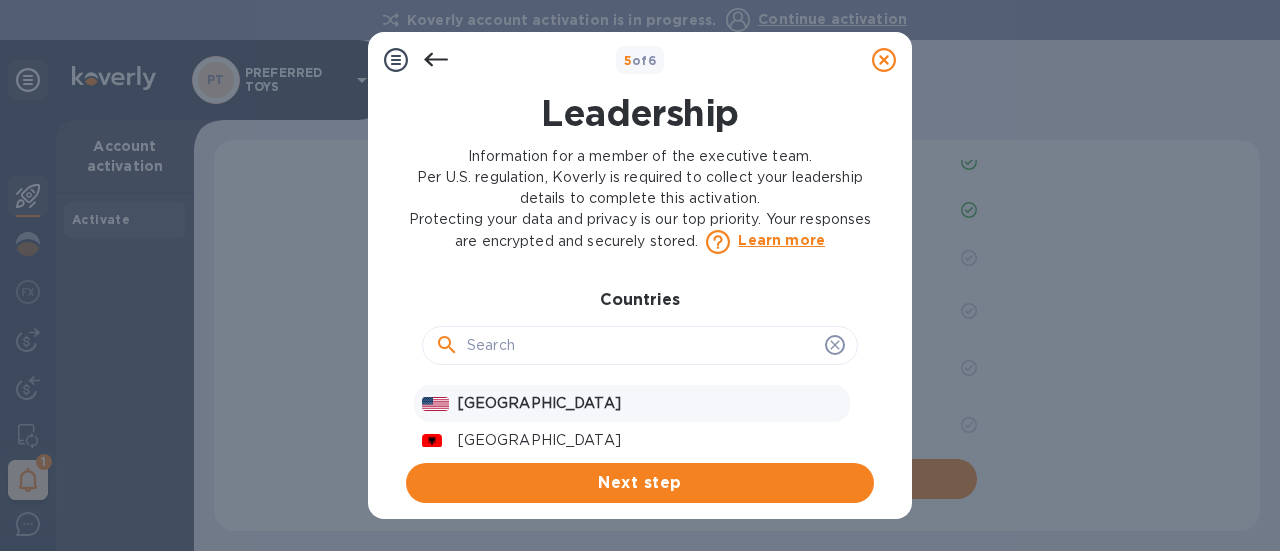 click on "United States" at bounding box center (650, 403) 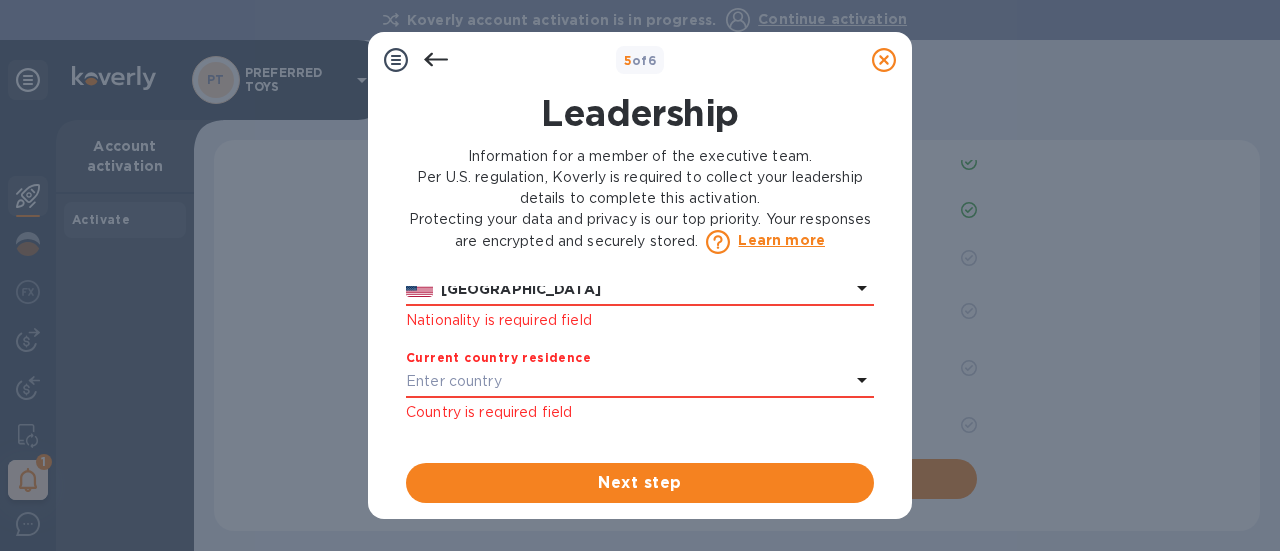 click on "Enter country" at bounding box center [628, 382] 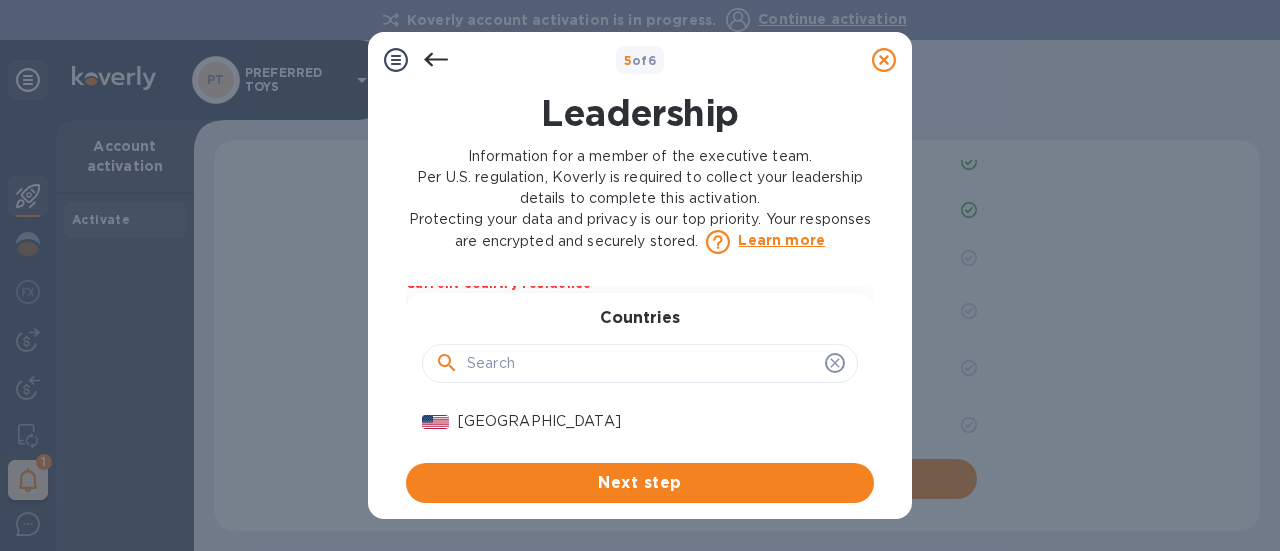 scroll, scrollTop: 564, scrollLeft: 0, axis: vertical 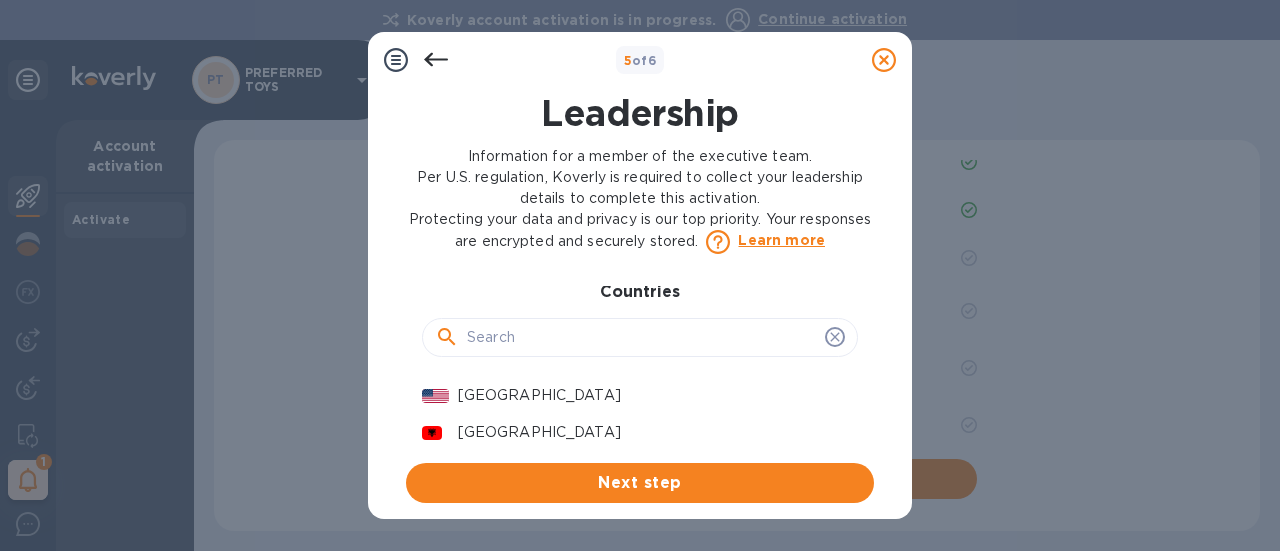 click on "United States" at bounding box center (632, 395) 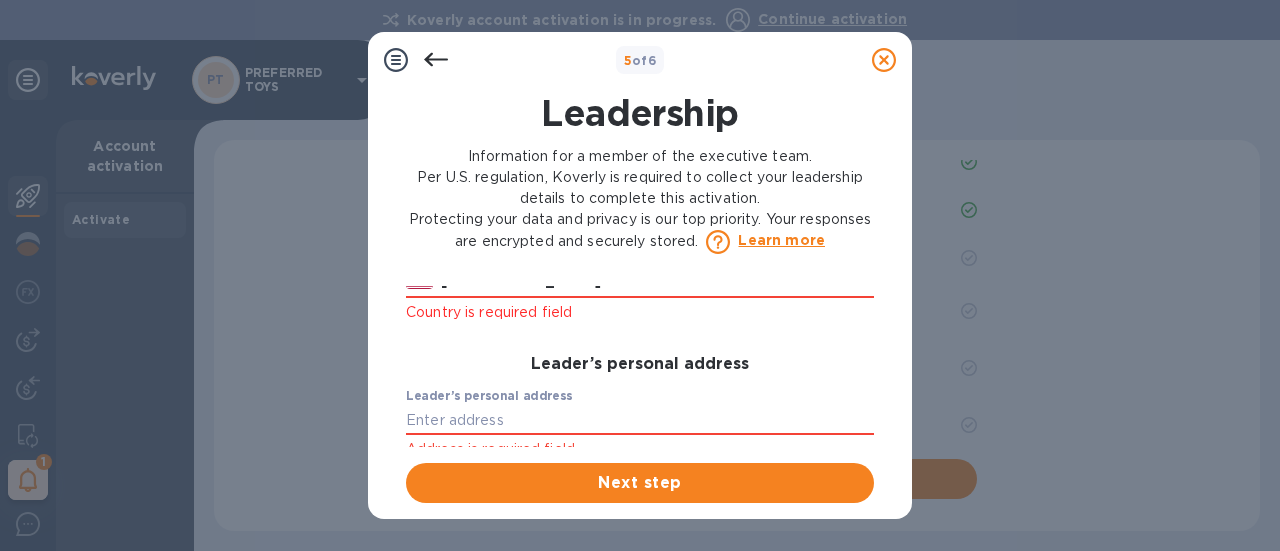 scroll, scrollTop: 664, scrollLeft: 0, axis: vertical 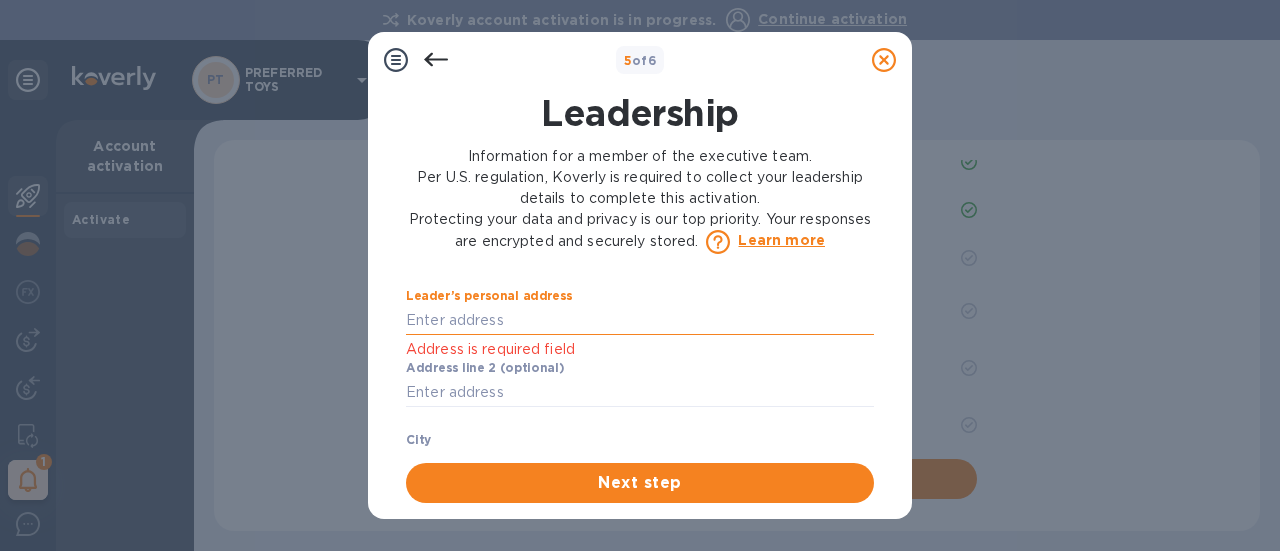 click at bounding box center (640, 320) 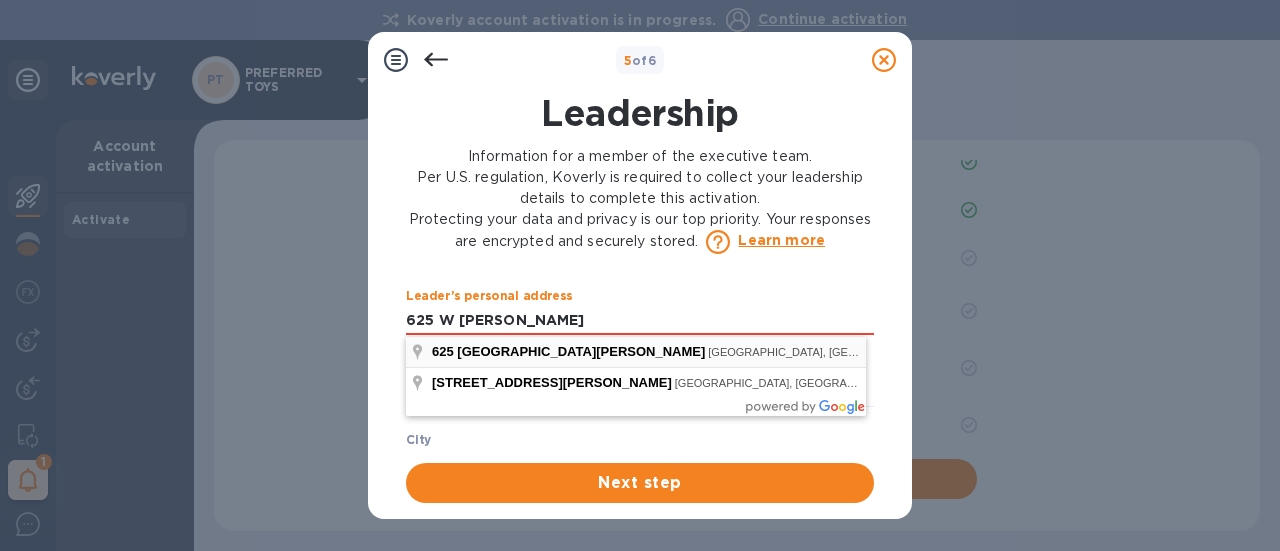 type on "625 W Mckellips rd # 386" 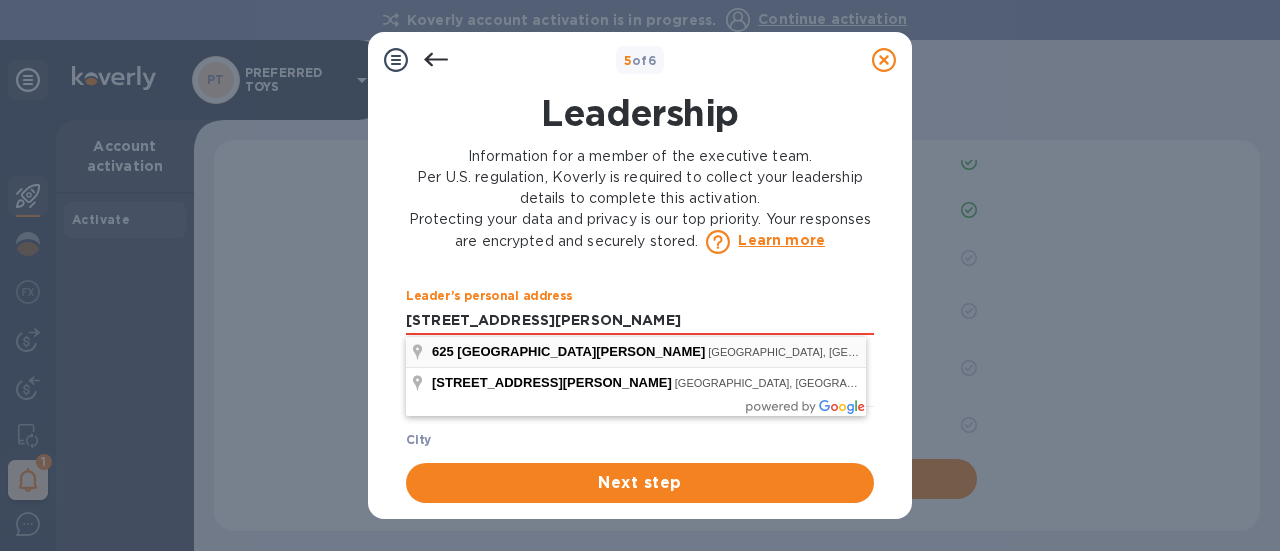 type on "Halmark" 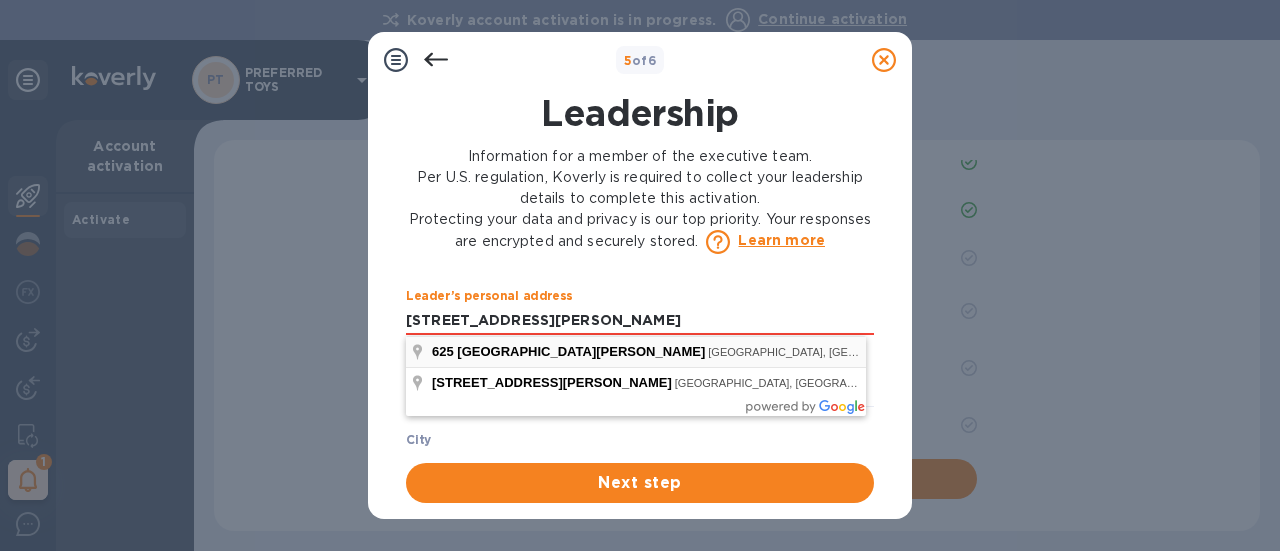 type on "***09" 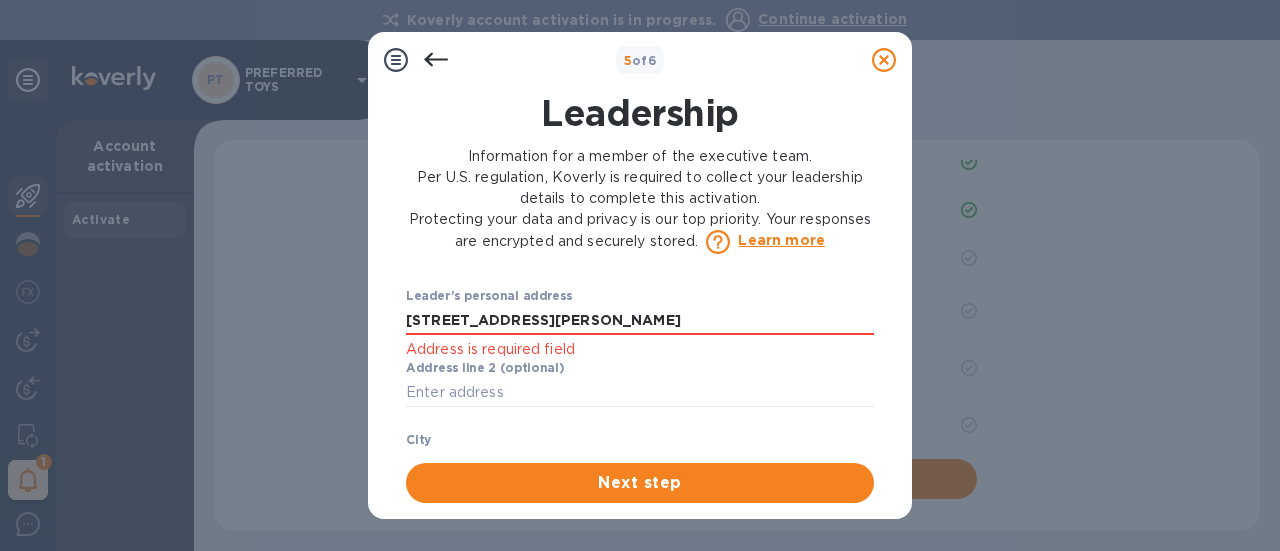type on "625 West McKellips Road" 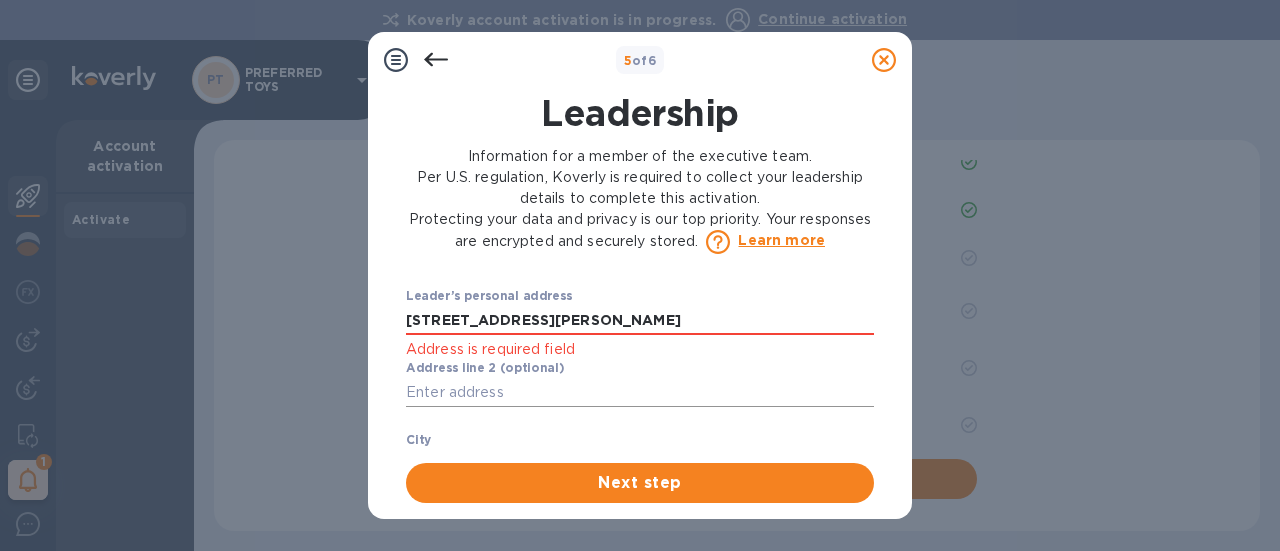 click at bounding box center (640, 392) 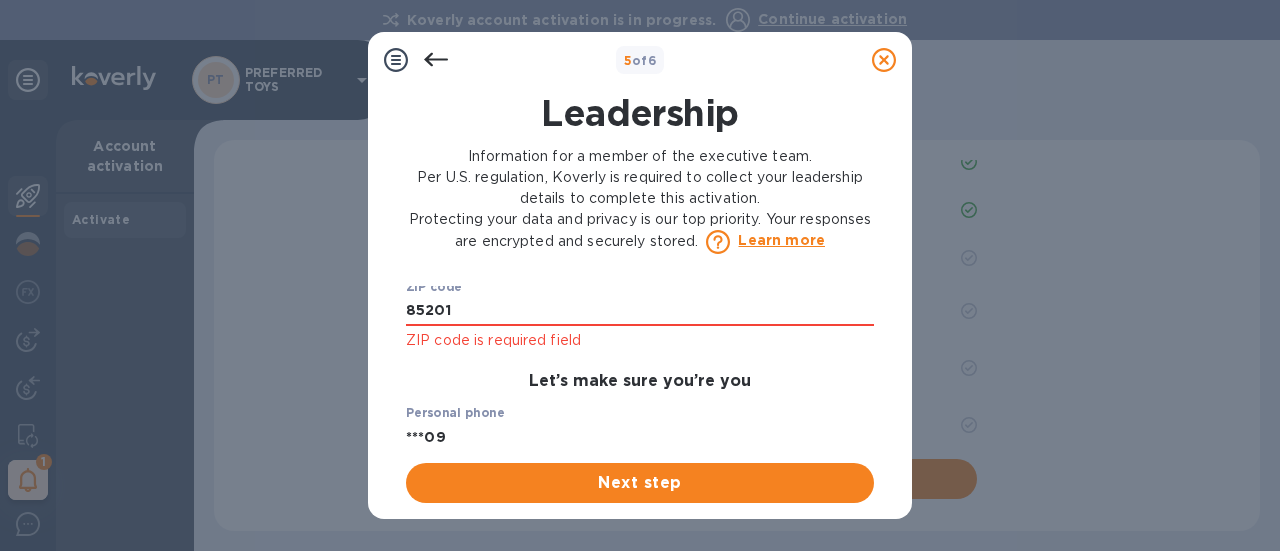 scroll, scrollTop: 1064, scrollLeft: 0, axis: vertical 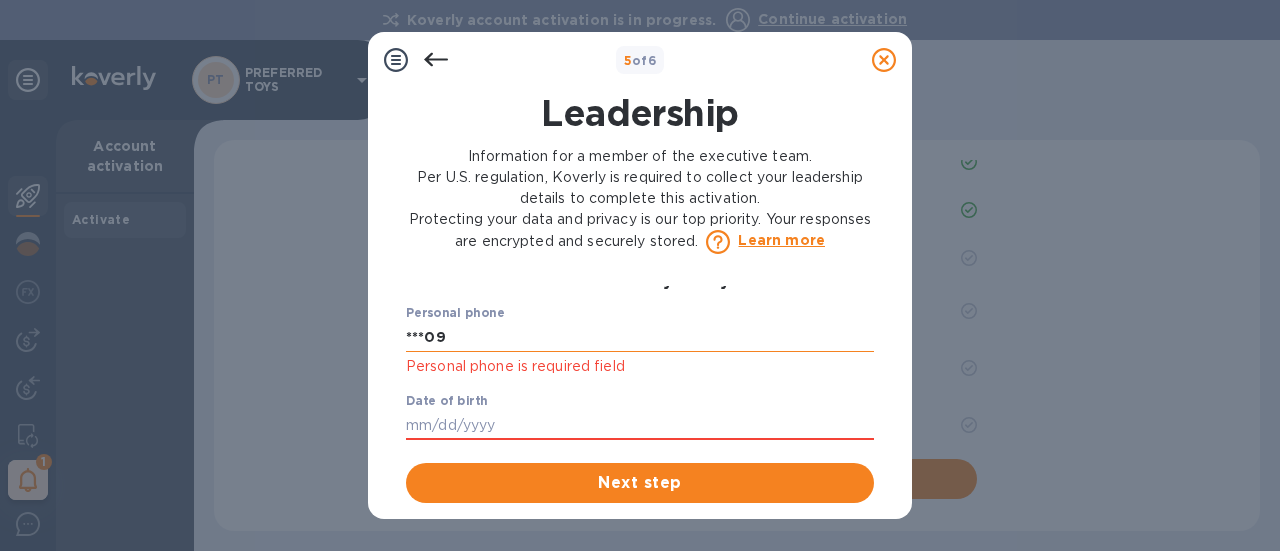 type on "Lot #386" 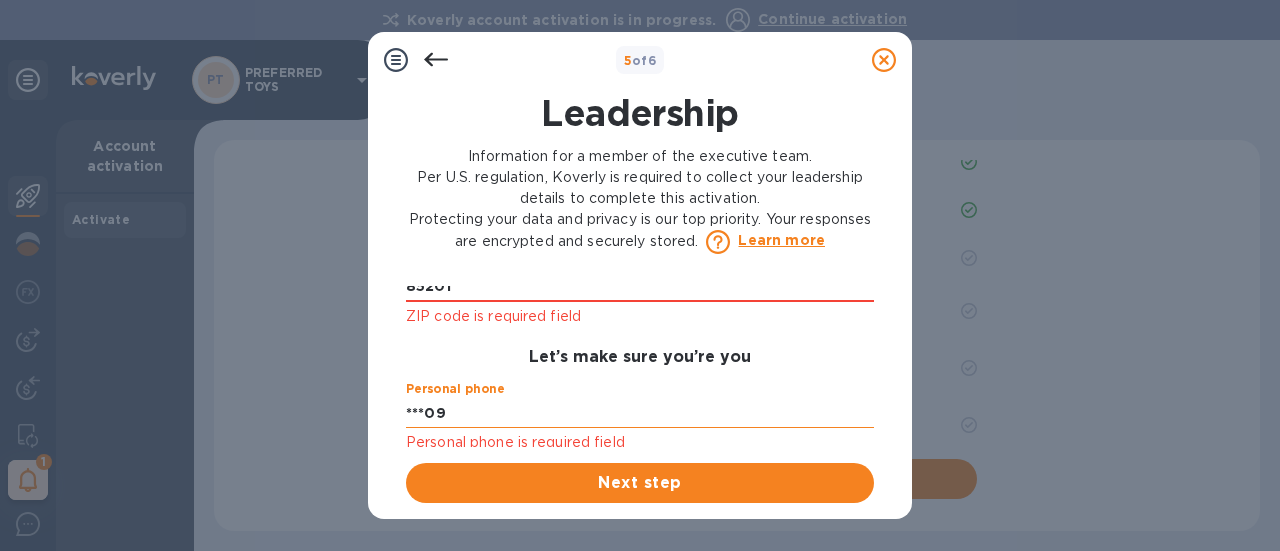 scroll, scrollTop: 964, scrollLeft: 0, axis: vertical 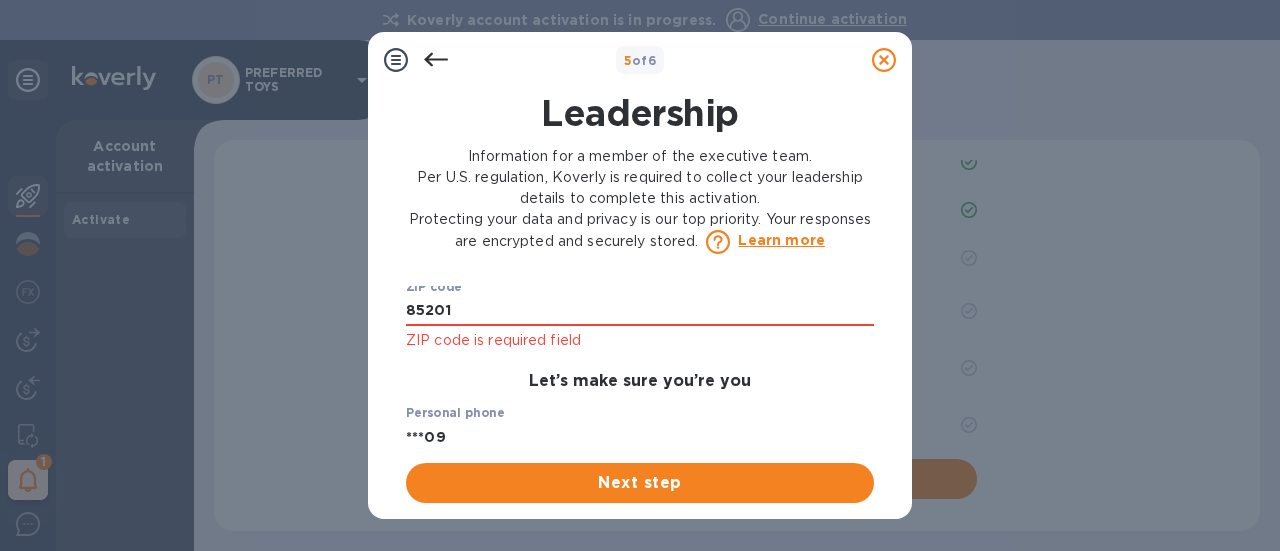 click on "Leader’s full legal name First name Trever ​ Last name Halmark ​ Personal email address treverghallmark@gmail.com ​ If you do not have complete information about the owner, you can share a form to be filled out by someone who does. Fill in first name, last name and personal email and then press the button to generate. Generate link Nationality and country Nationality United States Nationality is required field Current country residence United States Country is required field Leader’s personal address Leader’s personal address 625 West McKellips Road Address is required field Address line 2 (optional) Lot #386 ​ City Mesa City is required field State Arizona State is required field ZIP code 85201 ZIP code is required field Let’s make sure you’re you Personal phone ***09 Personal phone is required field Date of birth Date of birth is required field Social security number This doesn't impact your credit score" at bounding box center (640, 366) 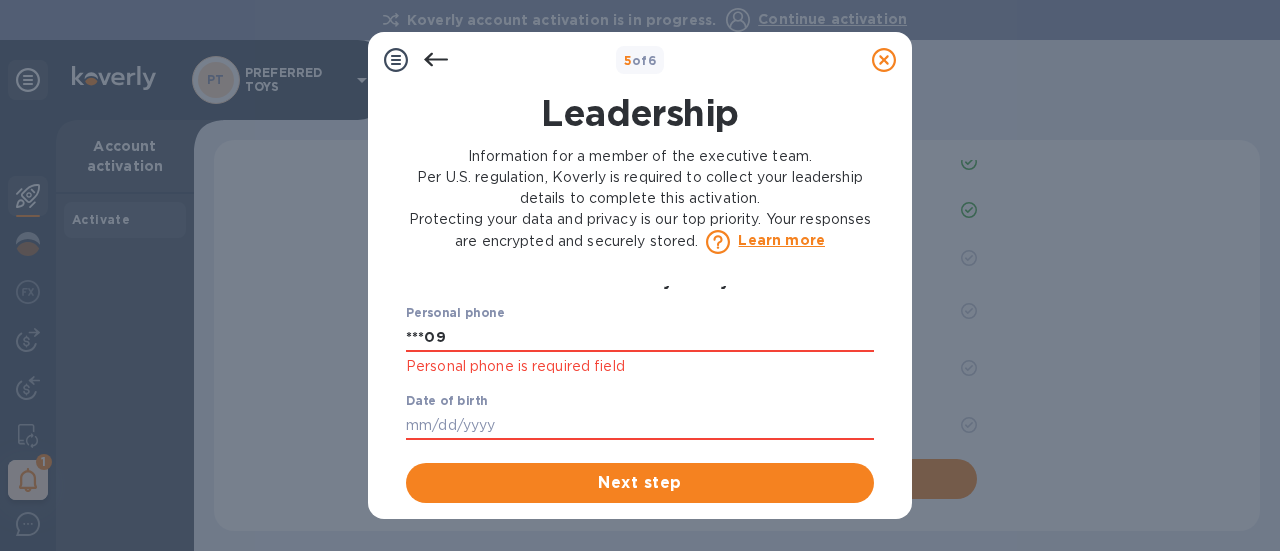 scroll, scrollTop: 1164, scrollLeft: 0, axis: vertical 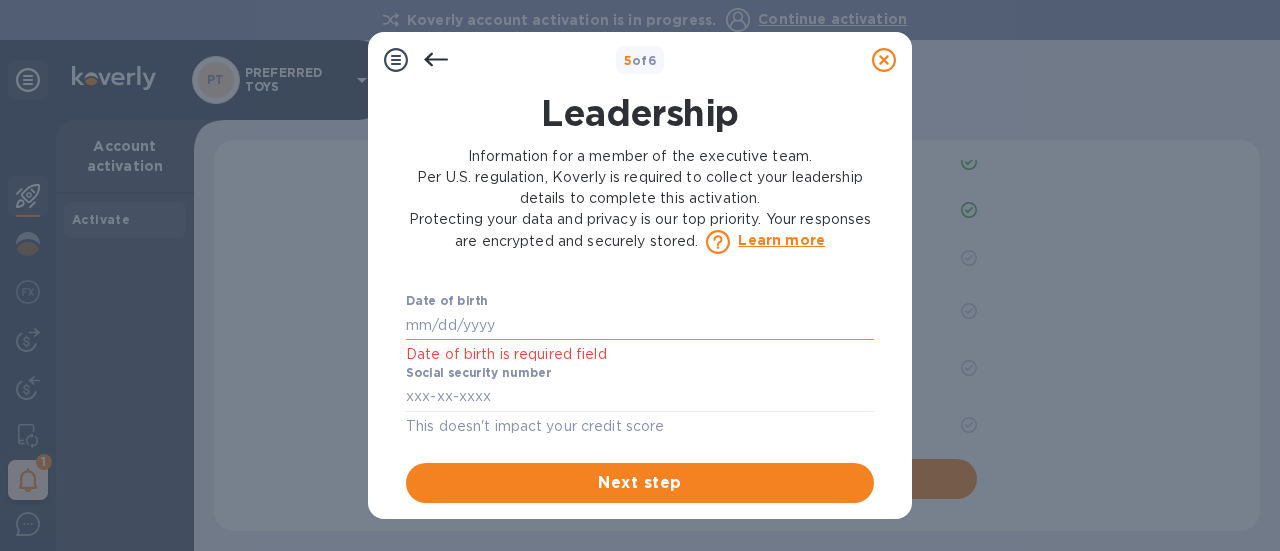 click at bounding box center [640, 325] 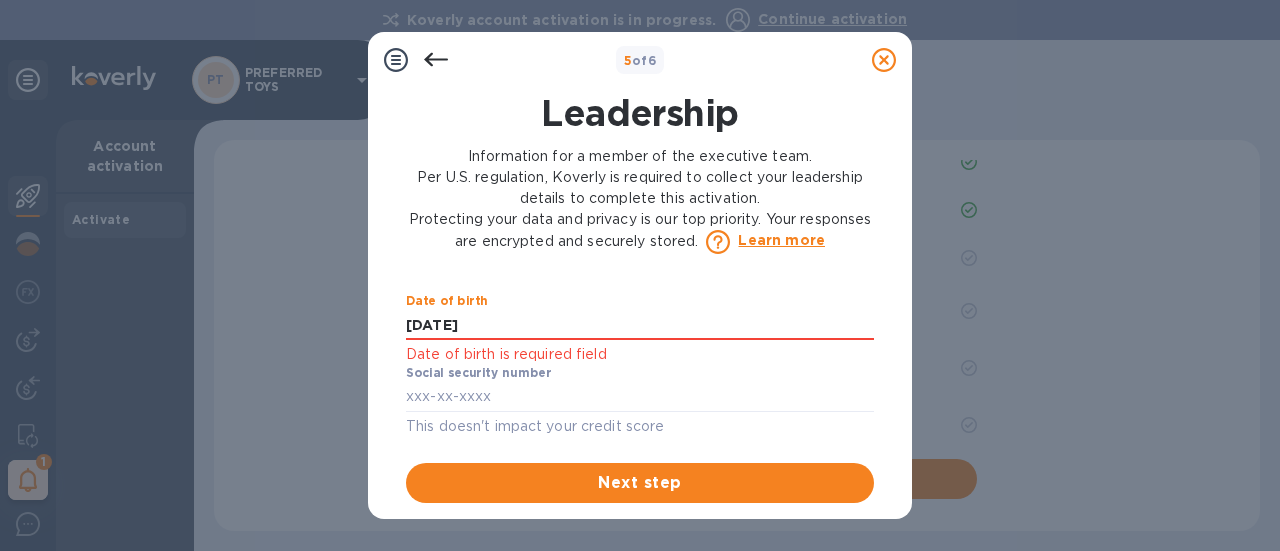 type on "***84" 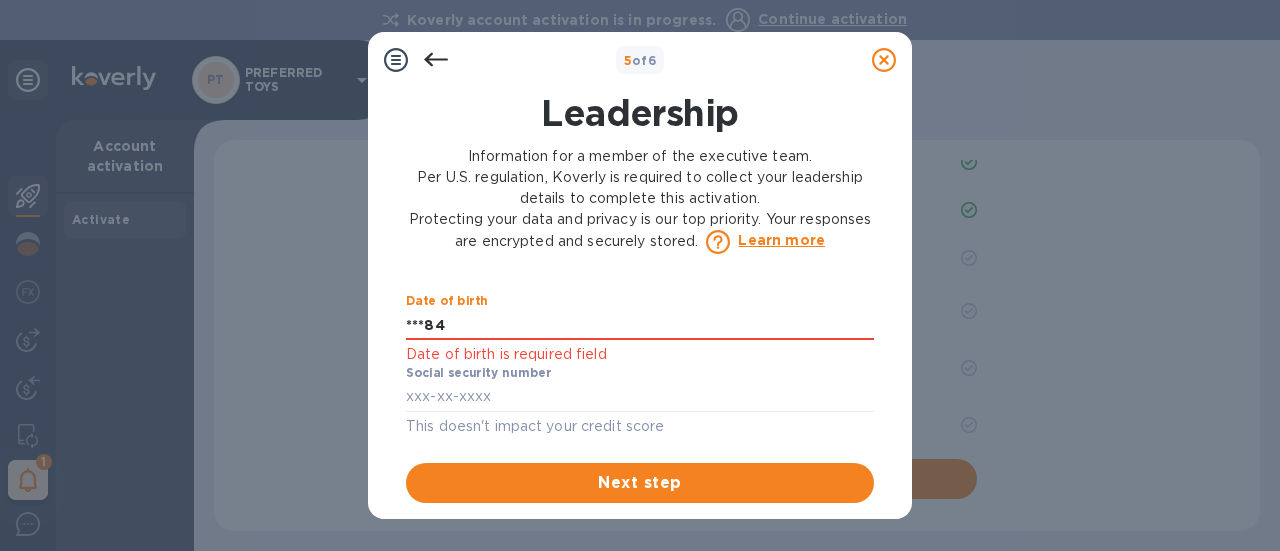 click on "Social security number" at bounding box center (478, 374) 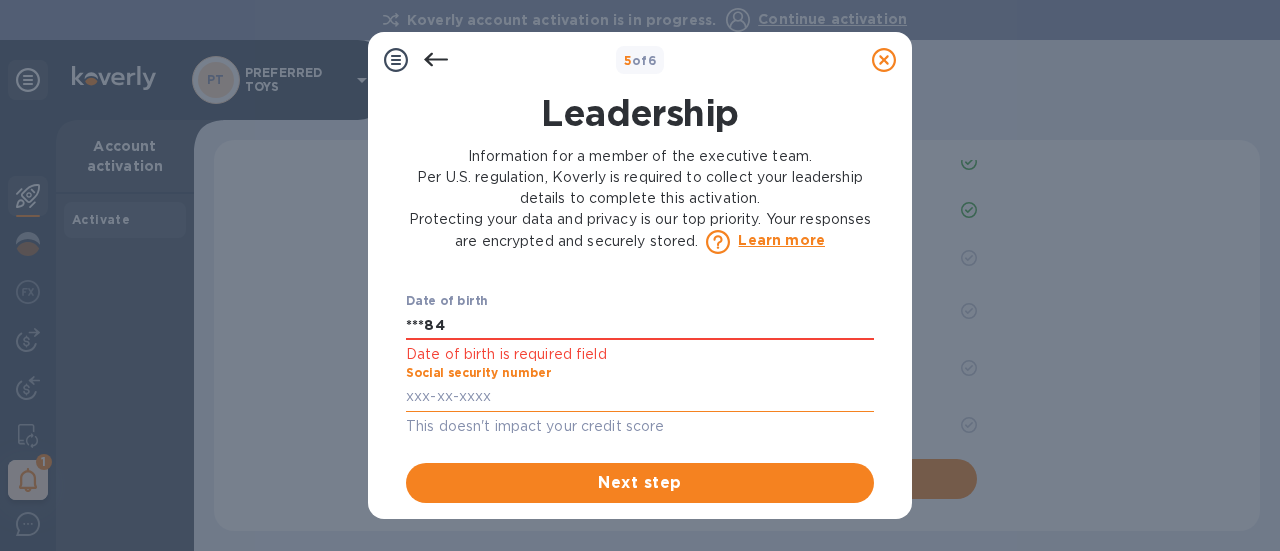 click at bounding box center (640, 397) 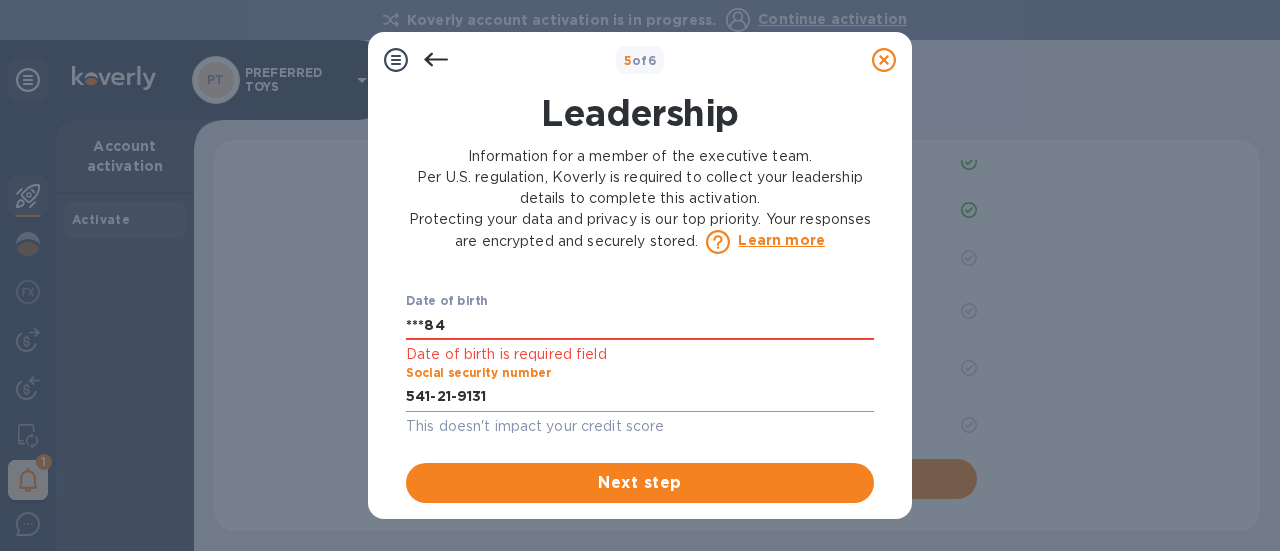 click on "541-21-9131" at bounding box center [640, 397] 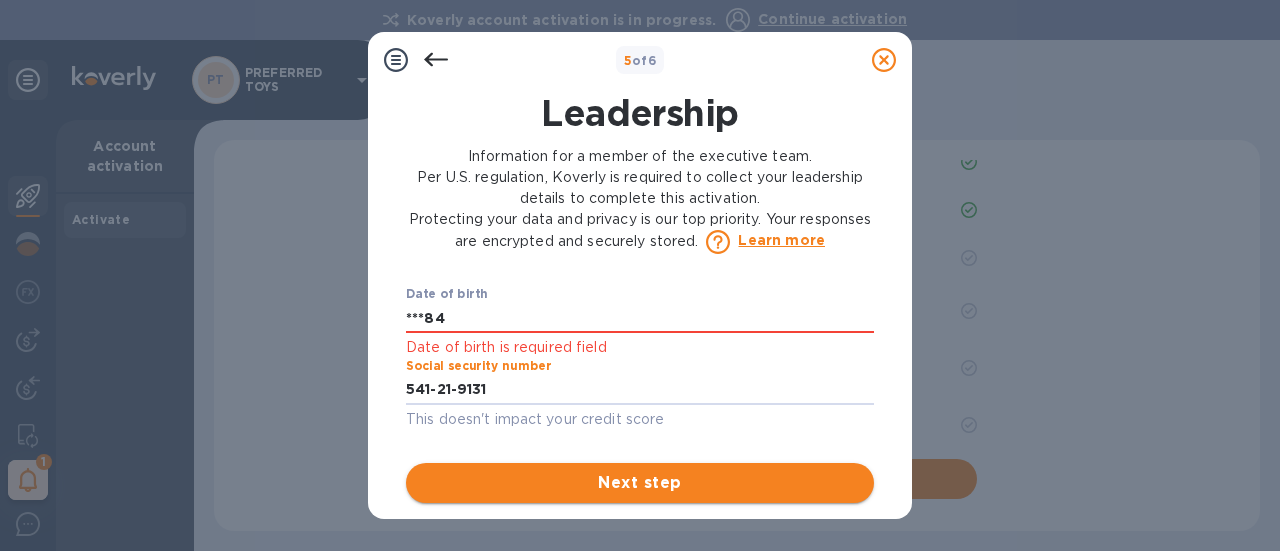 type on "***31" 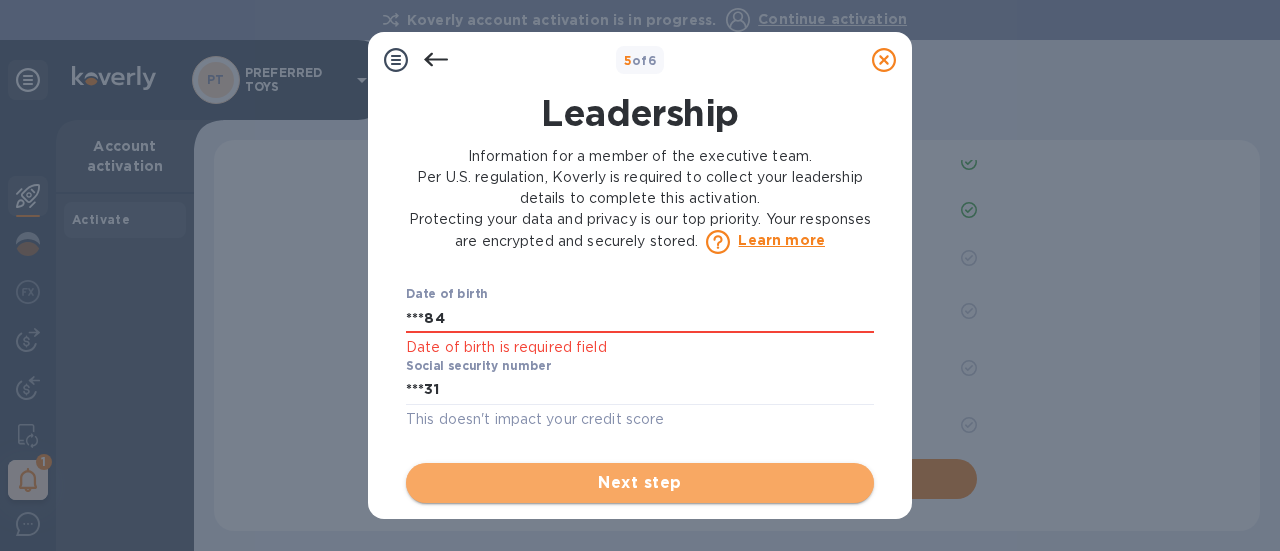 click on "Next step" at bounding box center [640, 483] 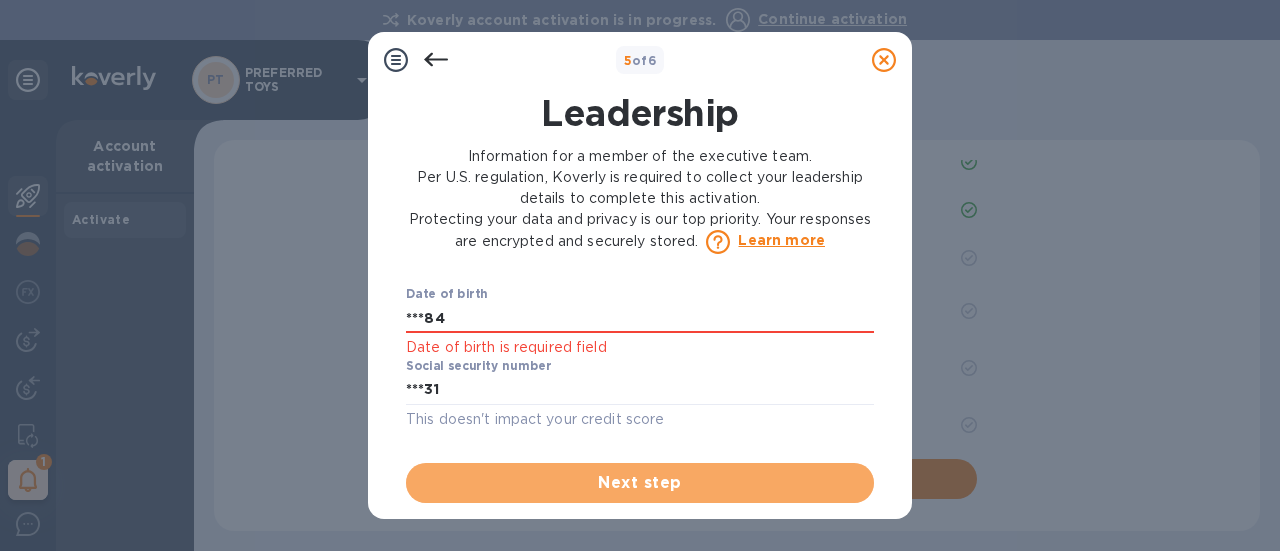 scroll, scrollTop: 1105, scrollLeft: 0, axis: vertical 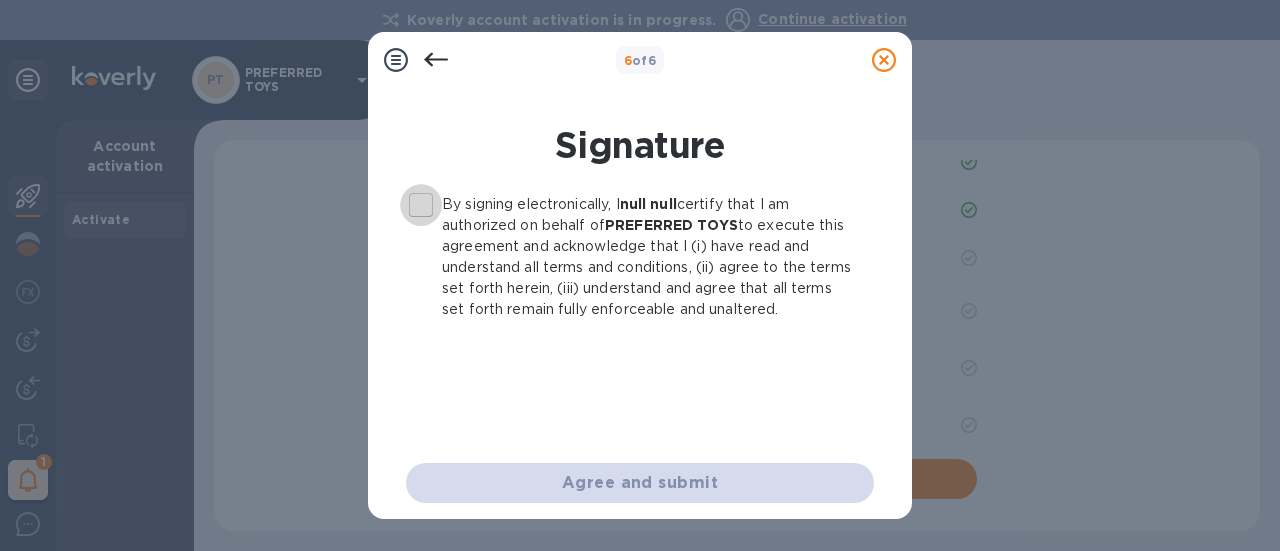 click on "By signing electronically, I  null null  certify that I am authorized on behalf of  PREFERRED TOYS  to execute this agreement and acknowledge that I (i) have read and understand all terms and conditions, (ii) agree to the terms set forth herein, (iii) understand and agree that all terms set forth remain fully enforceable and unaltered." at bounding box center (421, 205) 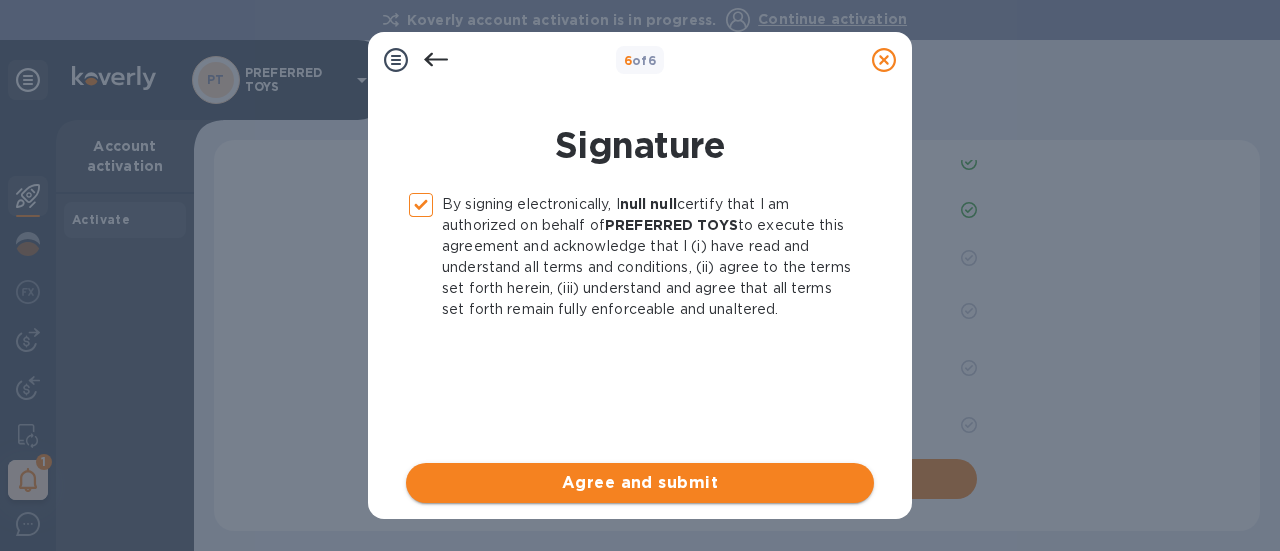 click on "Agree and submit" at bounding box center [640, 483] 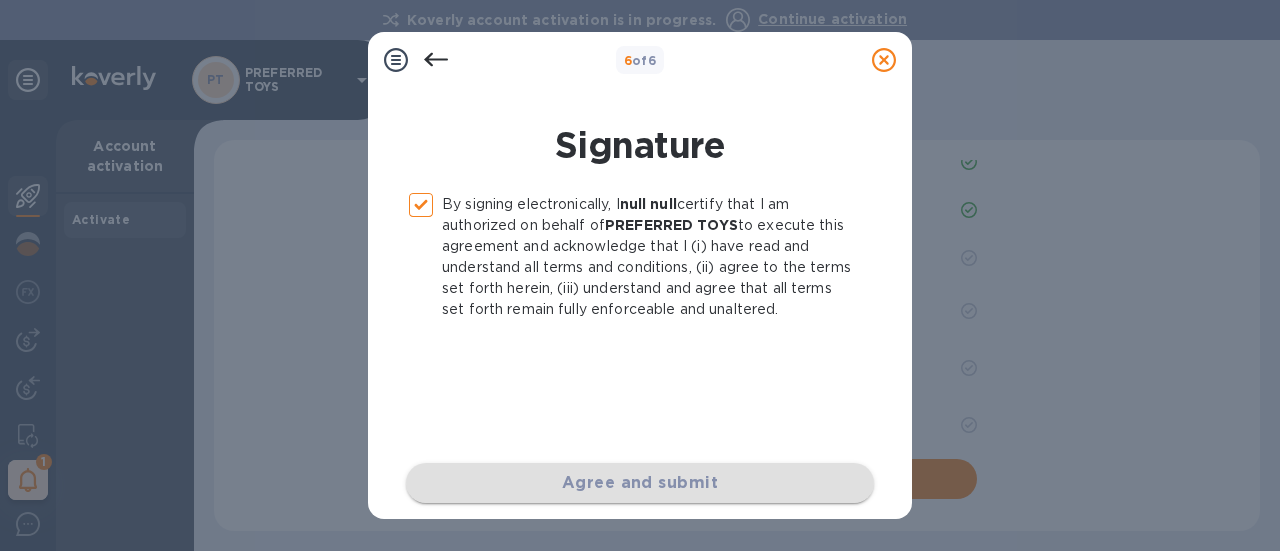 checkbox on "false" 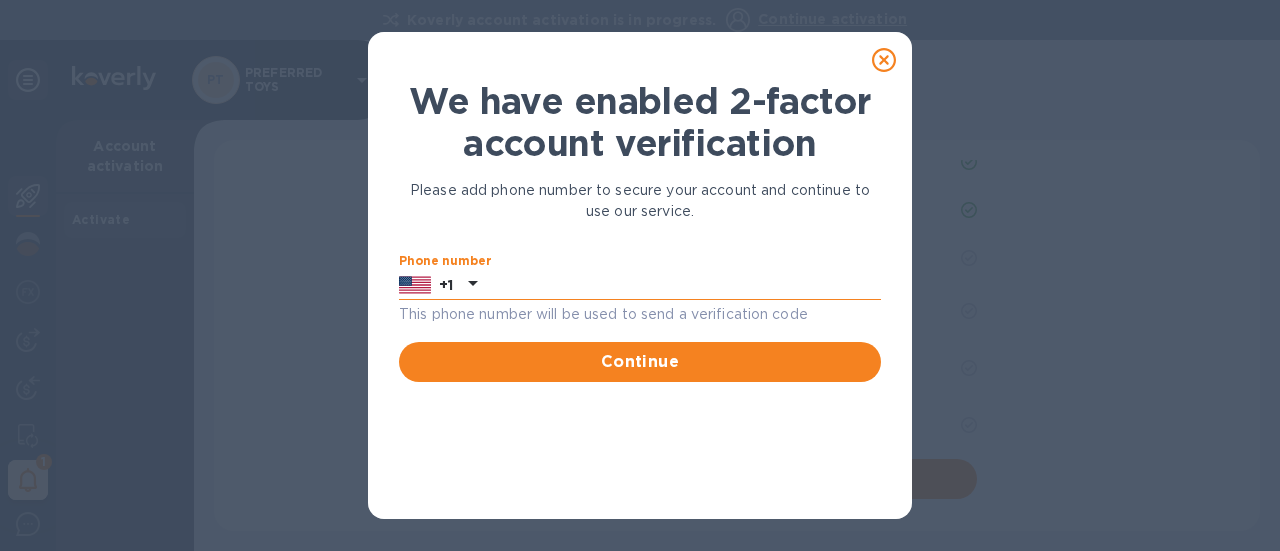 click at bounding box center [683, 285] 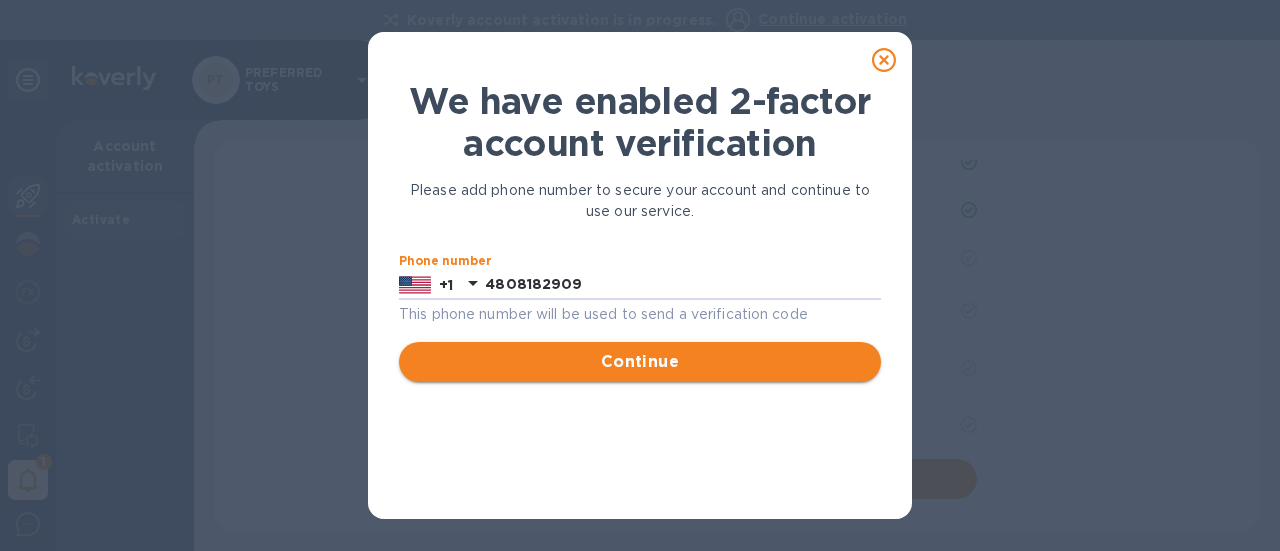 type on "4808182909" 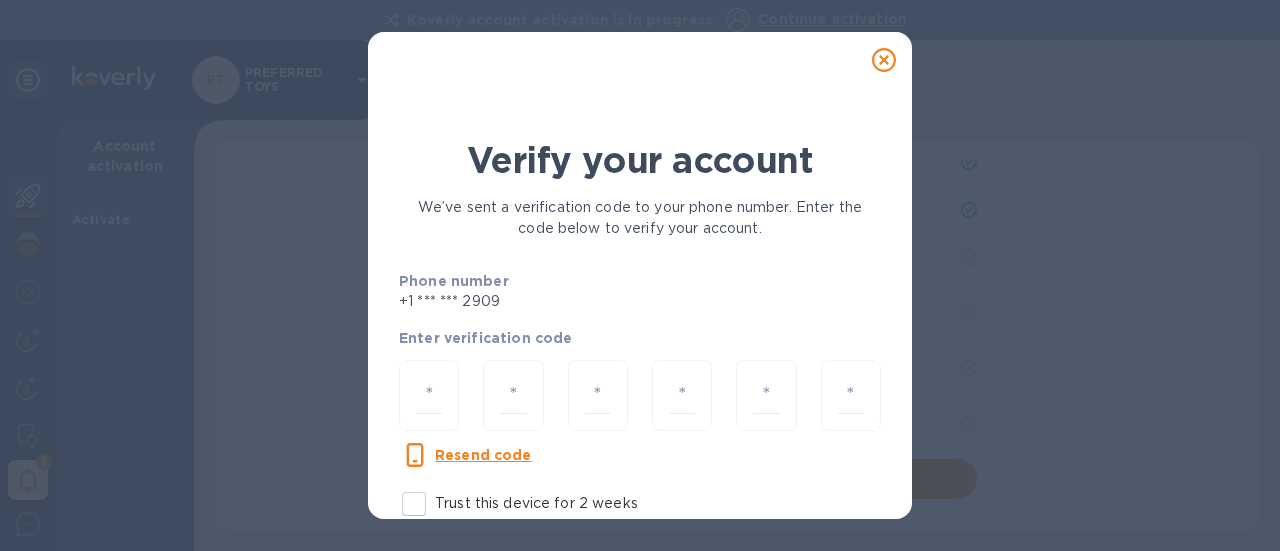 scroll, scrollTop: 4, scrollLeft: 0, axis: vertical 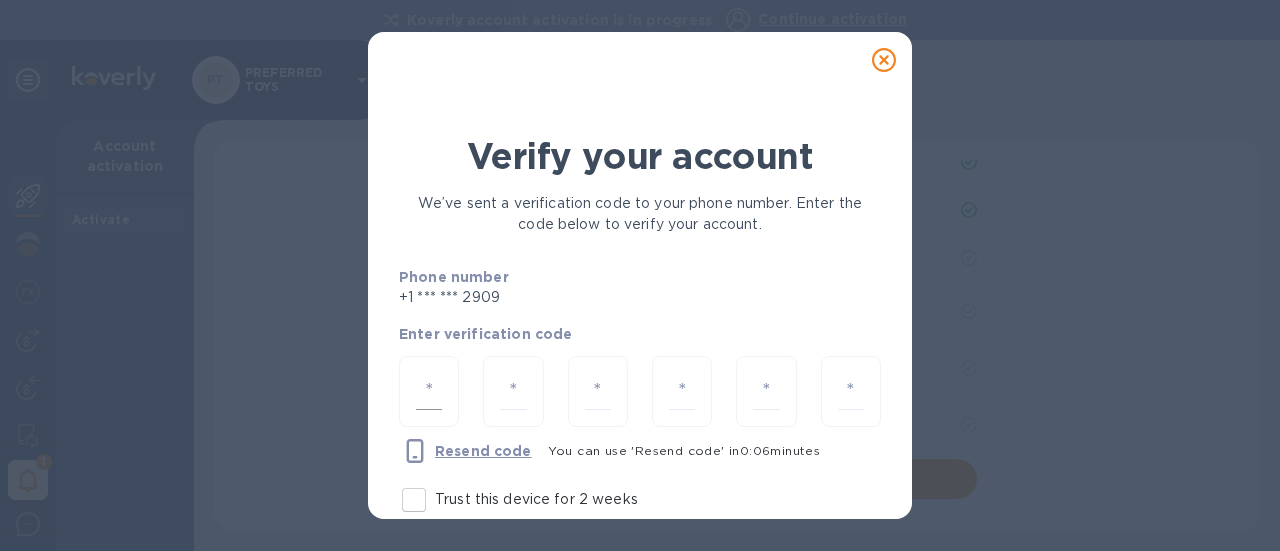 click at bounding box center (429, 391) 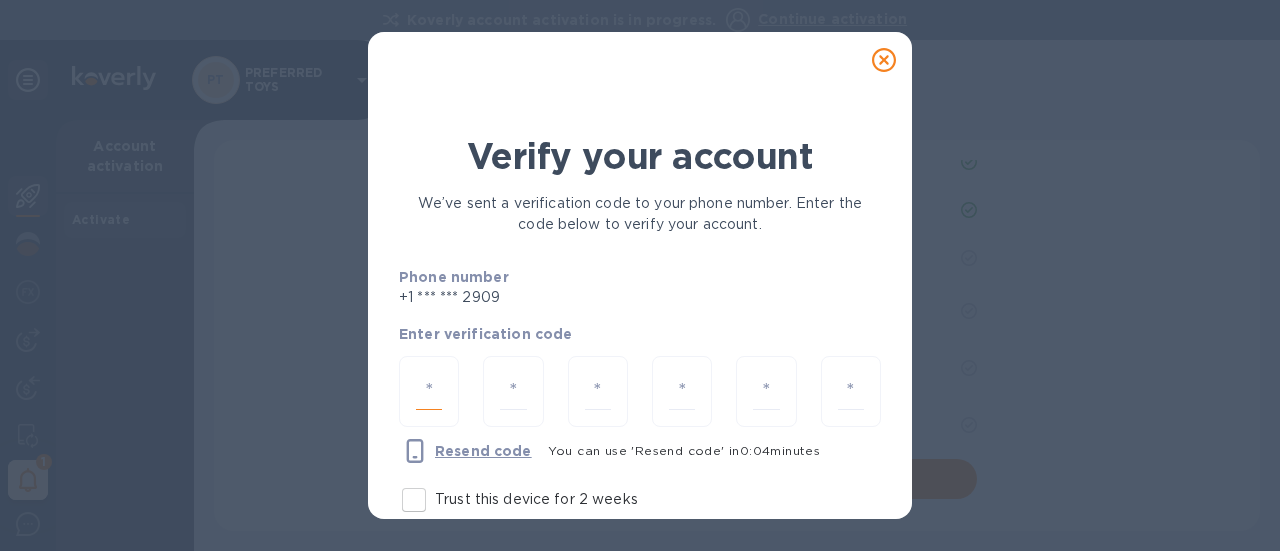 type on "6" 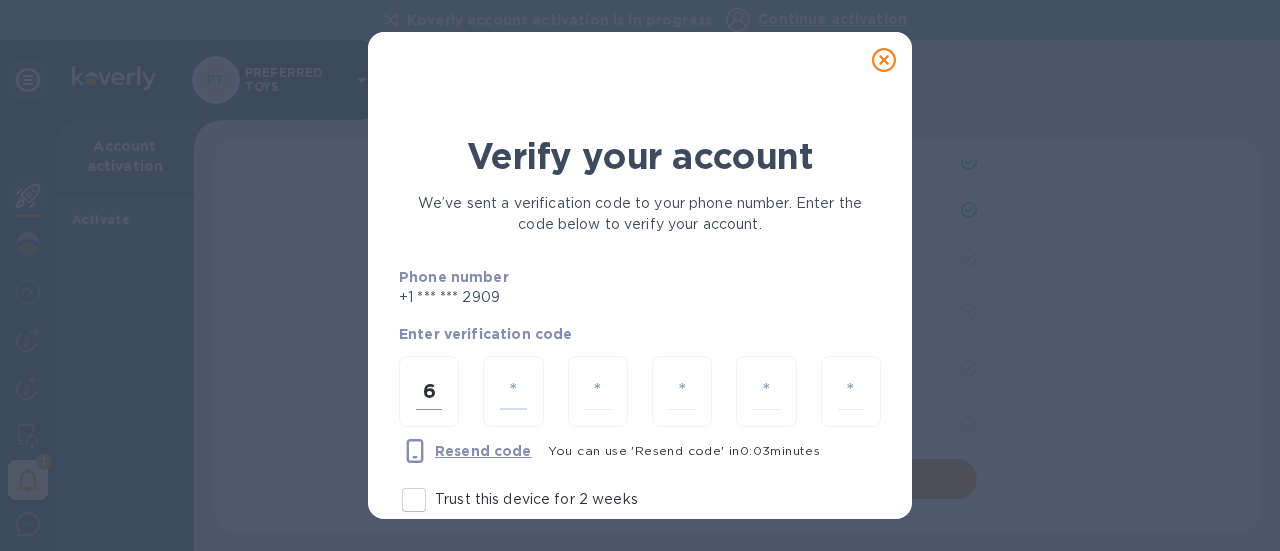 type on "5" 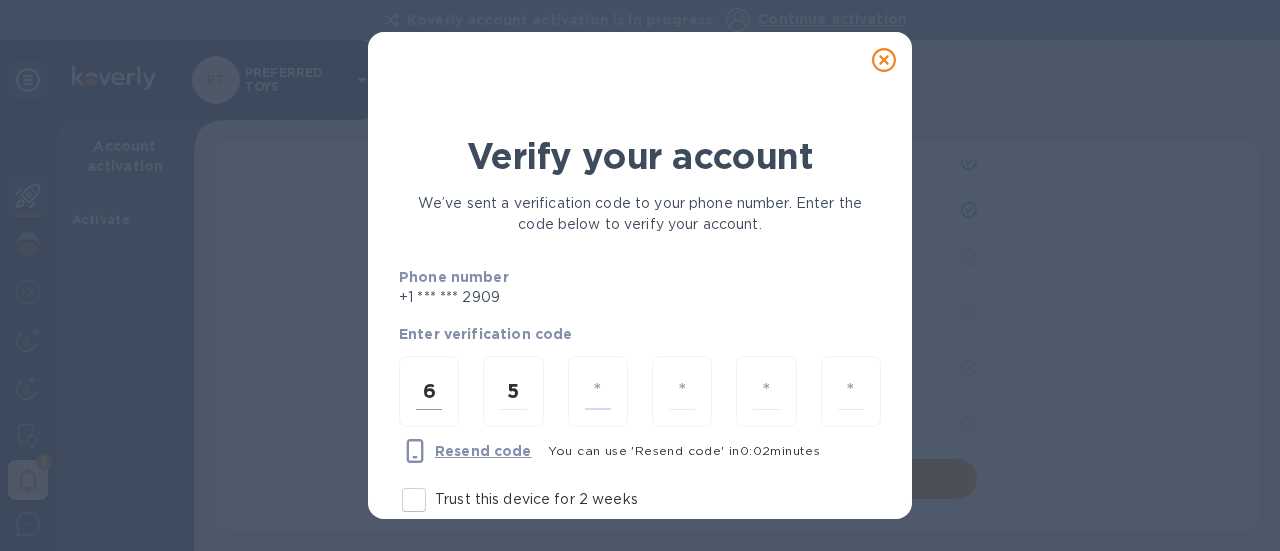 type on "2" 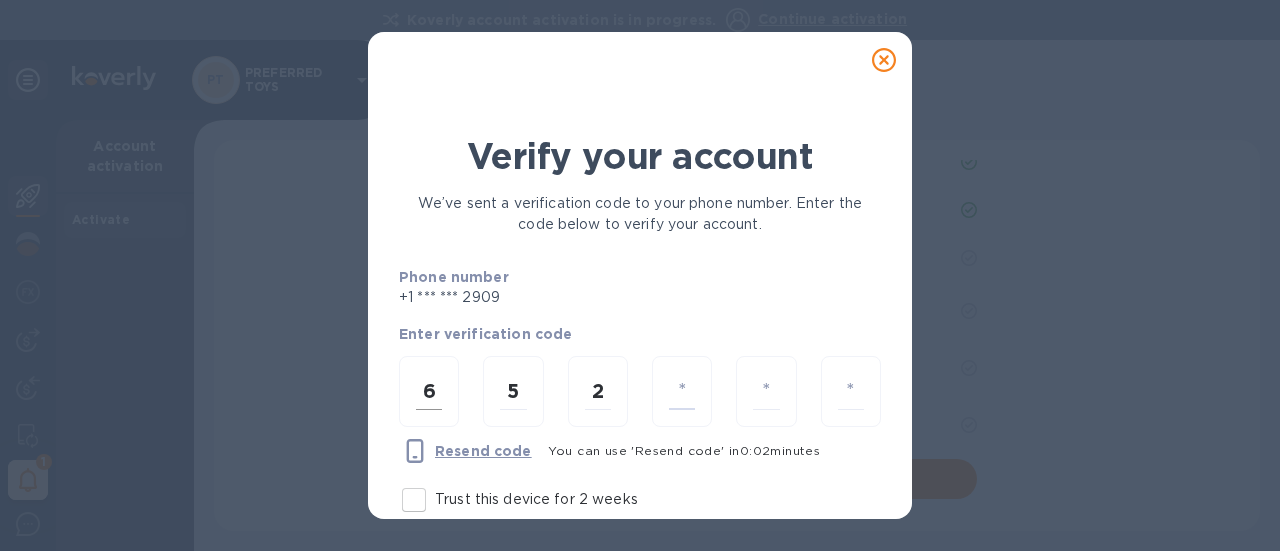 type on "6" 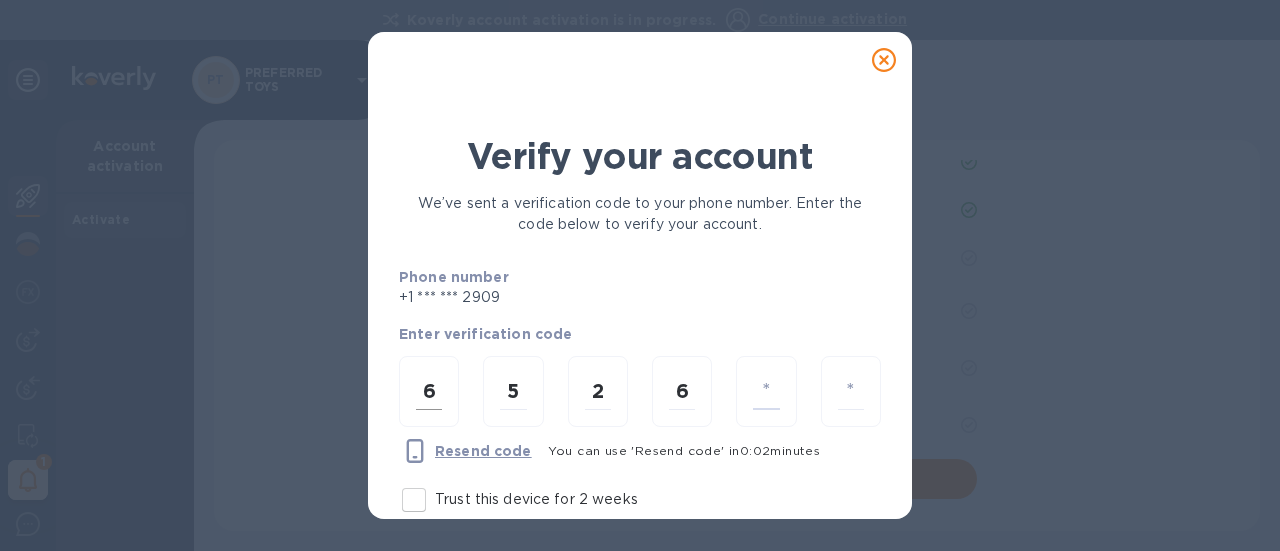 type on "0" 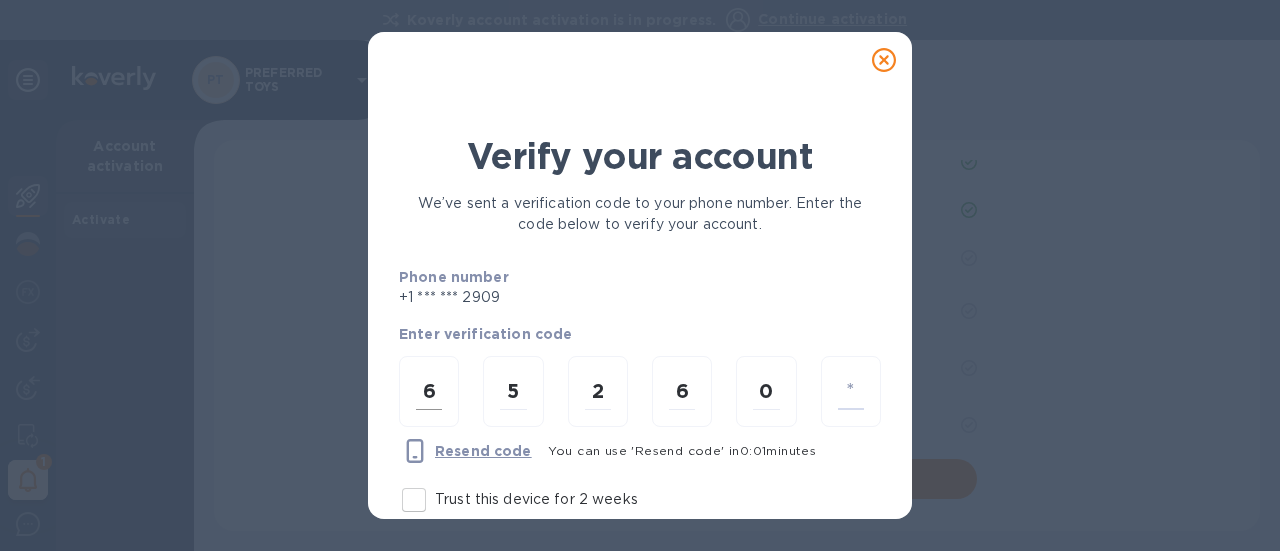 type on "9" 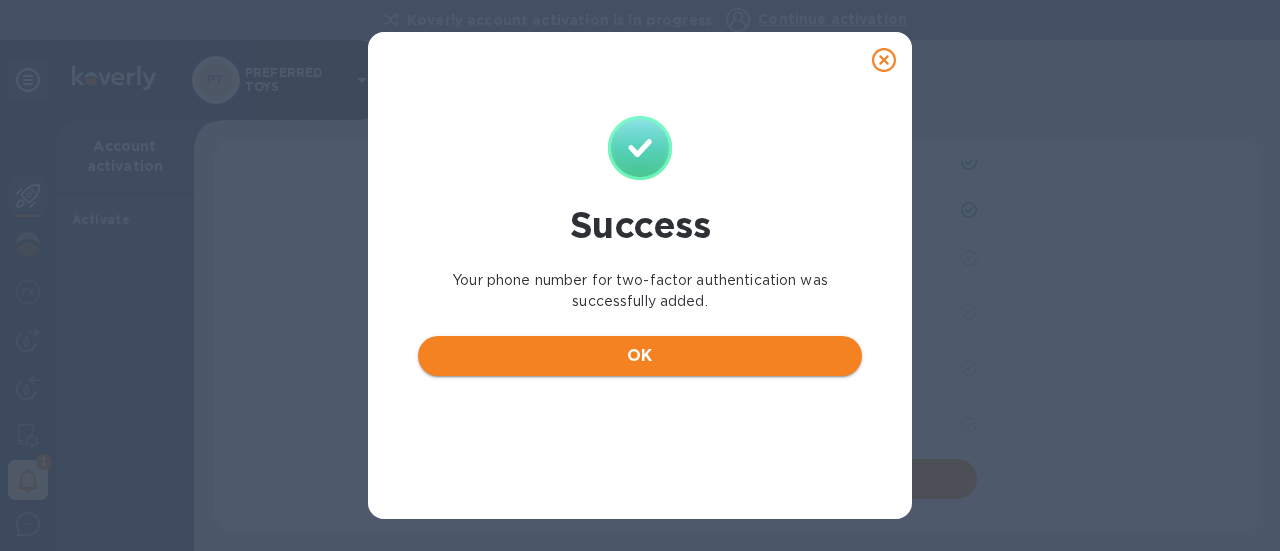click on "OK" at bounding box center [640, 356] 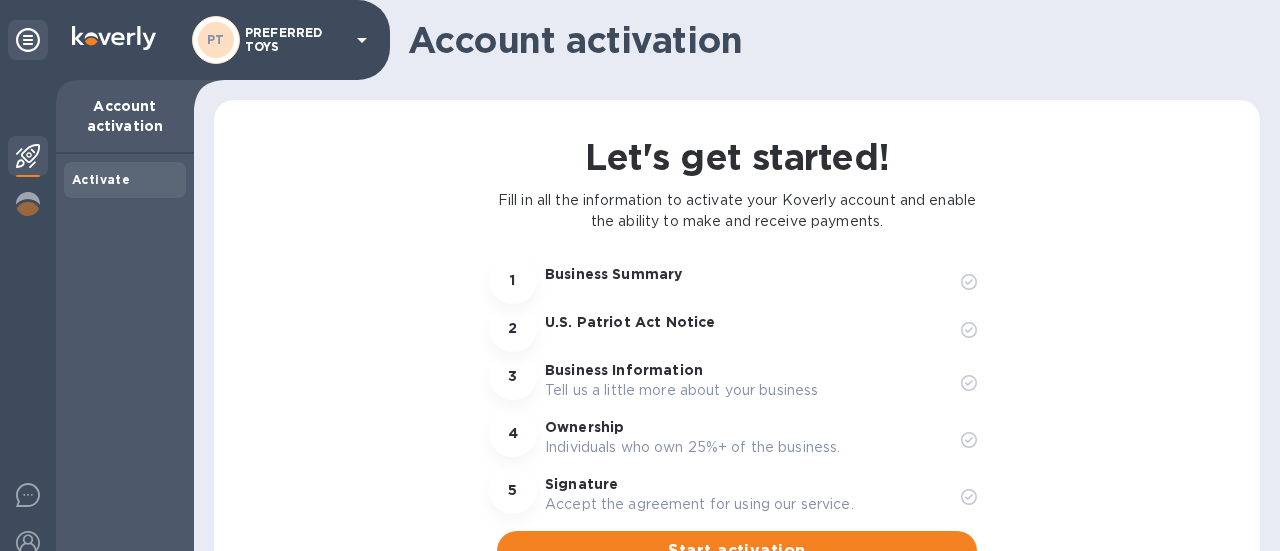 scroll, scrollTop: 0, scrollLeft: 0, axis: both 